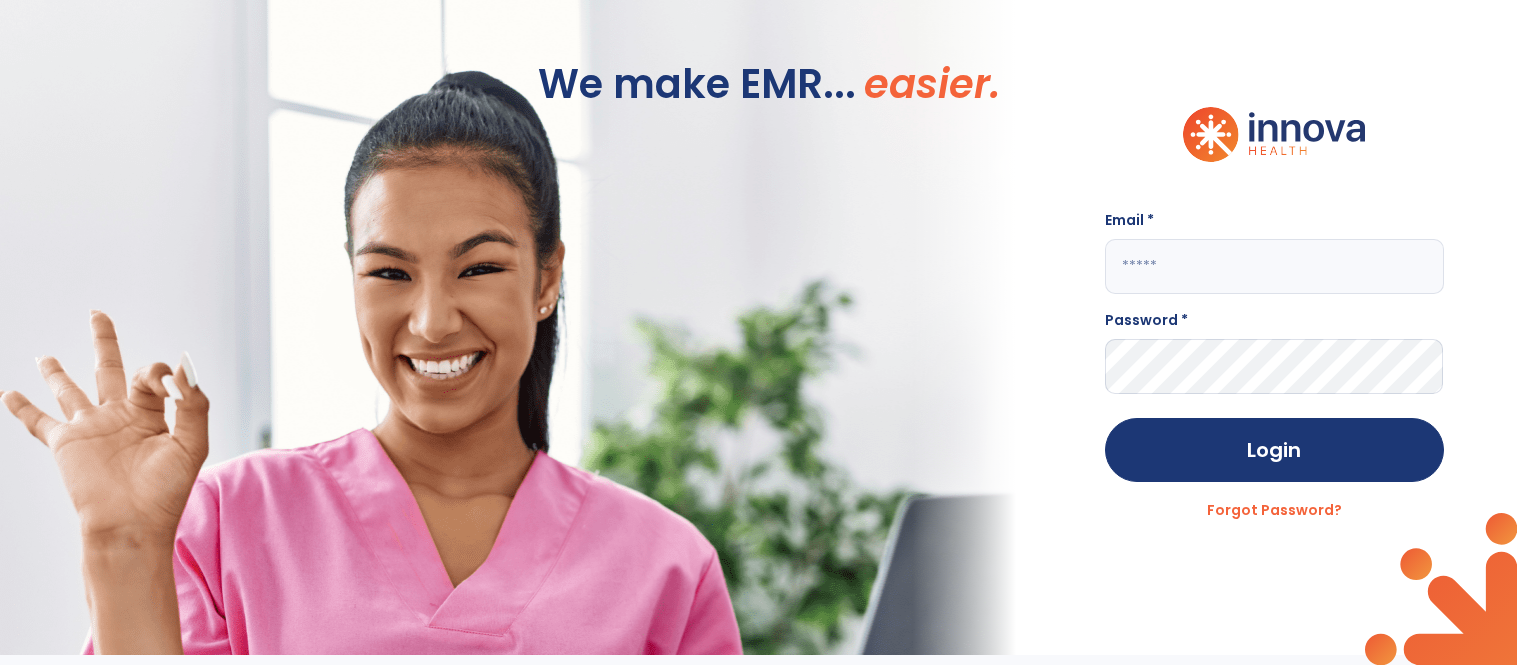 scroll, scrollTop: 0, scrollLeft: 0, axis: both 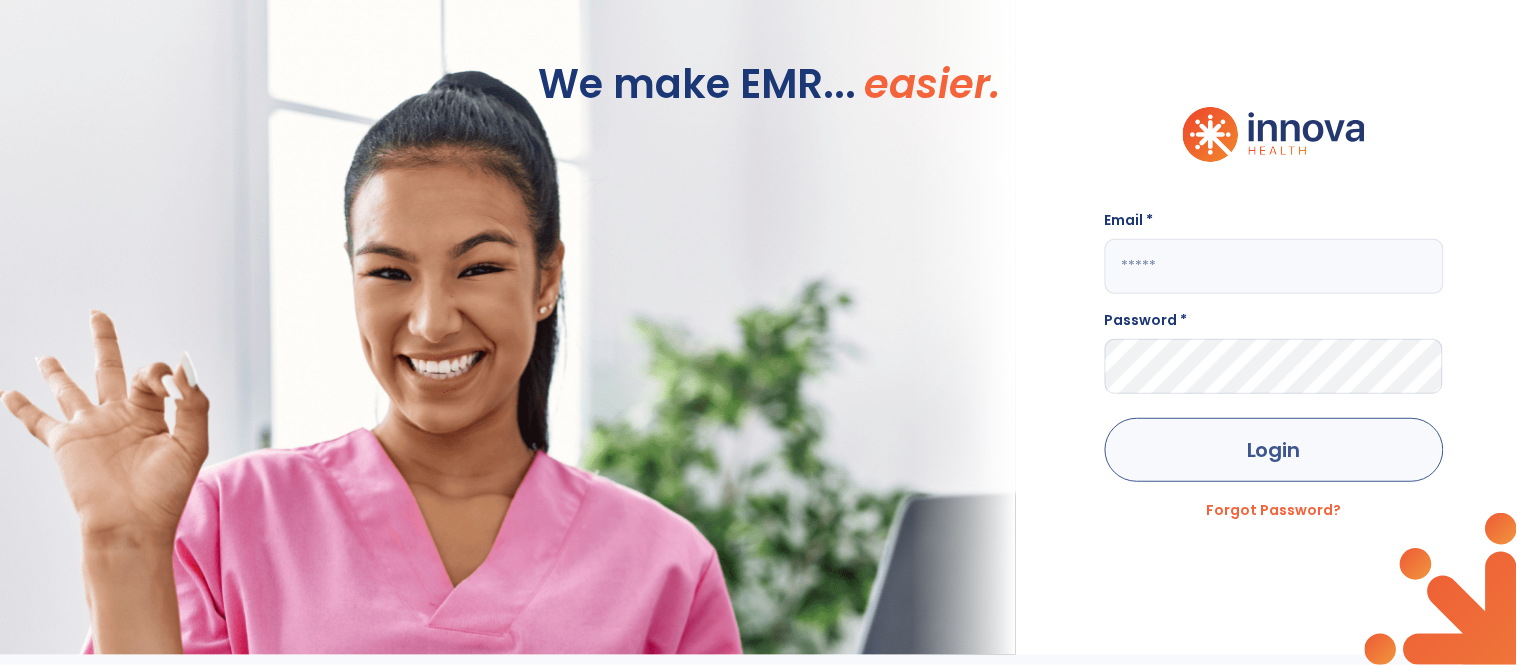 type on "**********" 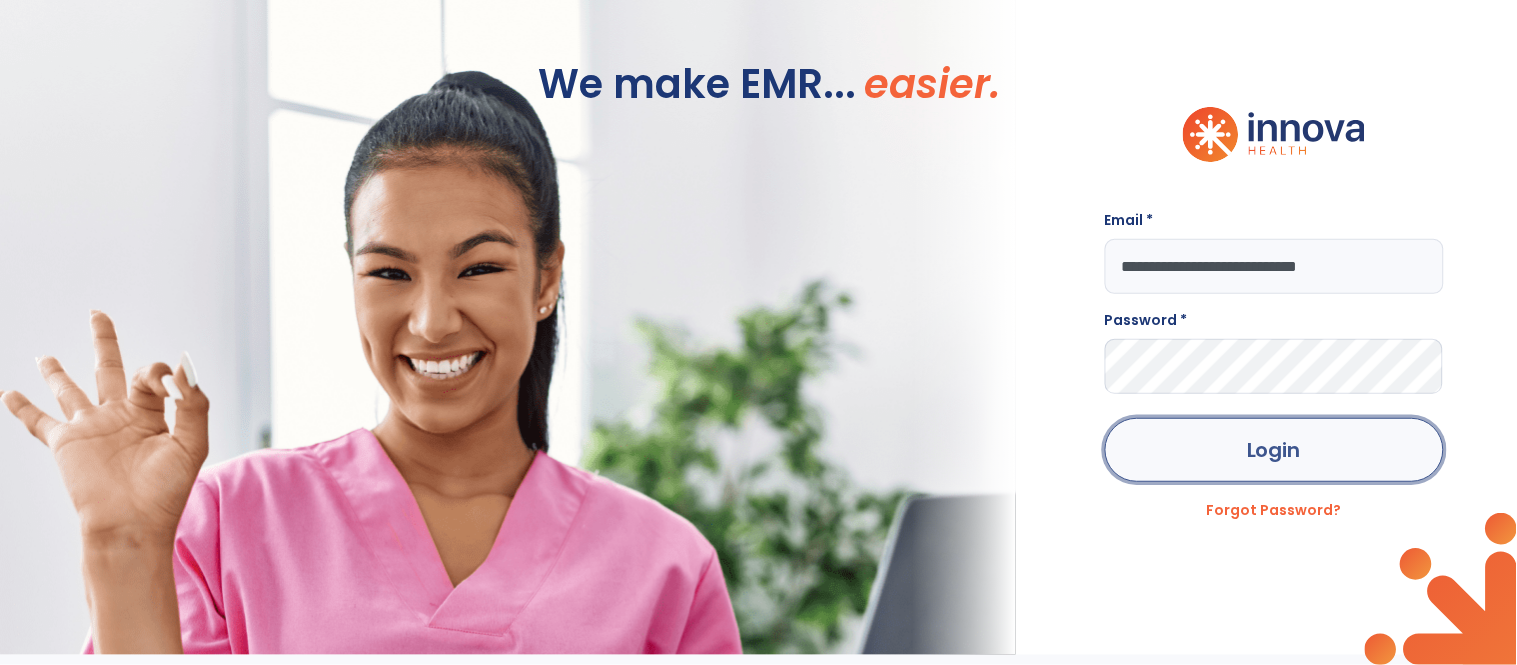 click on "Login" 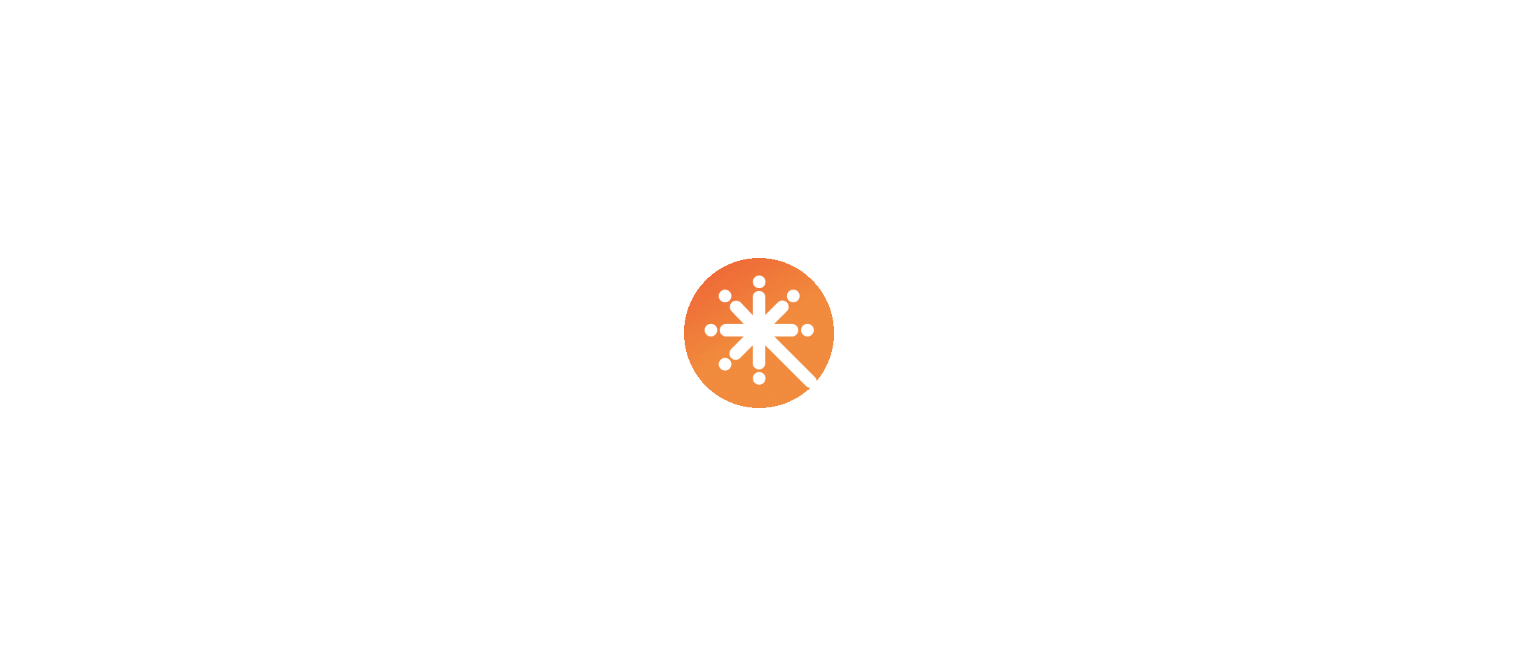scroll, scrollTop: 0, scrollLeft: 0, axis: both 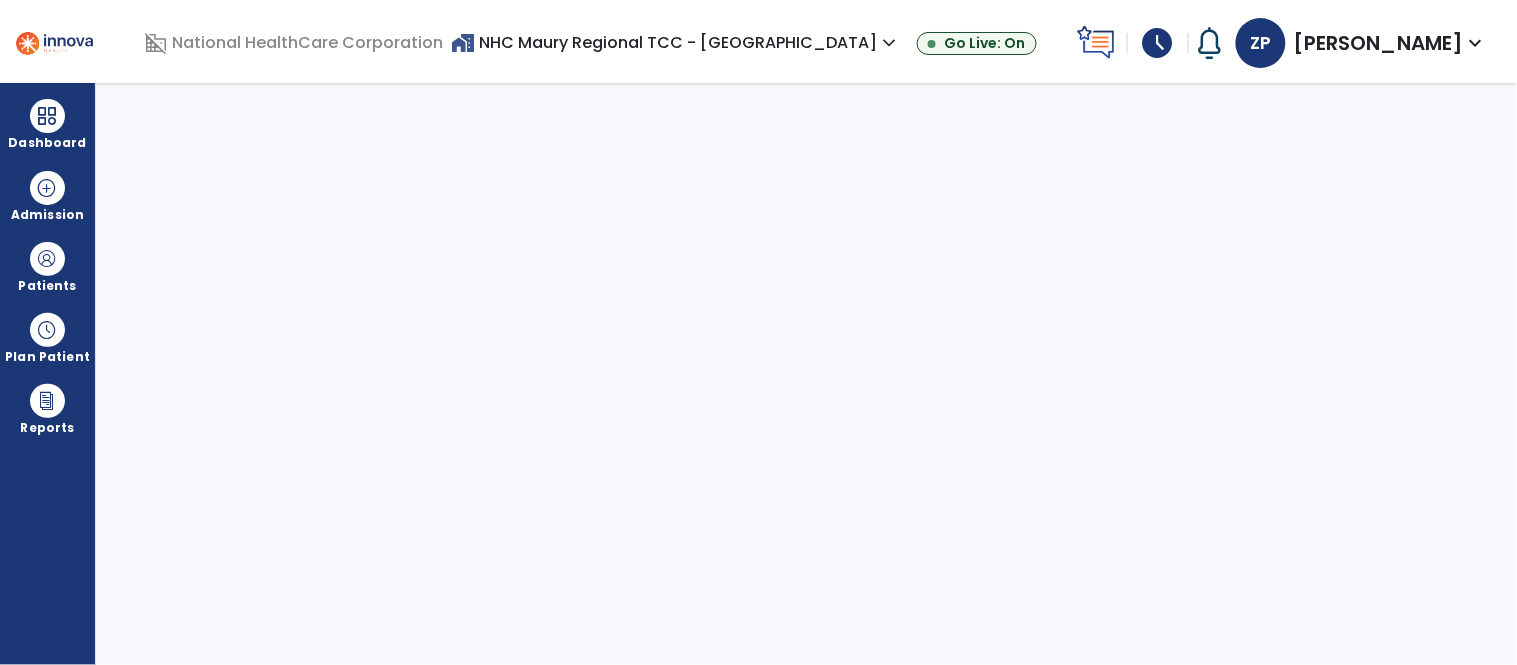 select on "****" 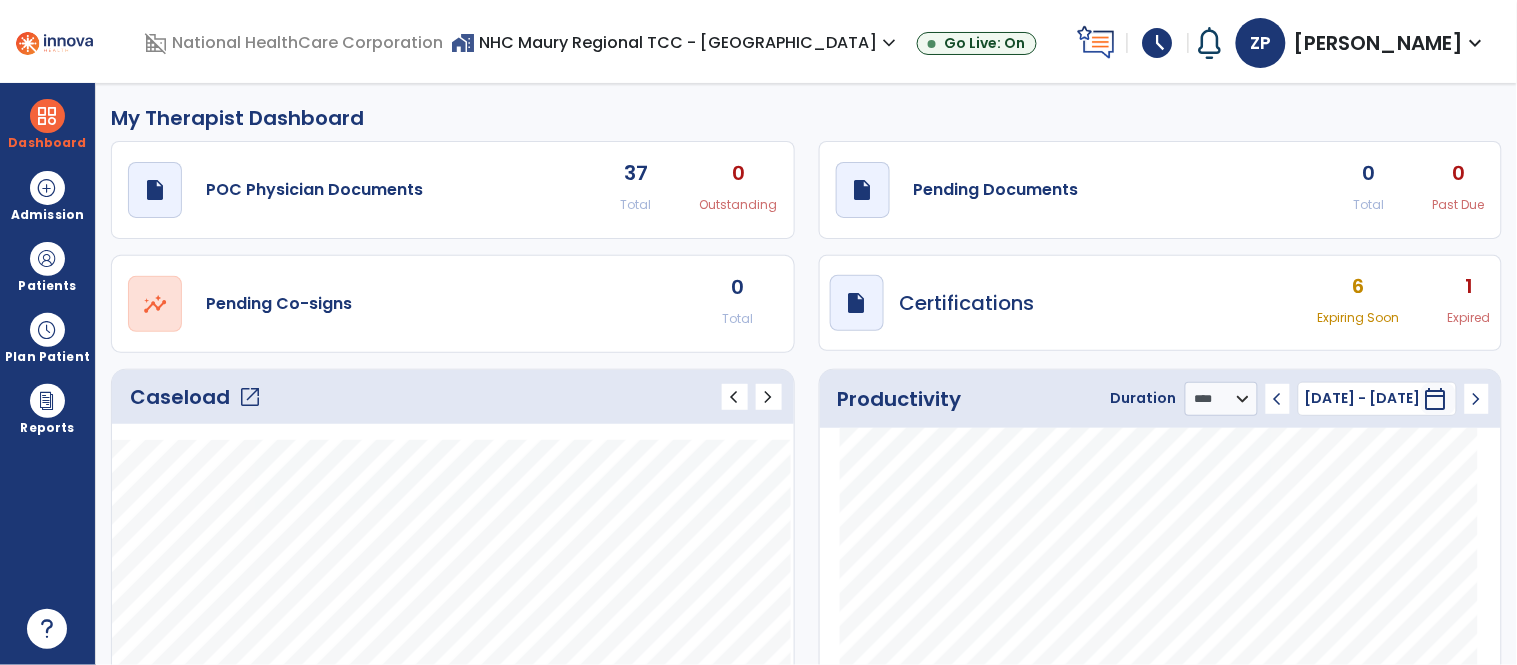 click on "Caseload   open_in_new" 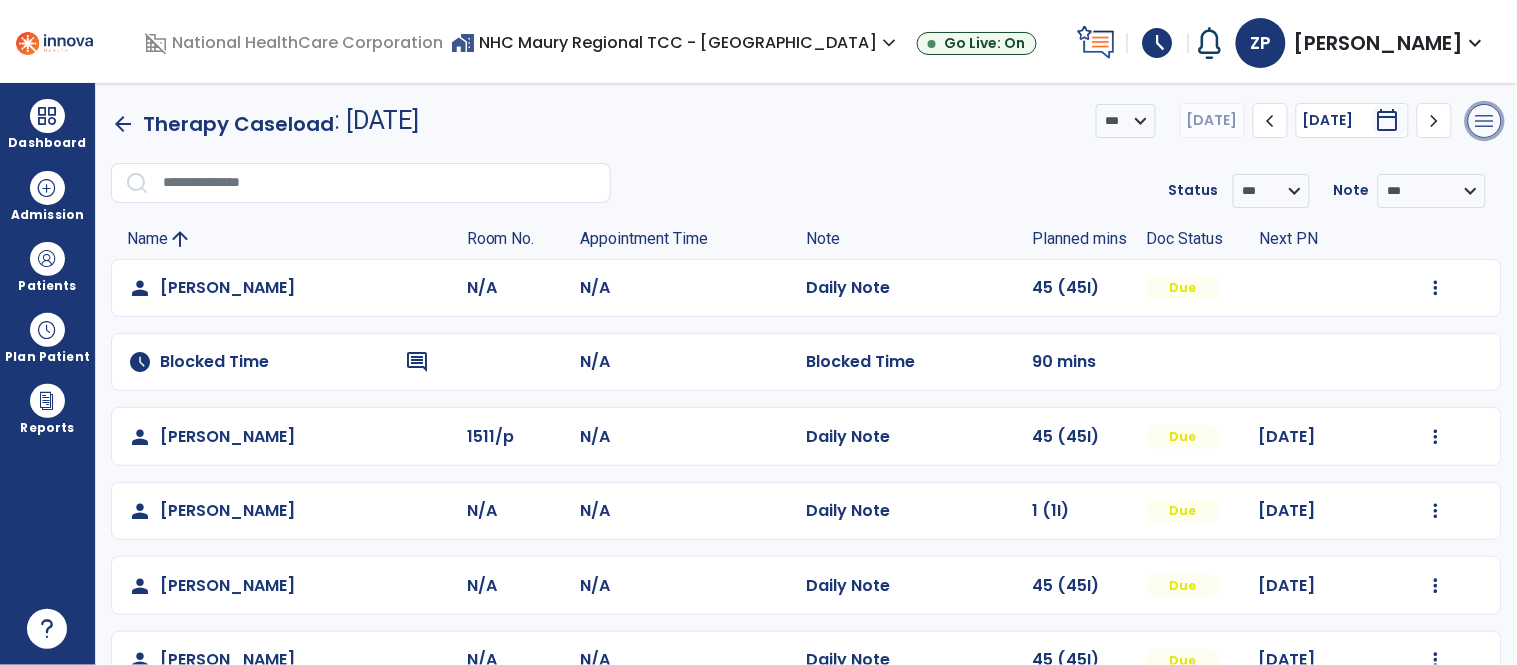 click on "menu" at bounding box center [1485, 121] 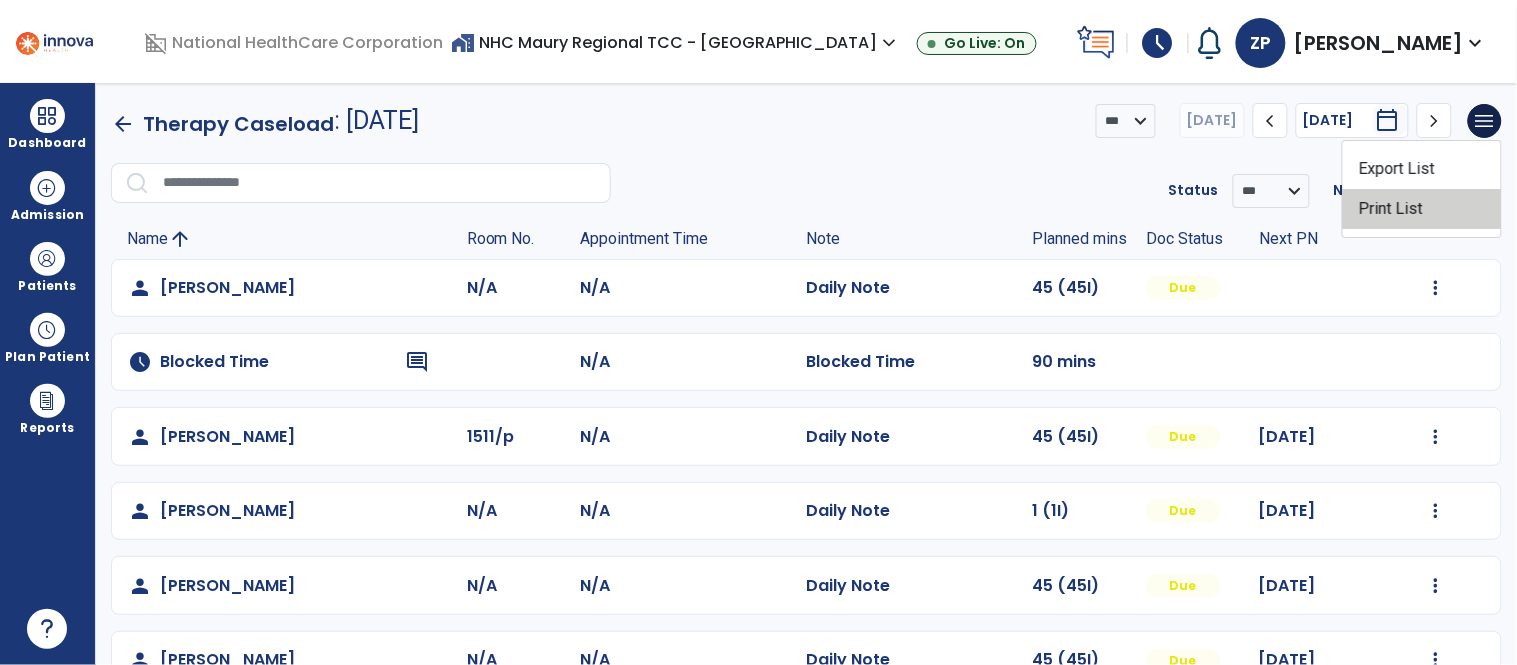 click on "Print List" 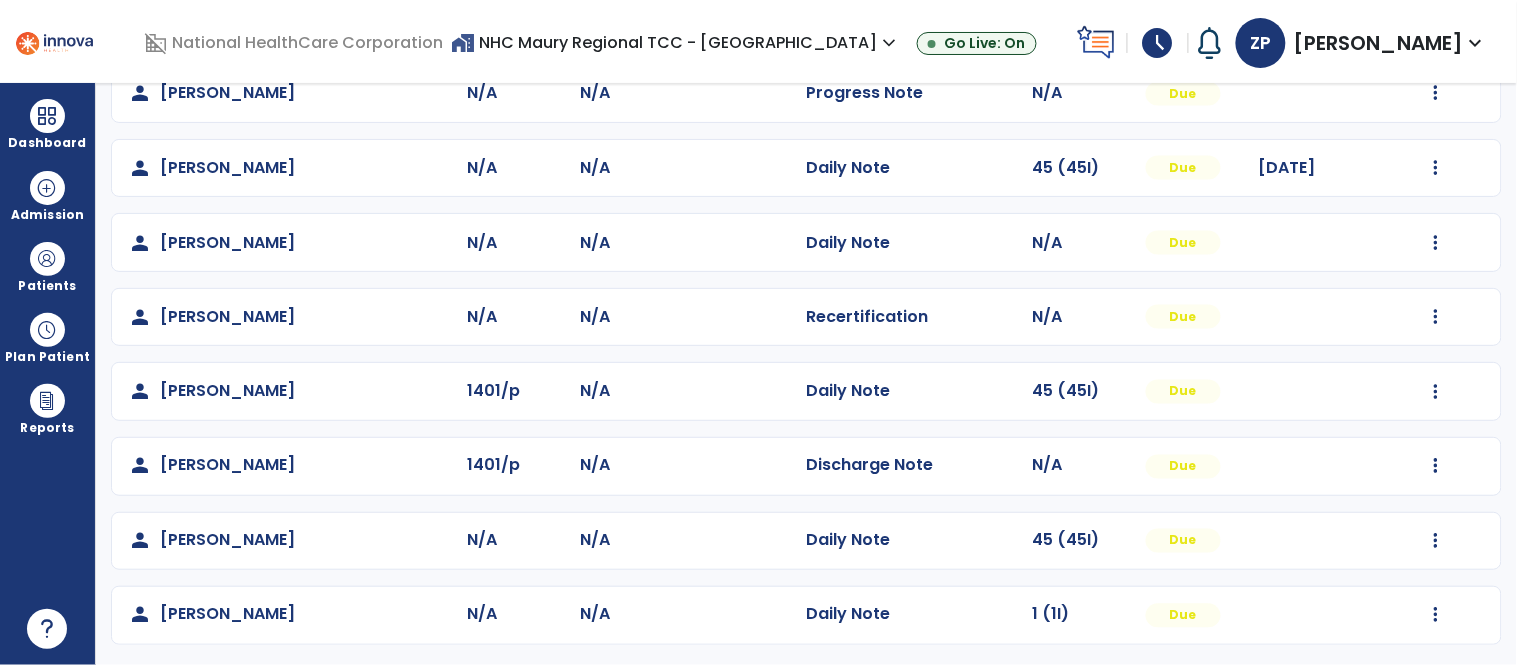 scroll, scrollTop: 0, scrollLeft: 0, axis: both 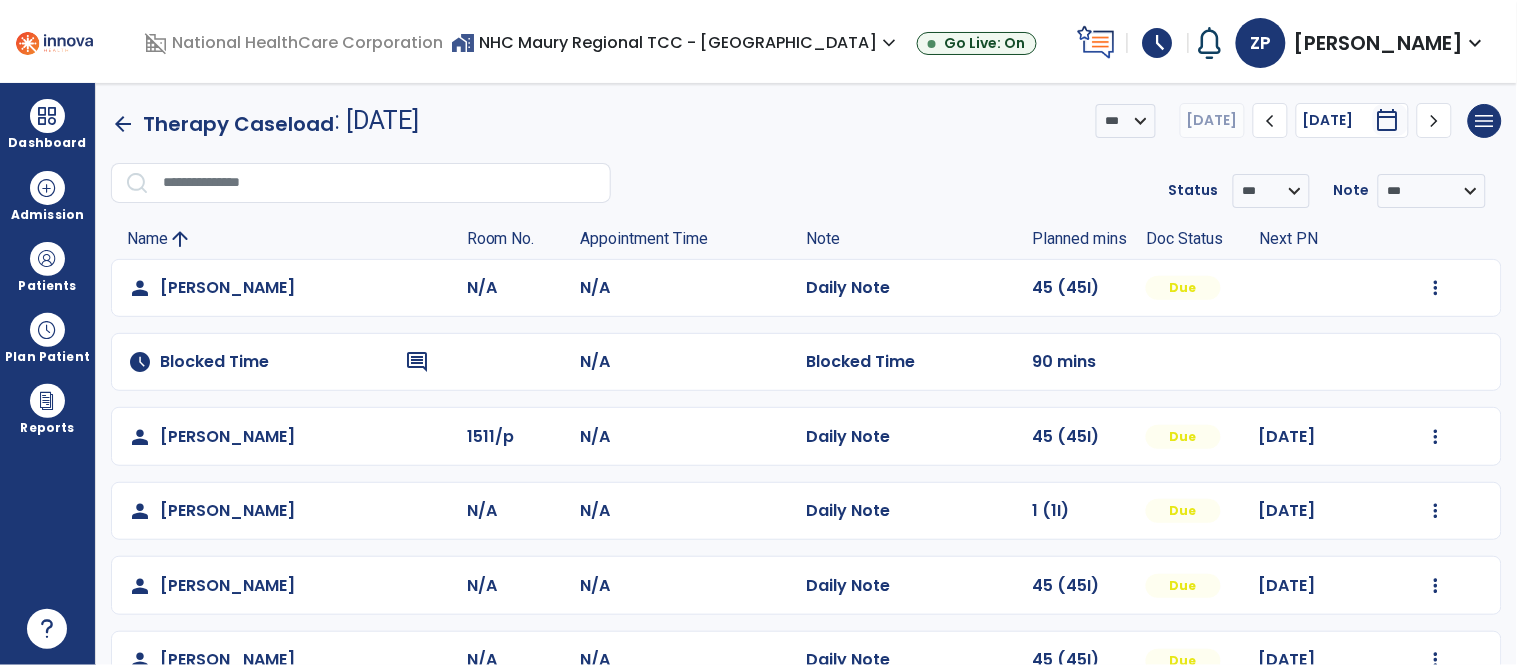 click on "arrow_back" 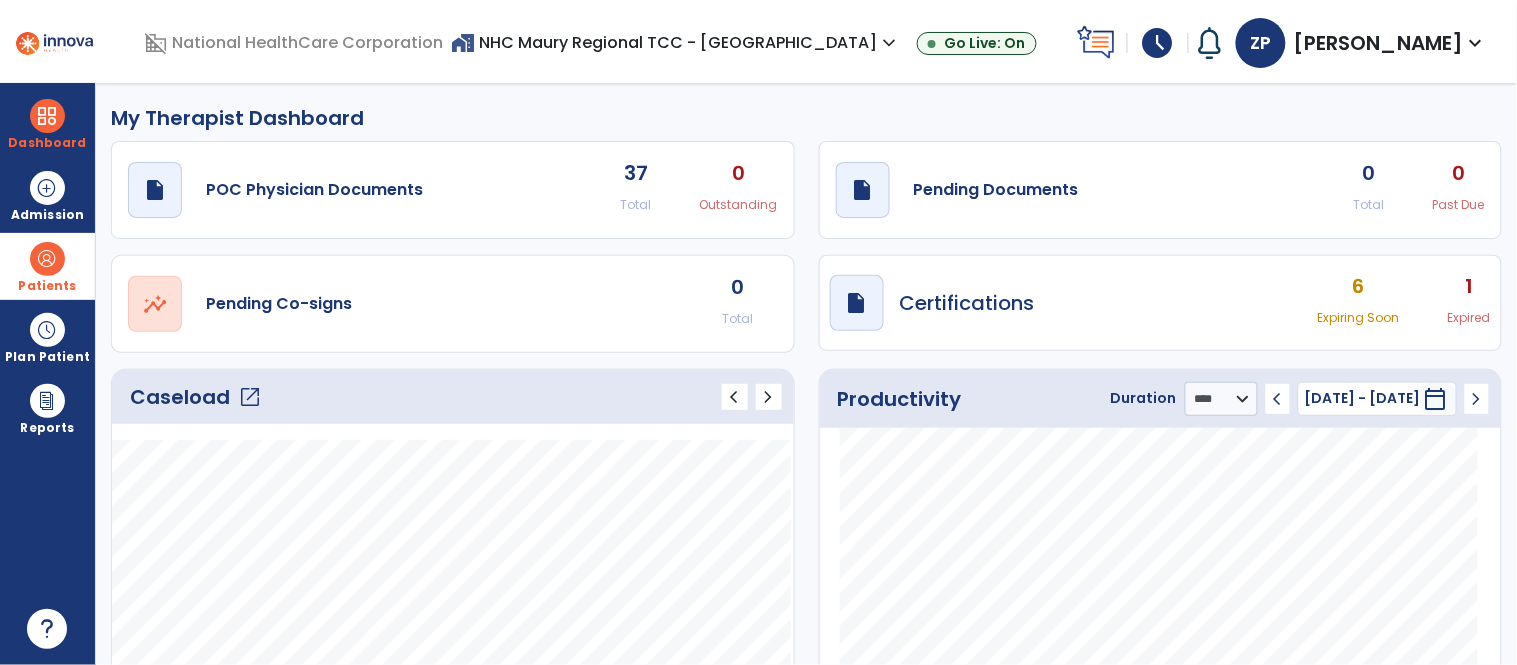 click on "Patients  format_list_bulleted  Patient List  space_dashboard  Patient Board  insert_chart  PDPM Board" at bounding box center [47, 266] 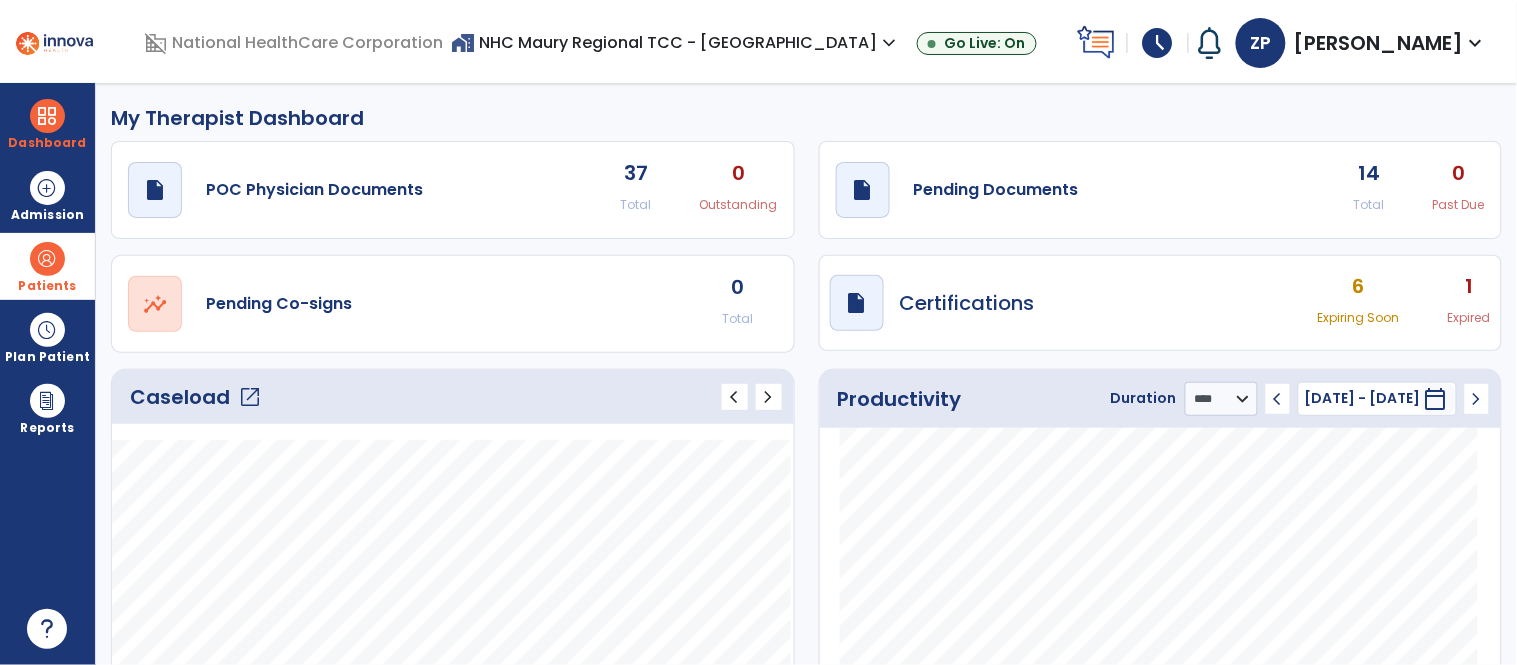 click on "Patients" at bounding box center [47, 286] 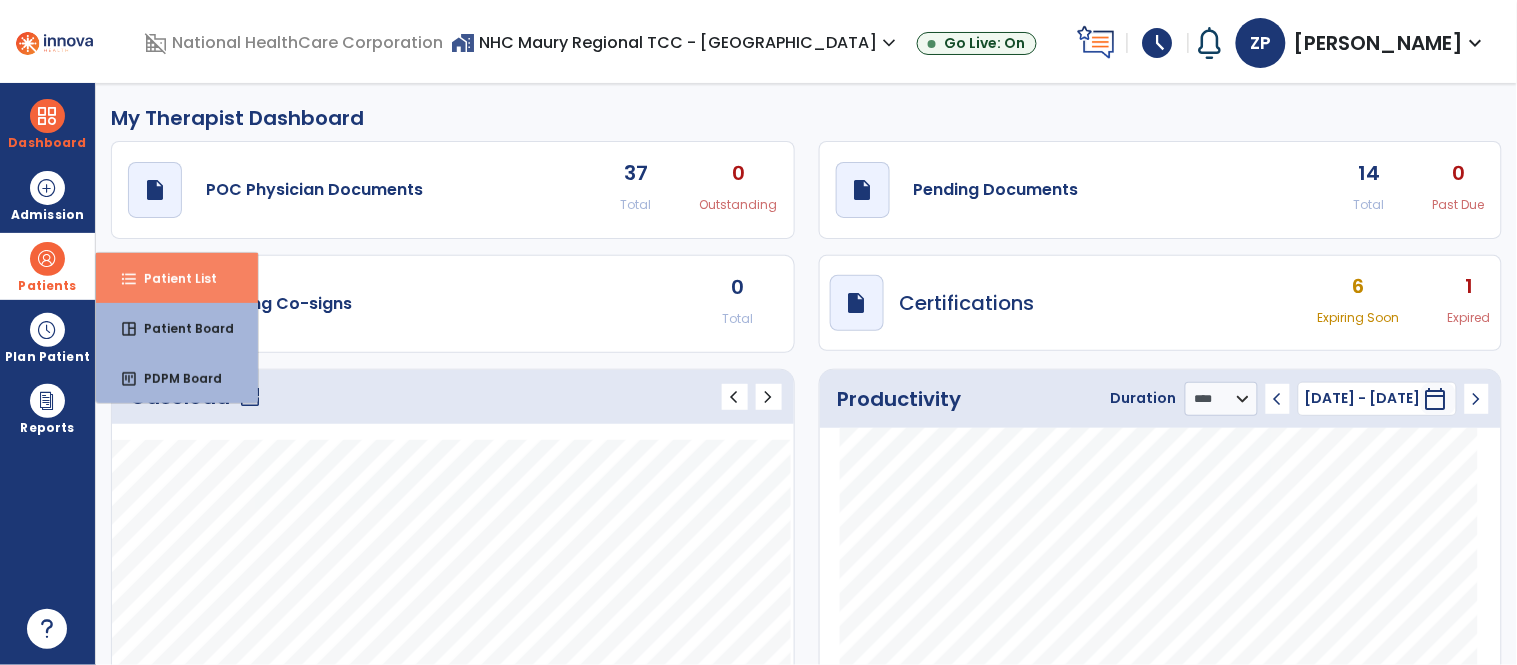 click on "format_list_bulleted  Patient List" at bounding box center (177, 278) 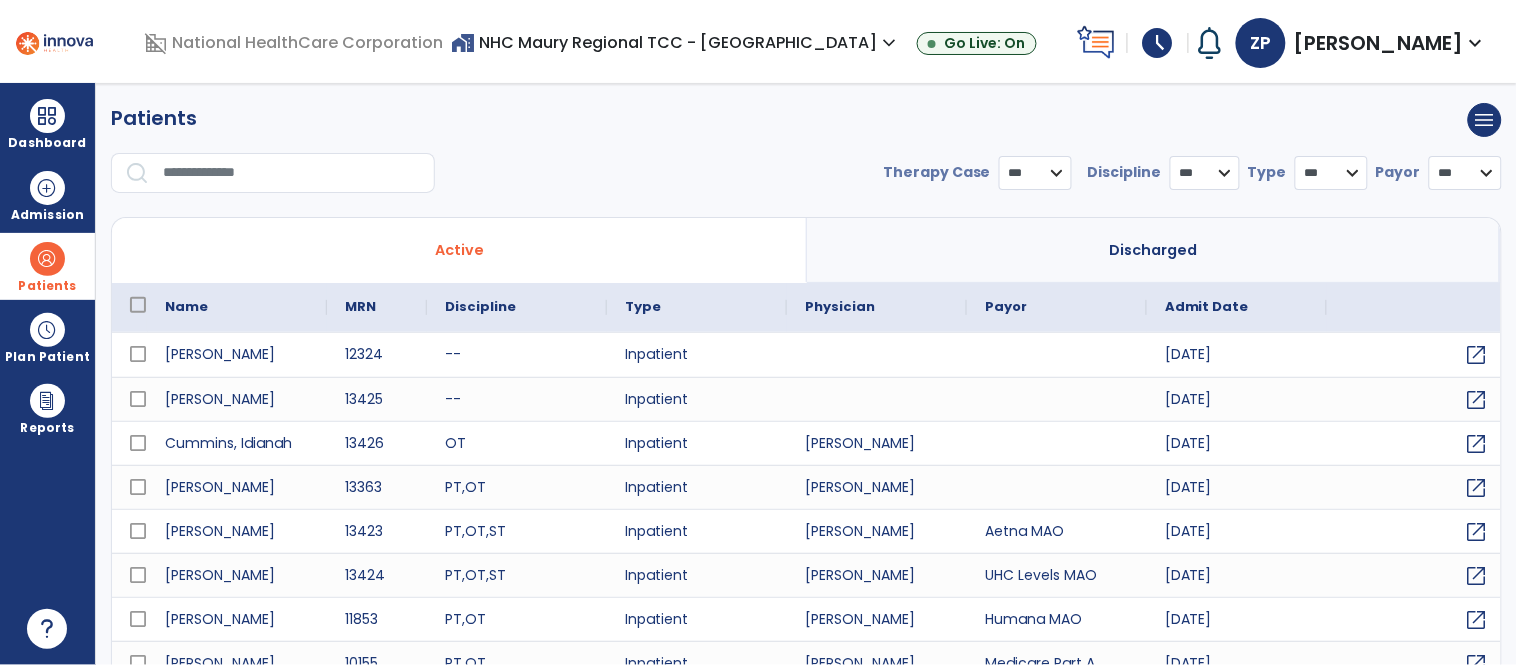 select on "***" 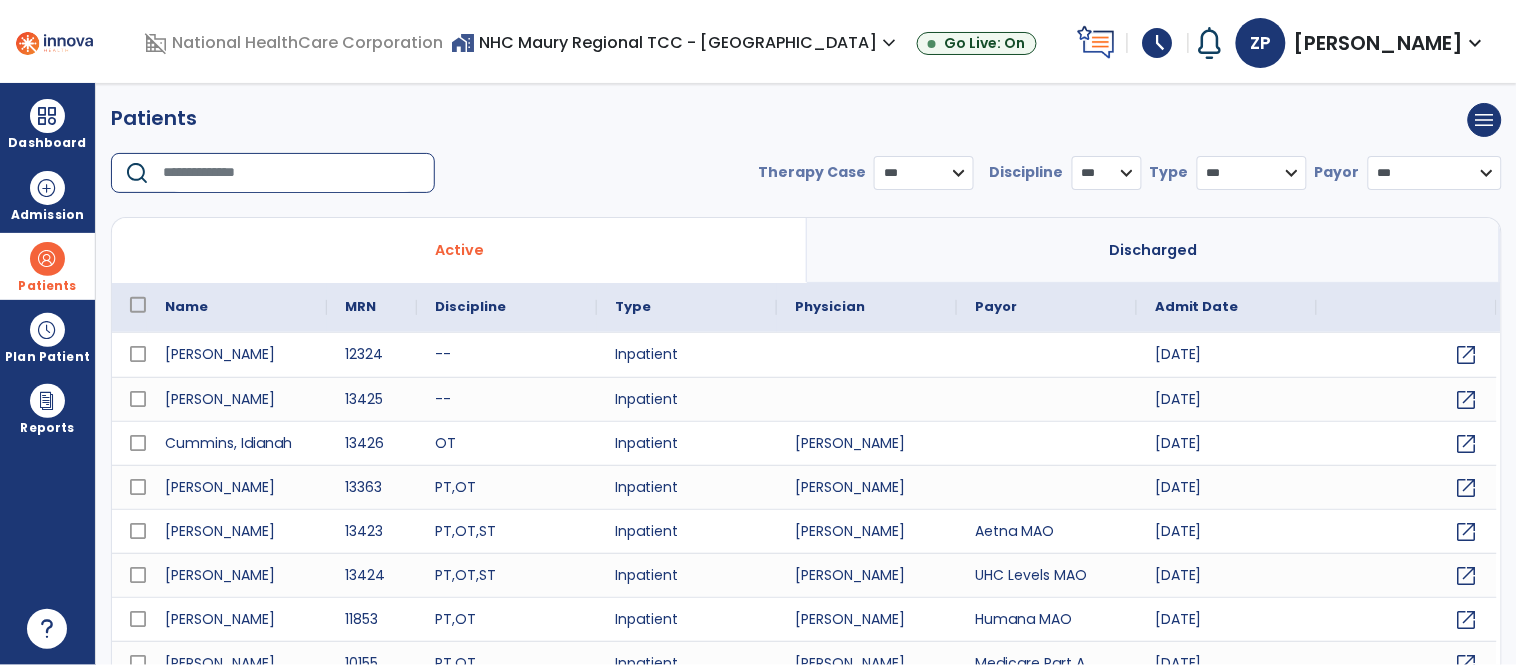 click at bounding box center [292, 173] 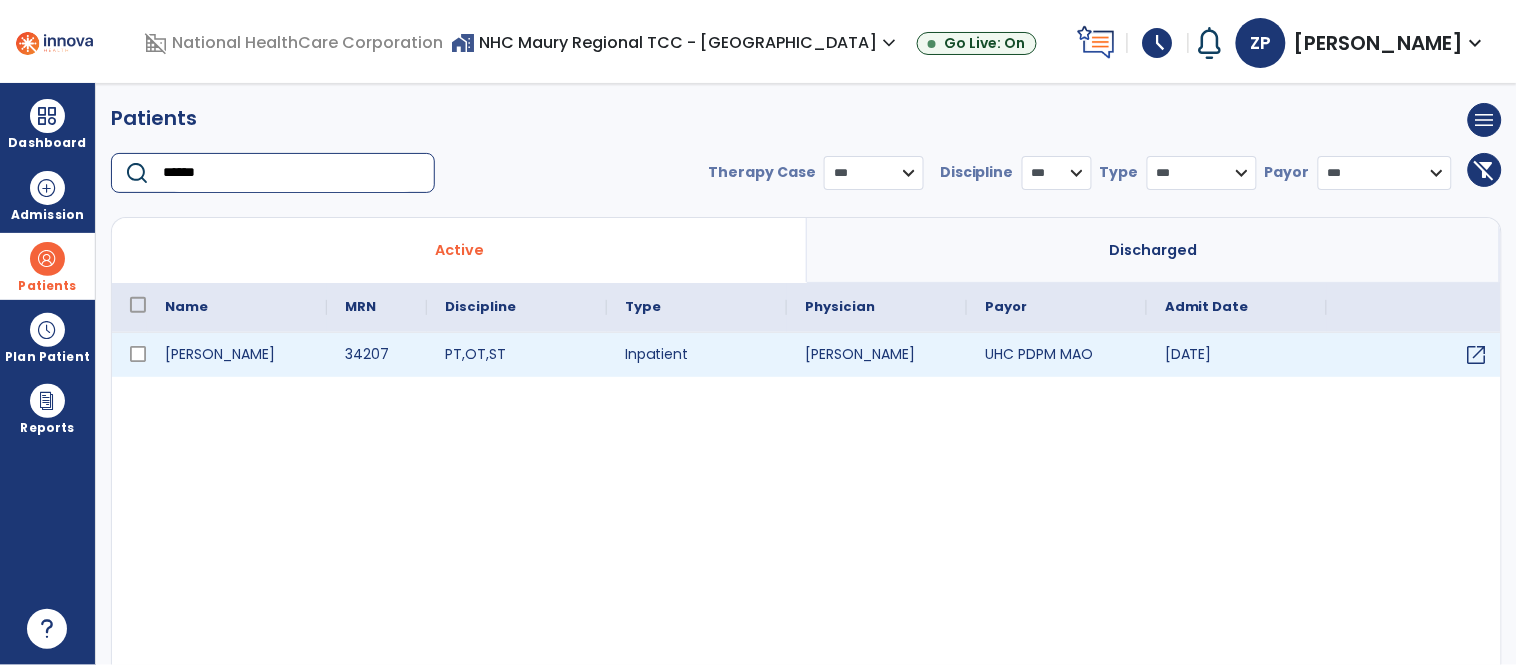 type on "******" 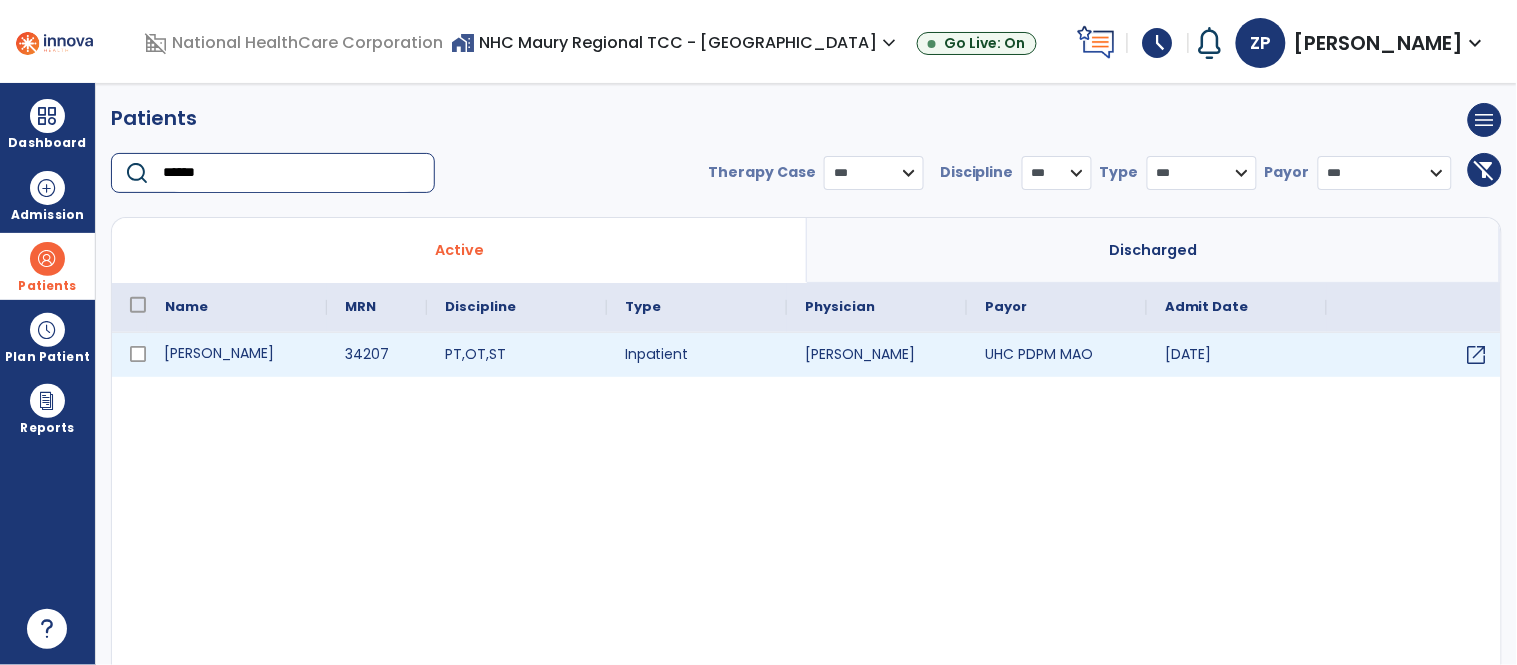 click on "[PERSON_NAME]" at bounding box center [237, 355] 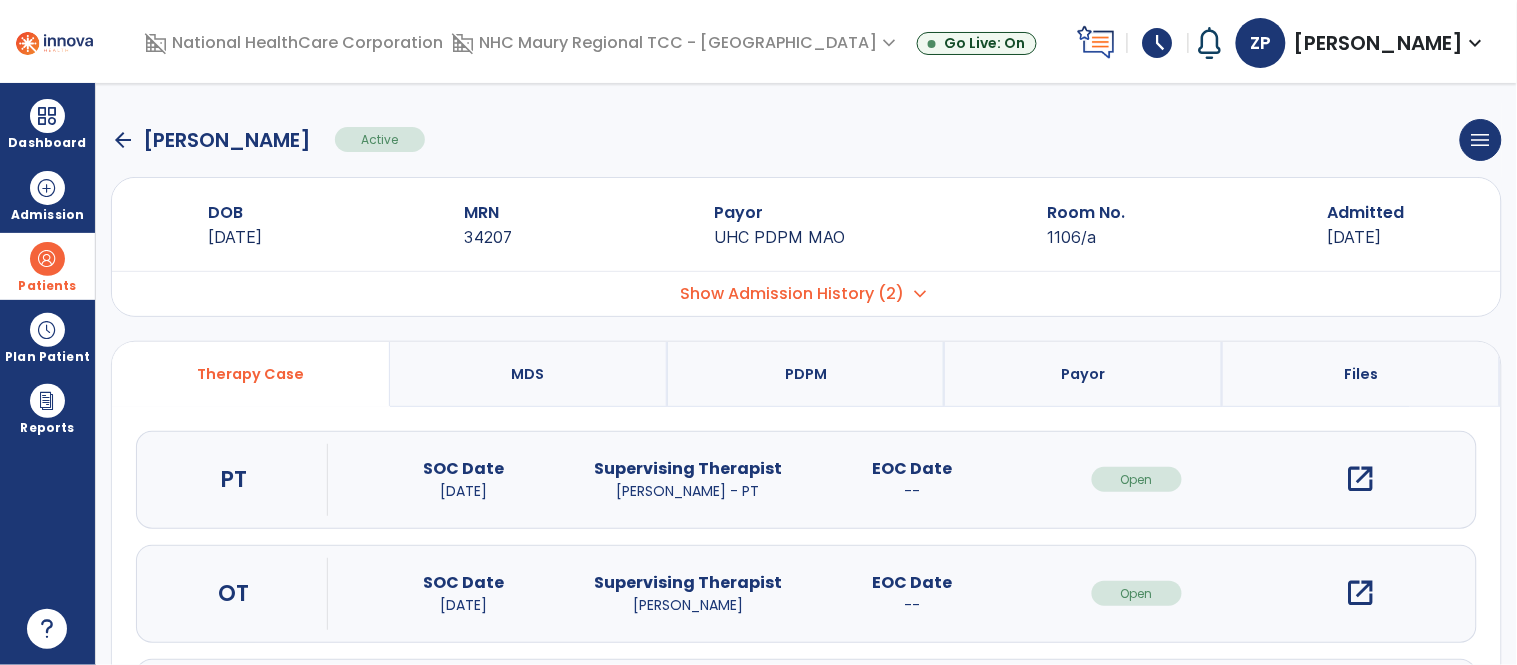 click on "open_in_new" at bounding box center [1361, 479] 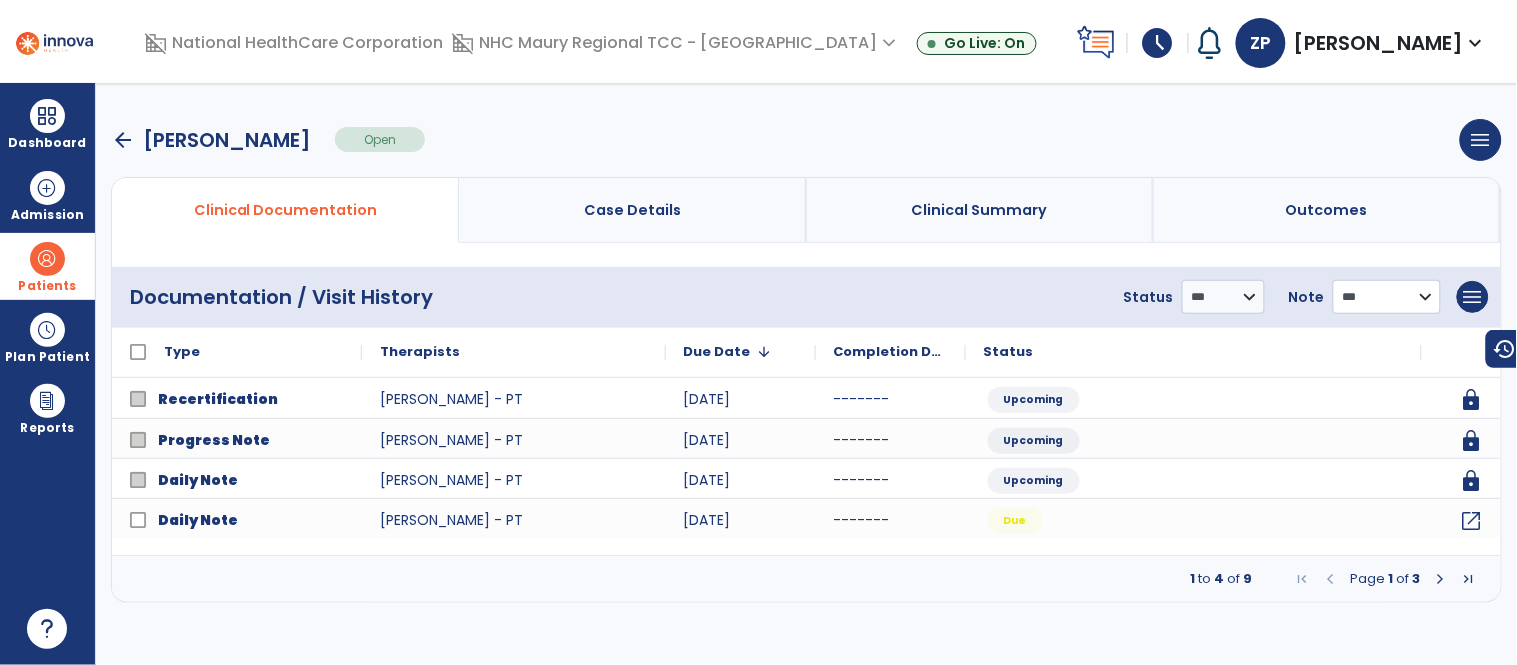 click on "**********" at bounding box center [1223, 297] 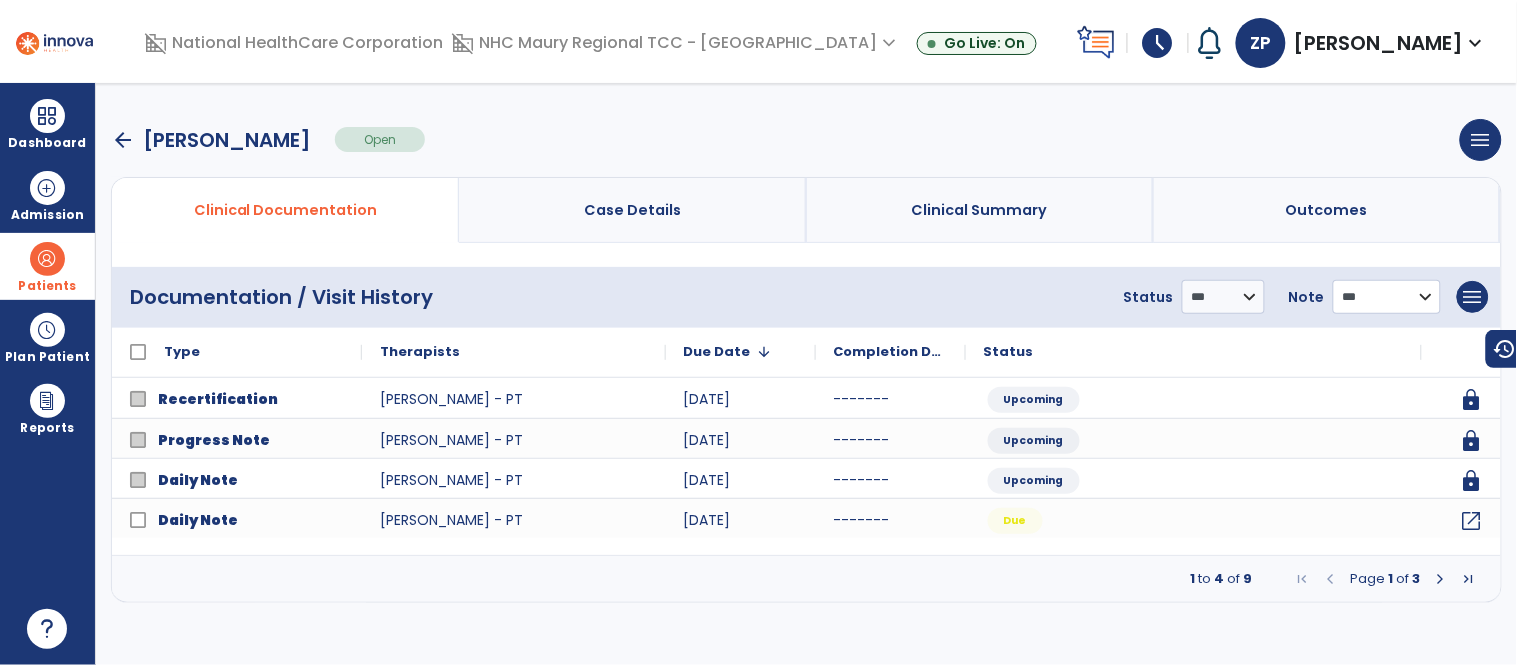 select on "**********" 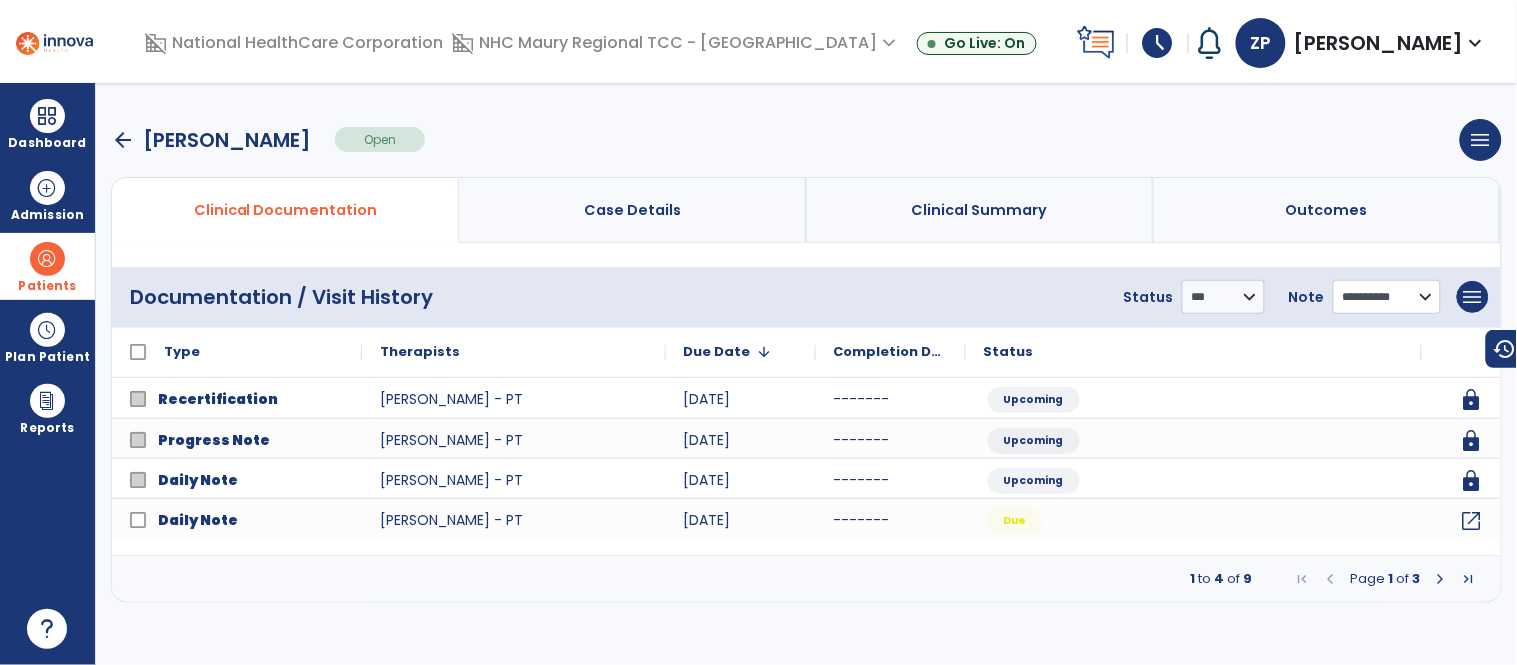 click on "**********" at bounding box center [1223, 297] 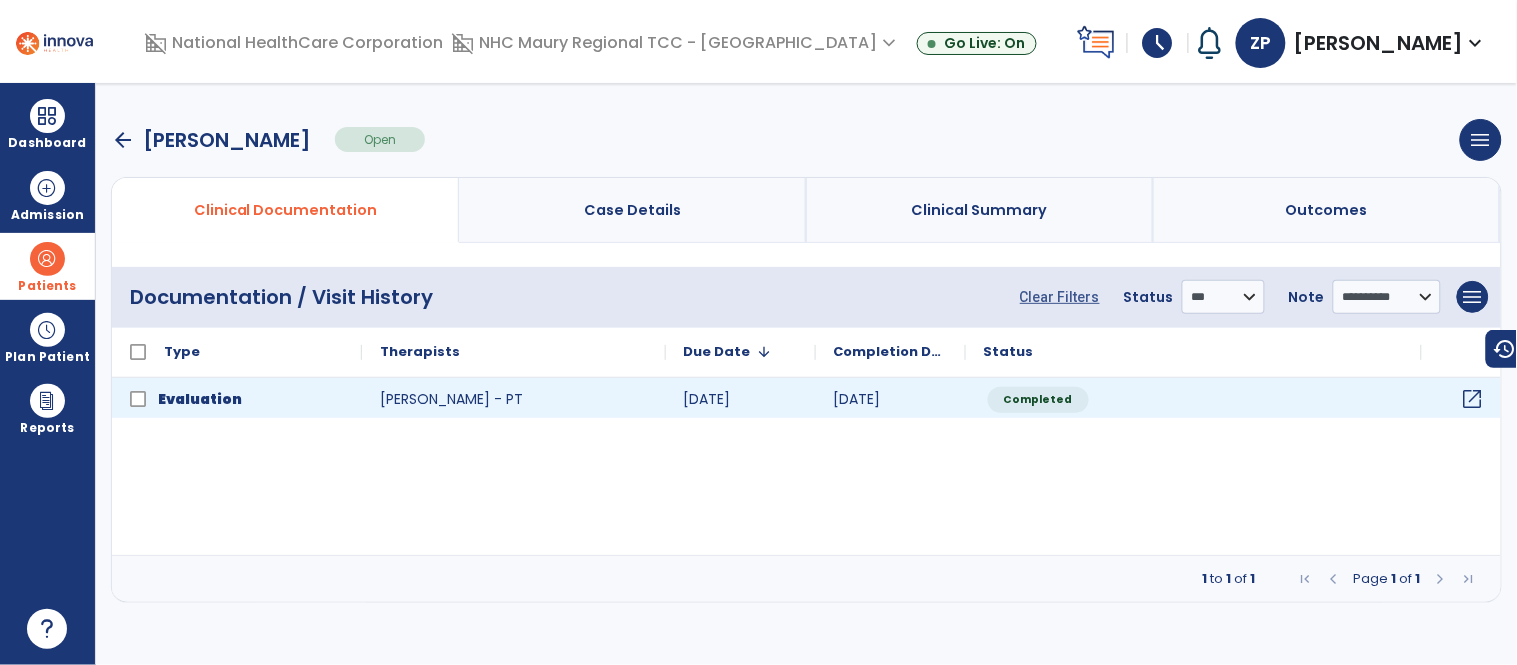 click on "open_in_new" 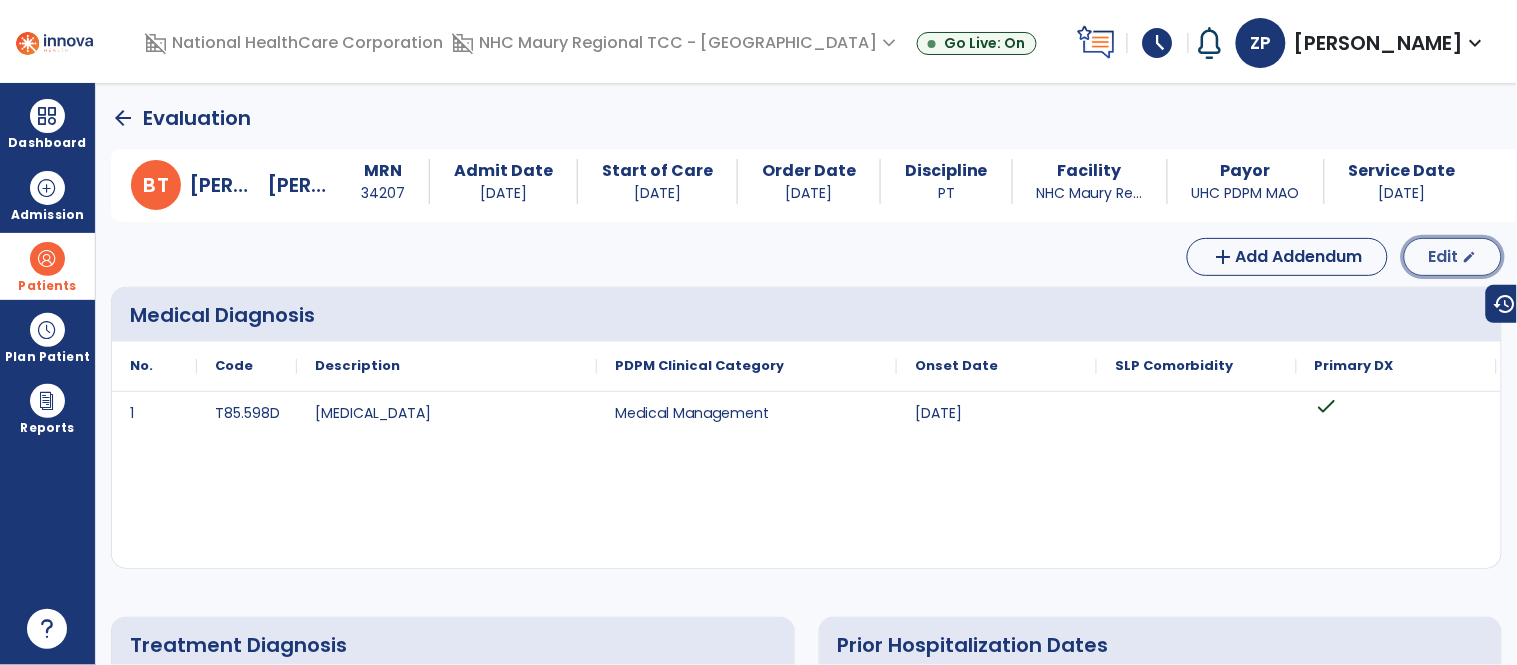 click on "edit" 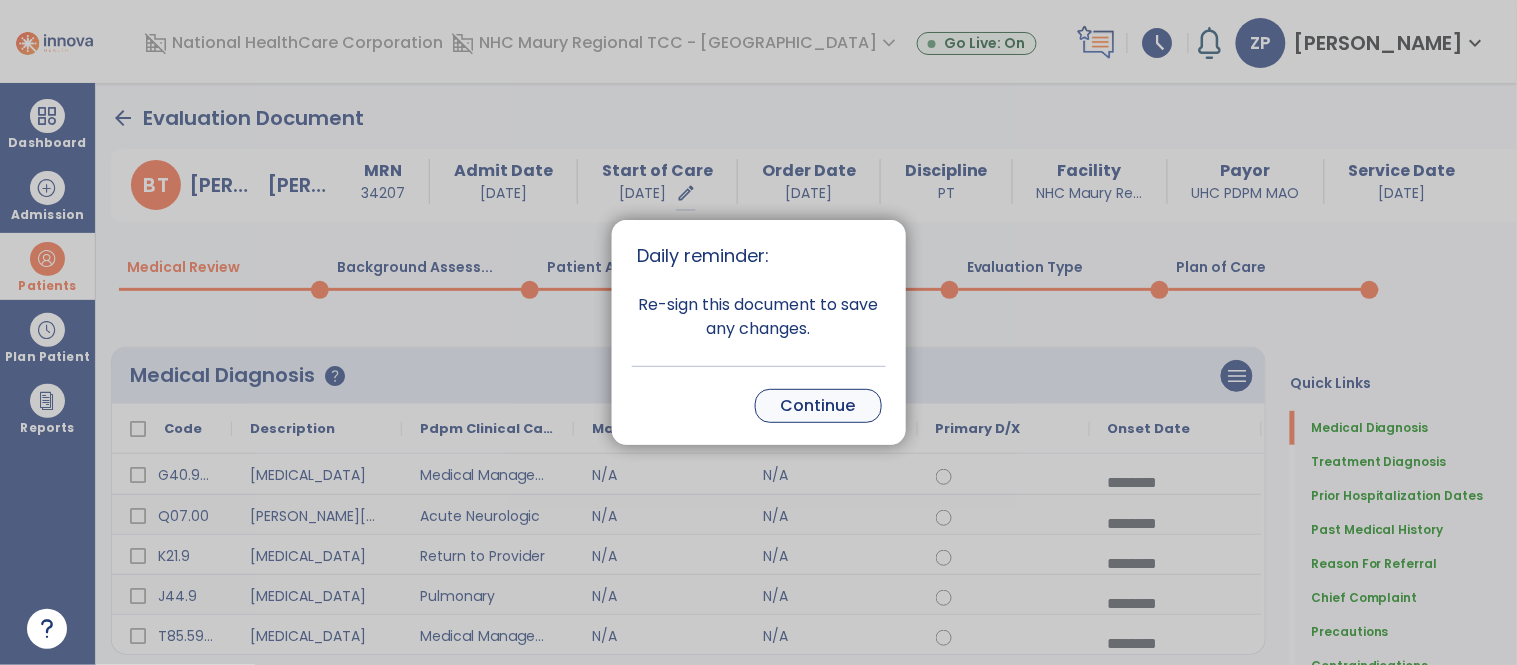 click on "Continue" at bounding box center (818, 406) 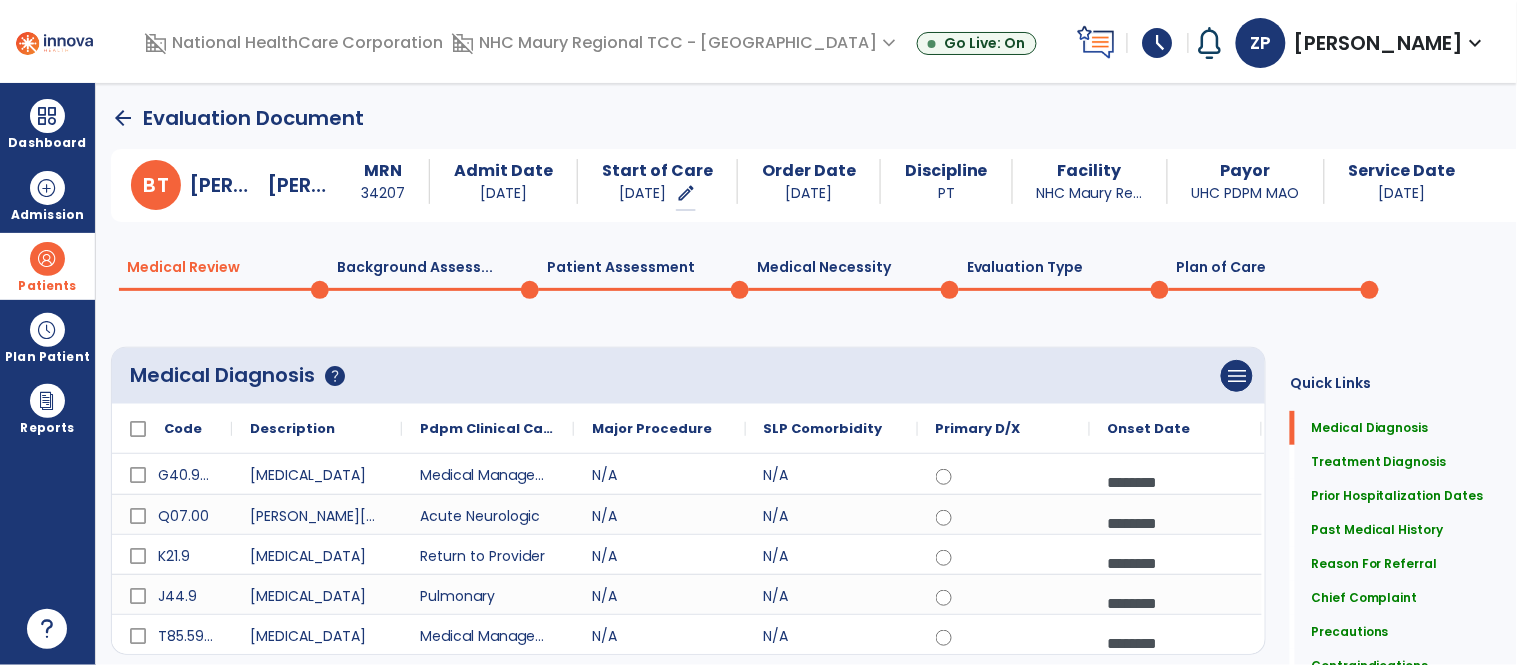 click on "Patient Assessment  0" 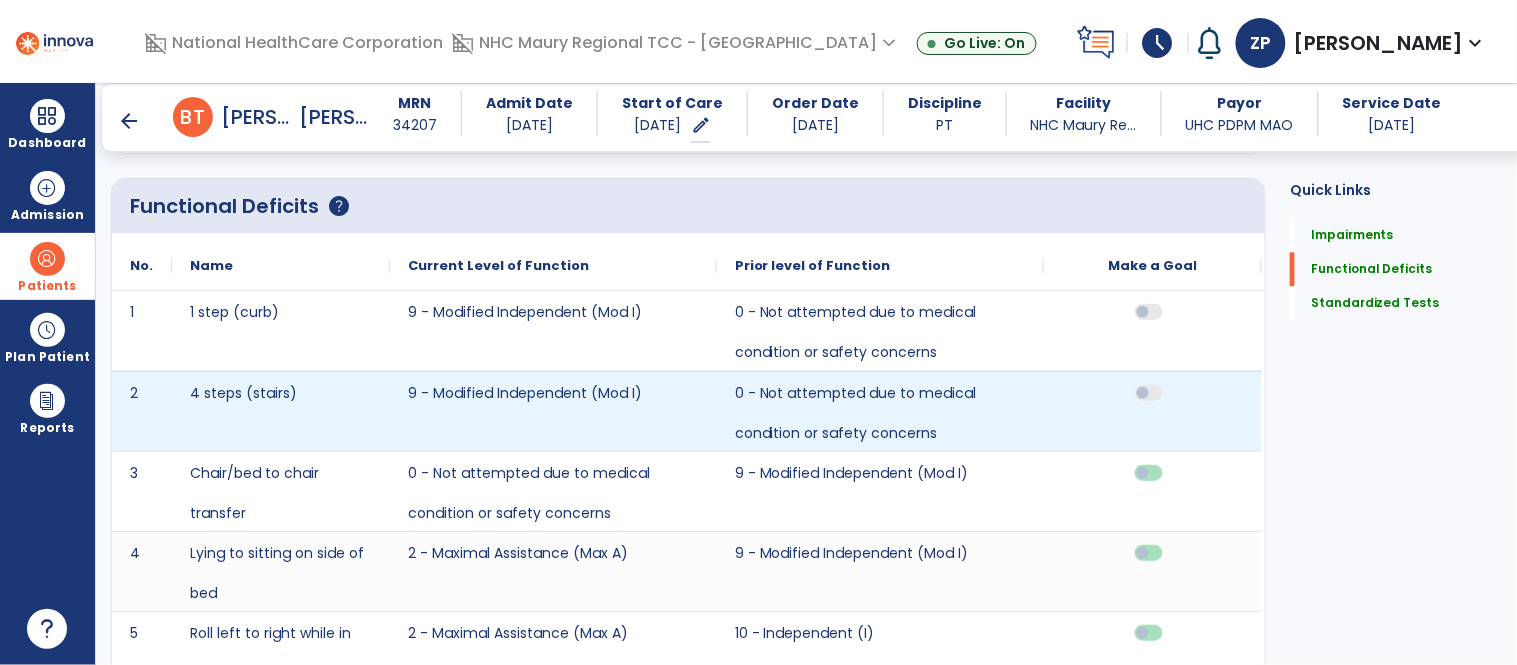 scroll, scrollTop: 998, scrollLeft: 0, axis: vertical 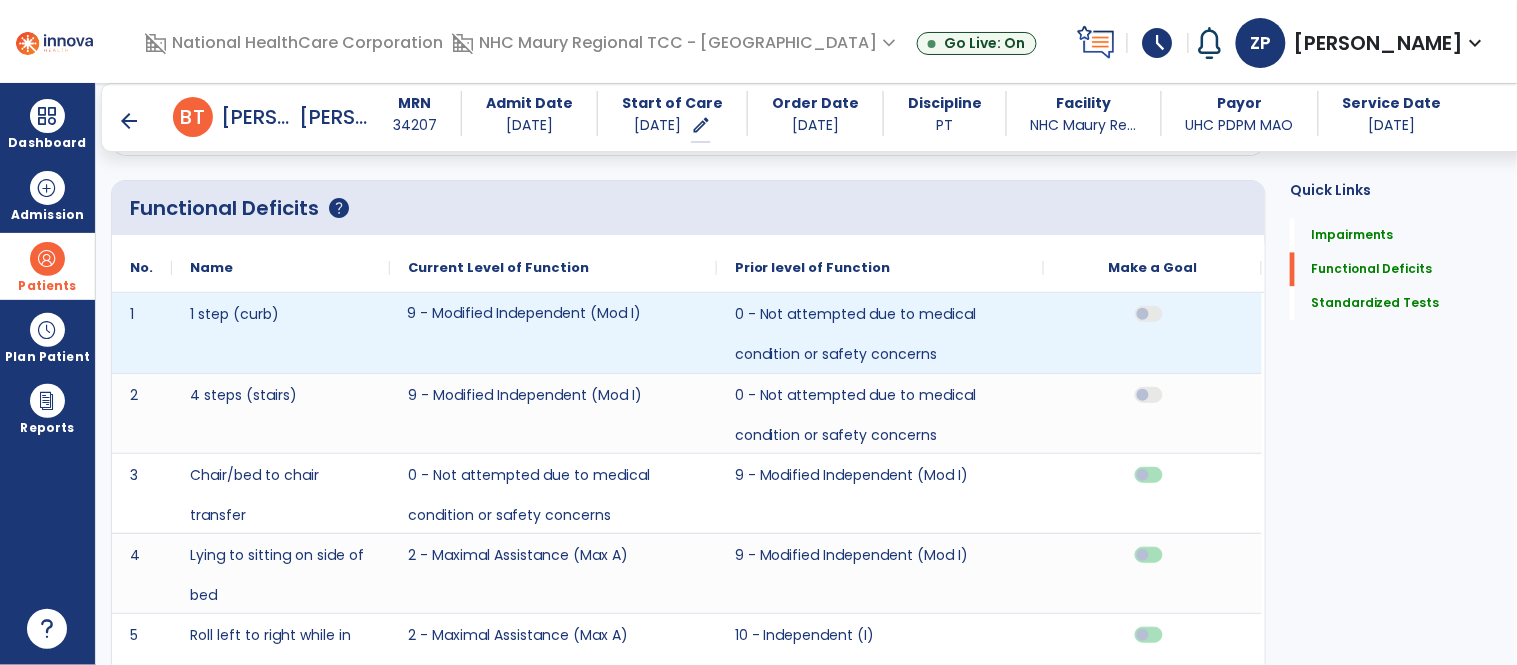 click on "9 - Modified Independent (Mod I)" 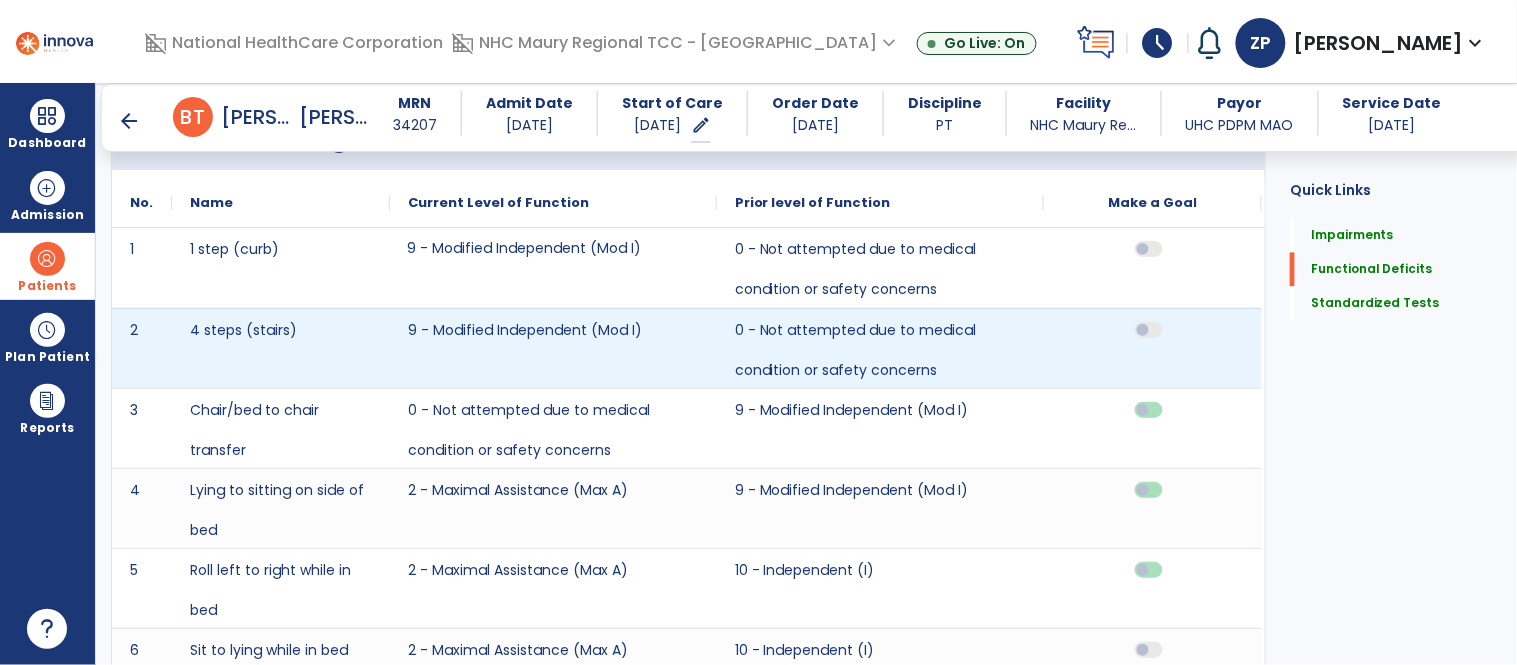 scroll, scrollTop: 1065, scrollLeft: 0, axis: vertical 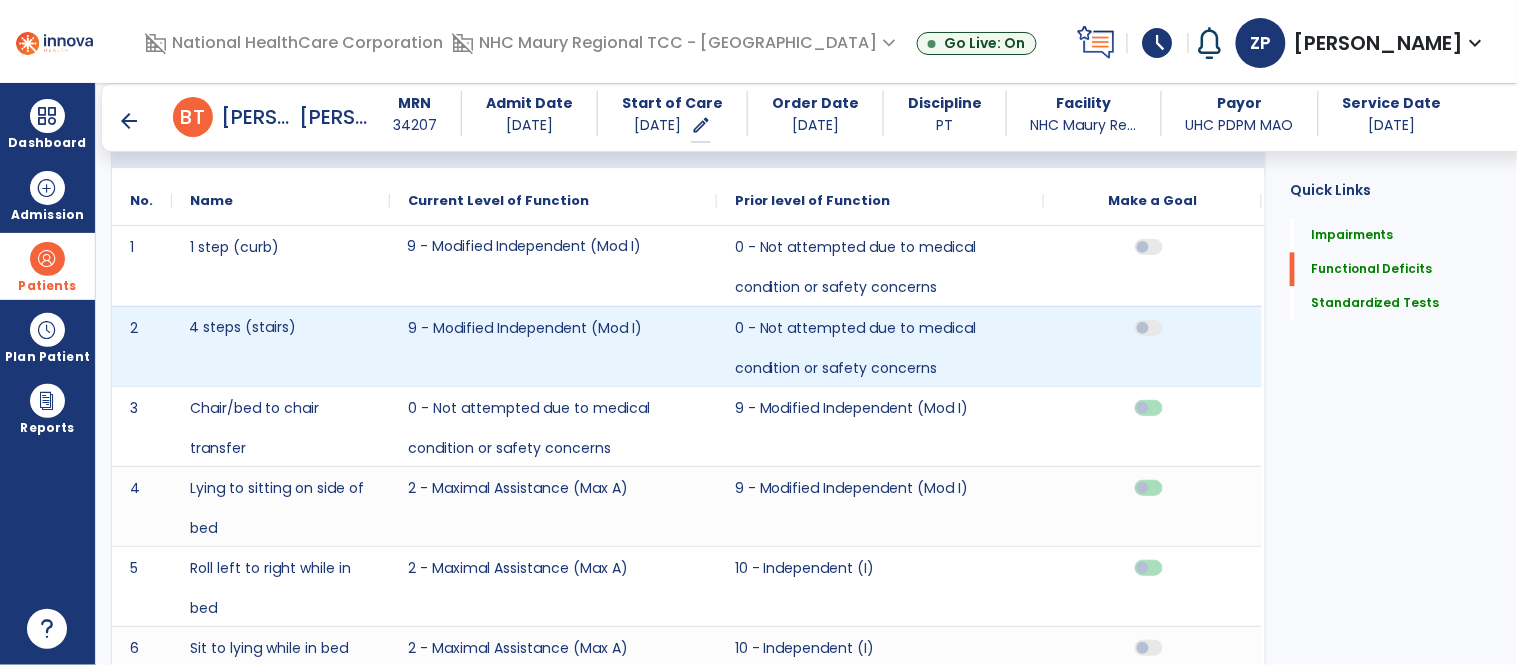 click on "4 steps (stairs)" 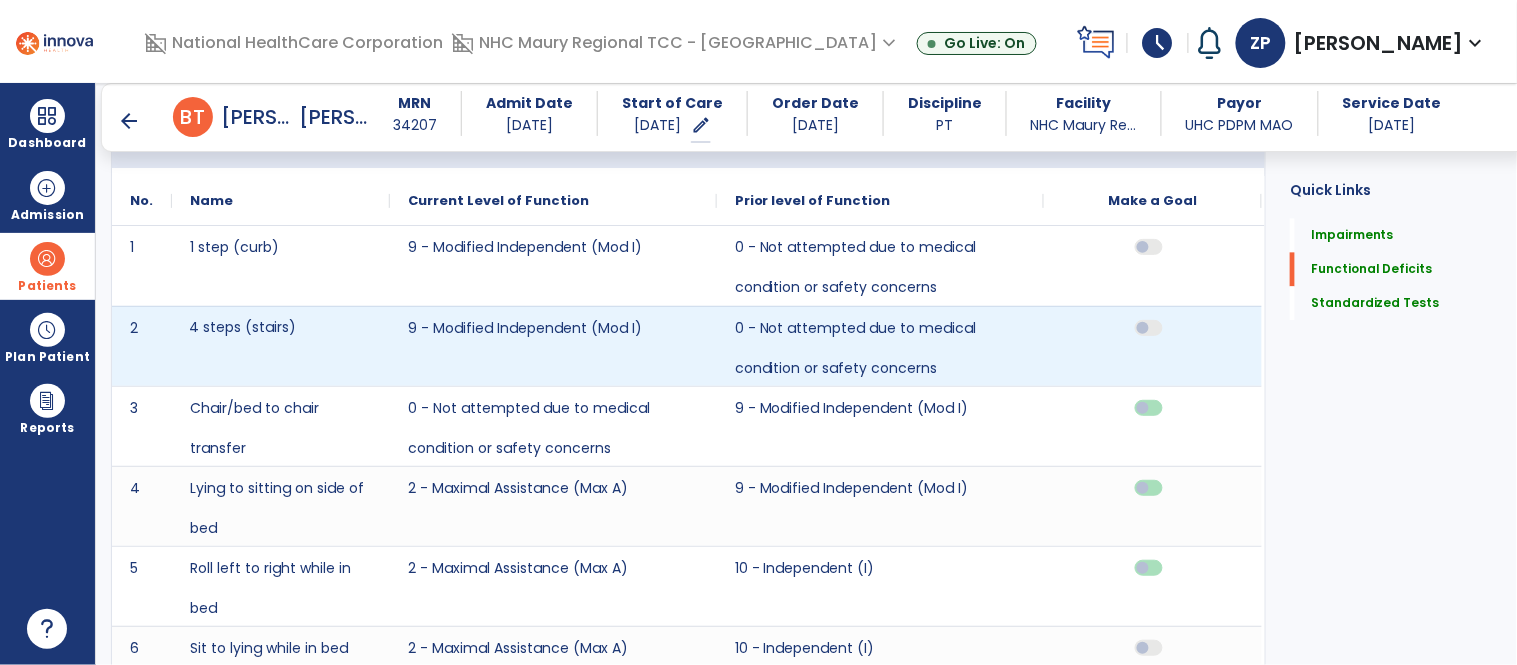 click on "4 steps (stairs)" 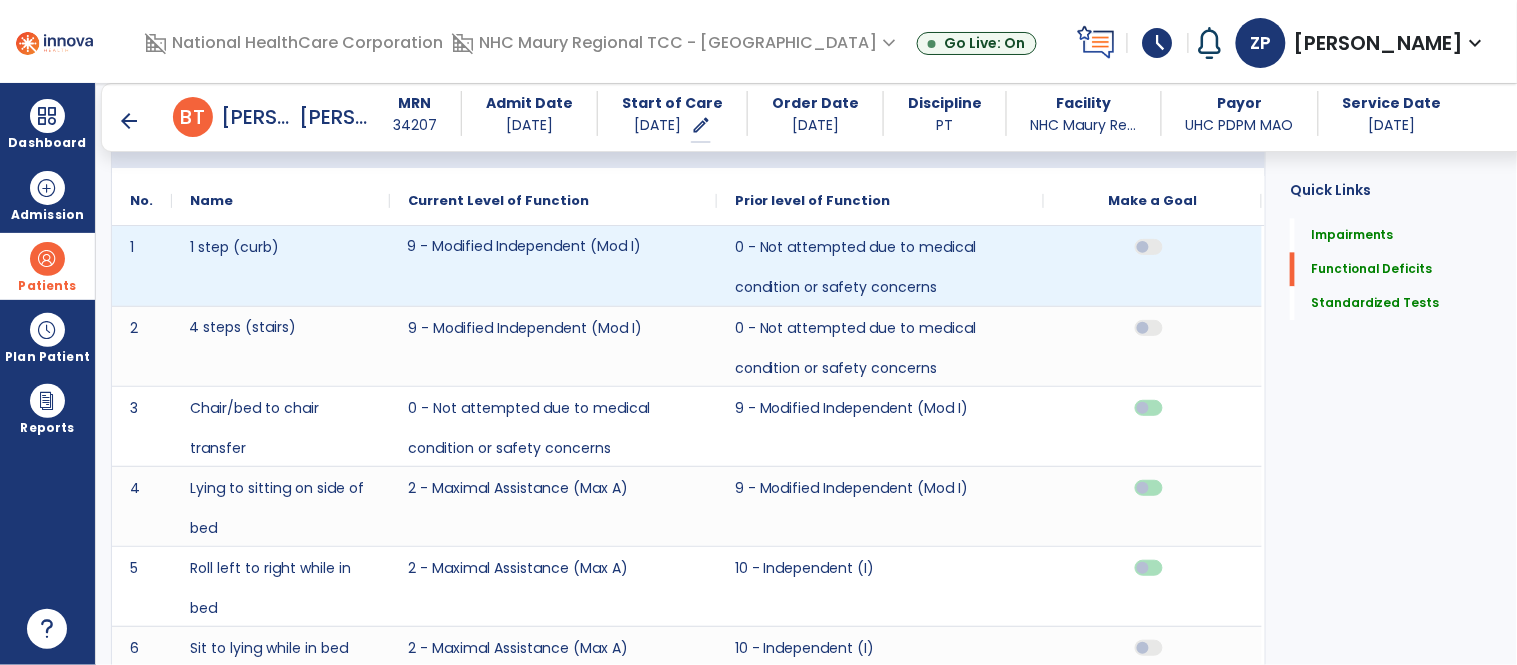 click on "9 - Modified Independent (Mod I)" 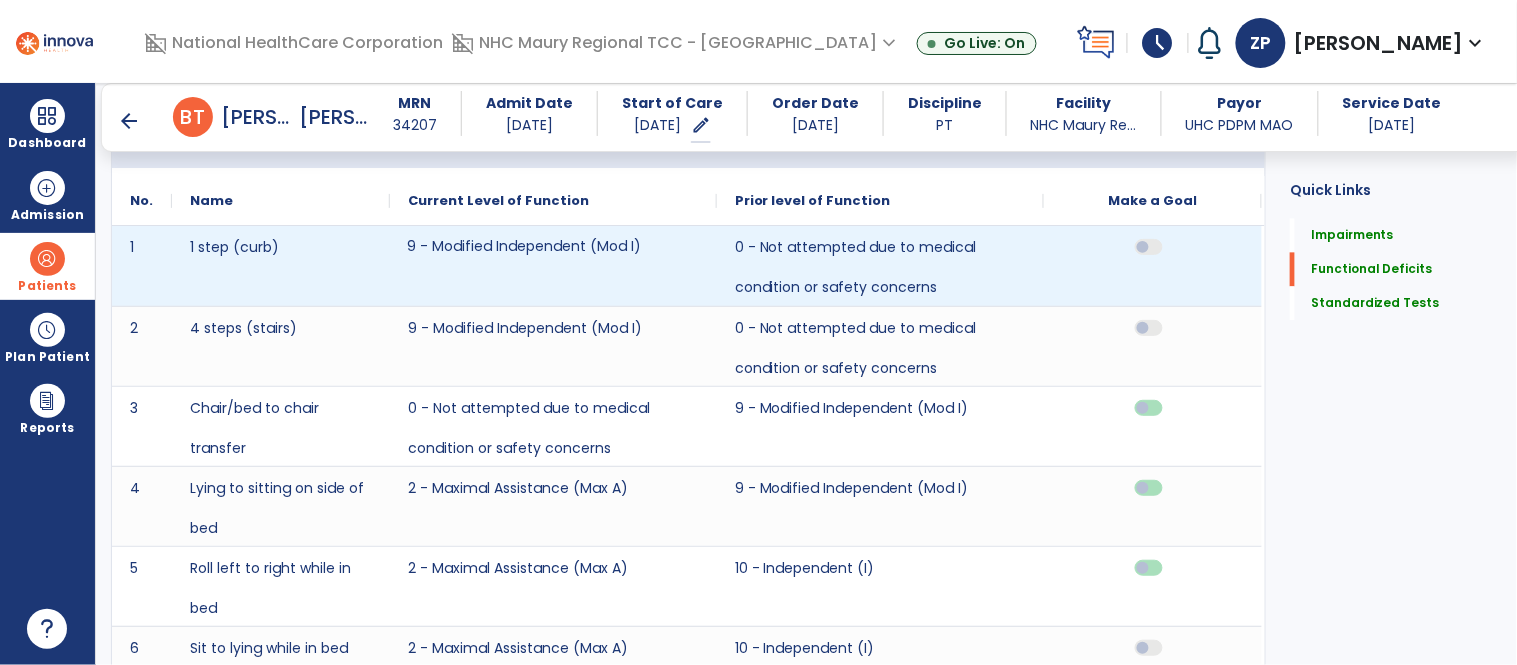 click on "9 - Modified Independent (Mod I)" 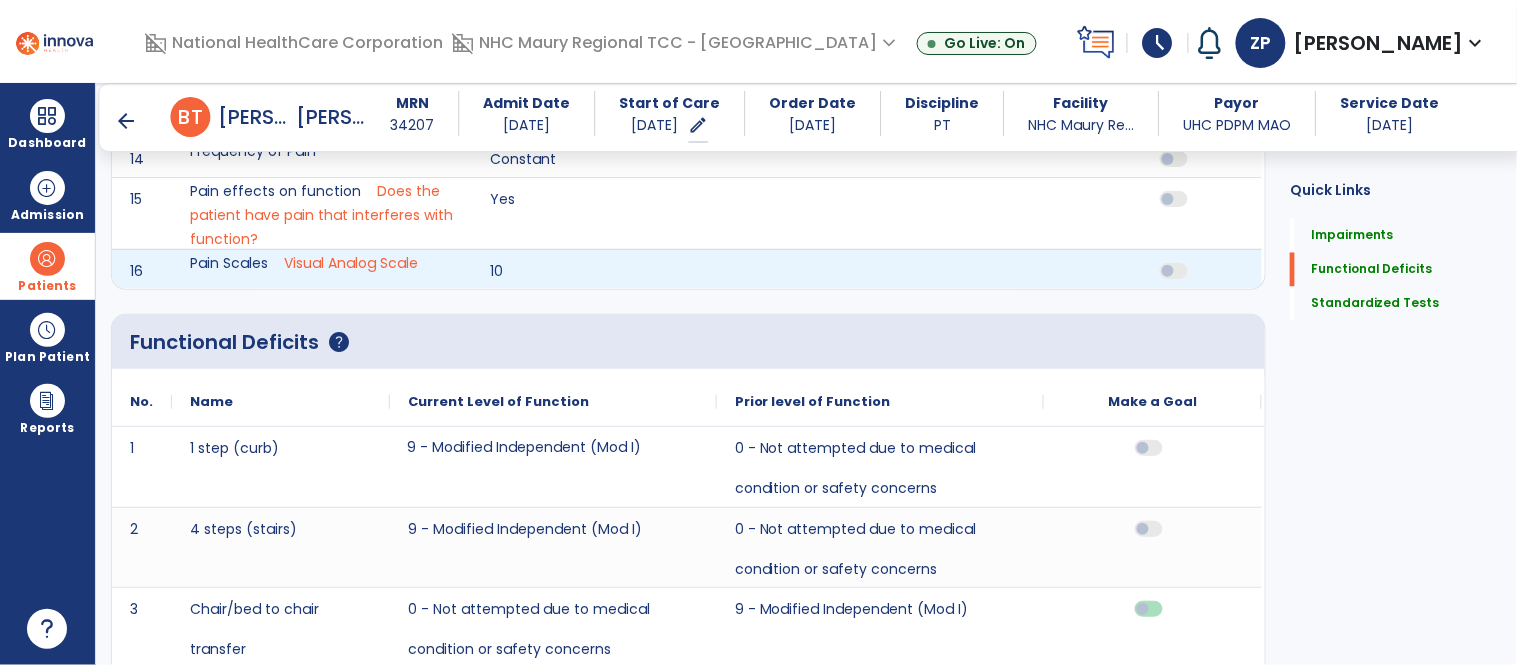 scroll, scrollTop: 0, scrollLeft: 0, axis: both 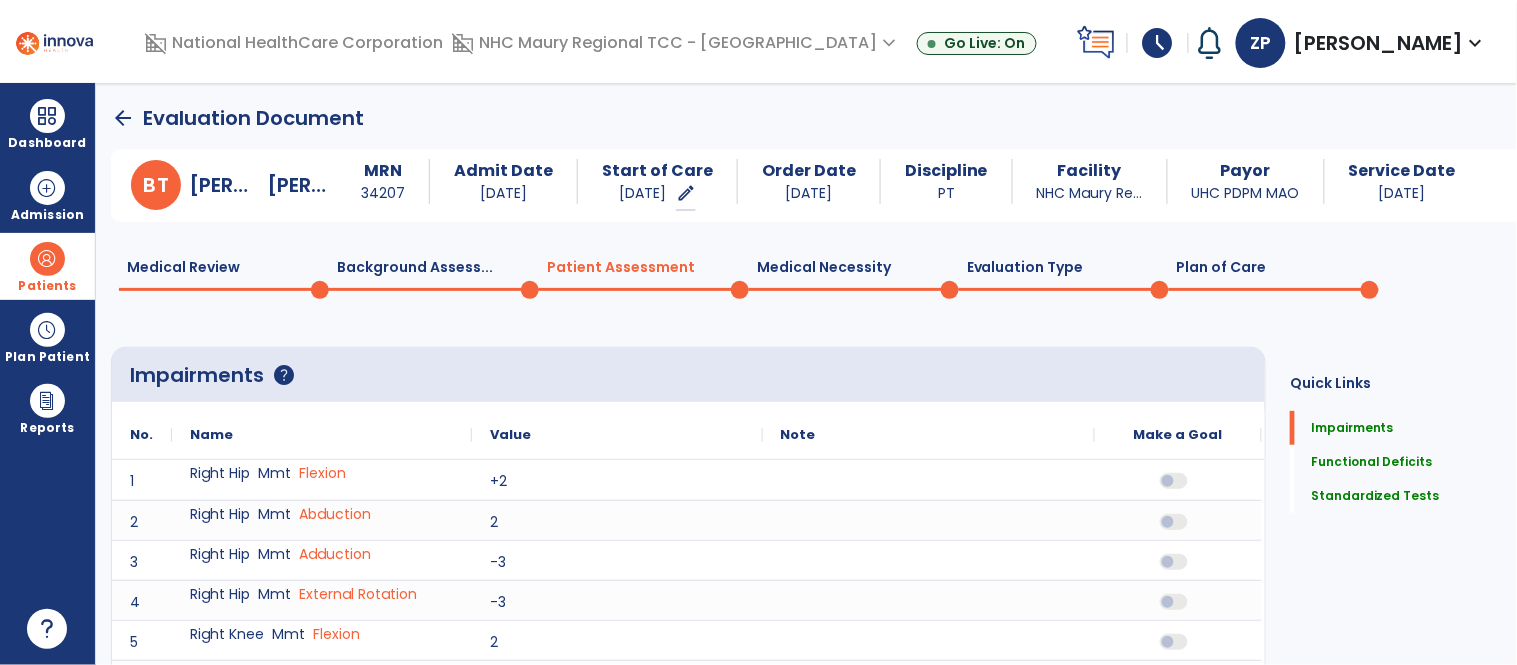 click at bounding box center [47, 259] 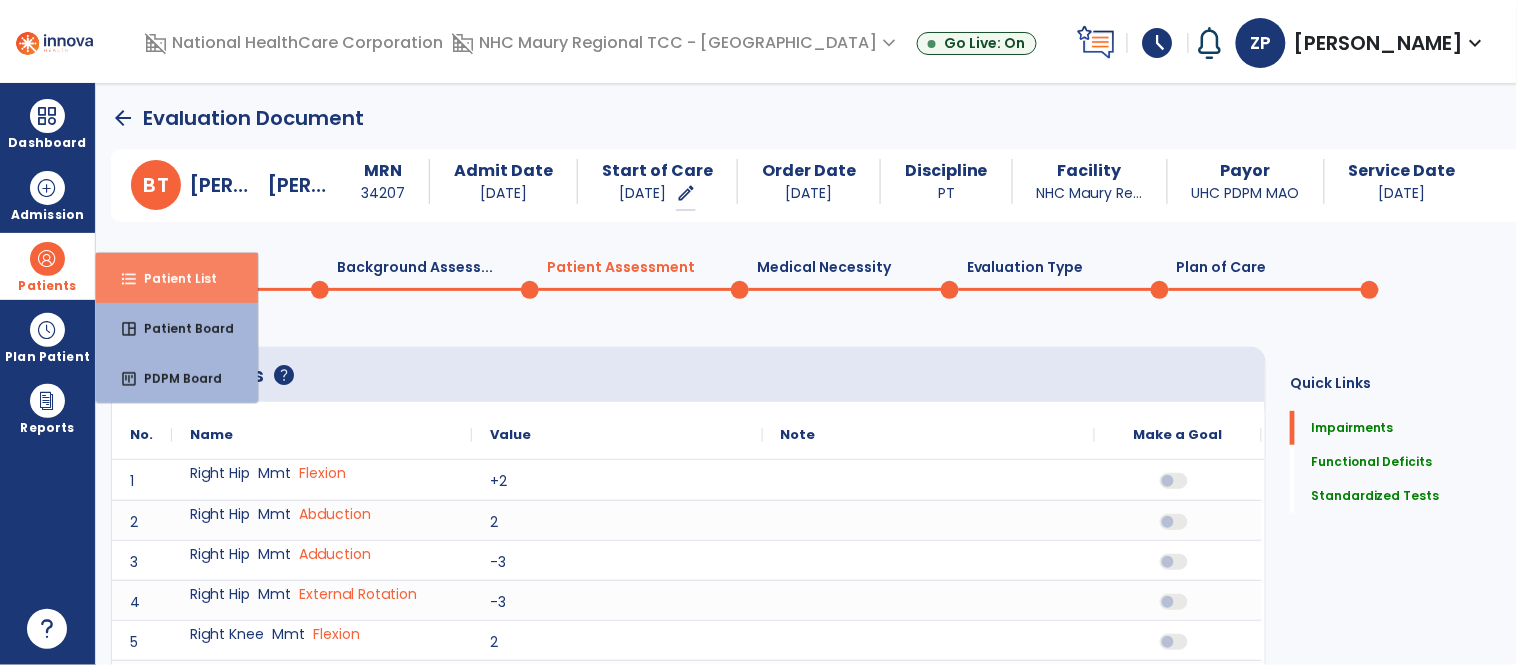 click on "Patient List" at bounding box center [172, 278] 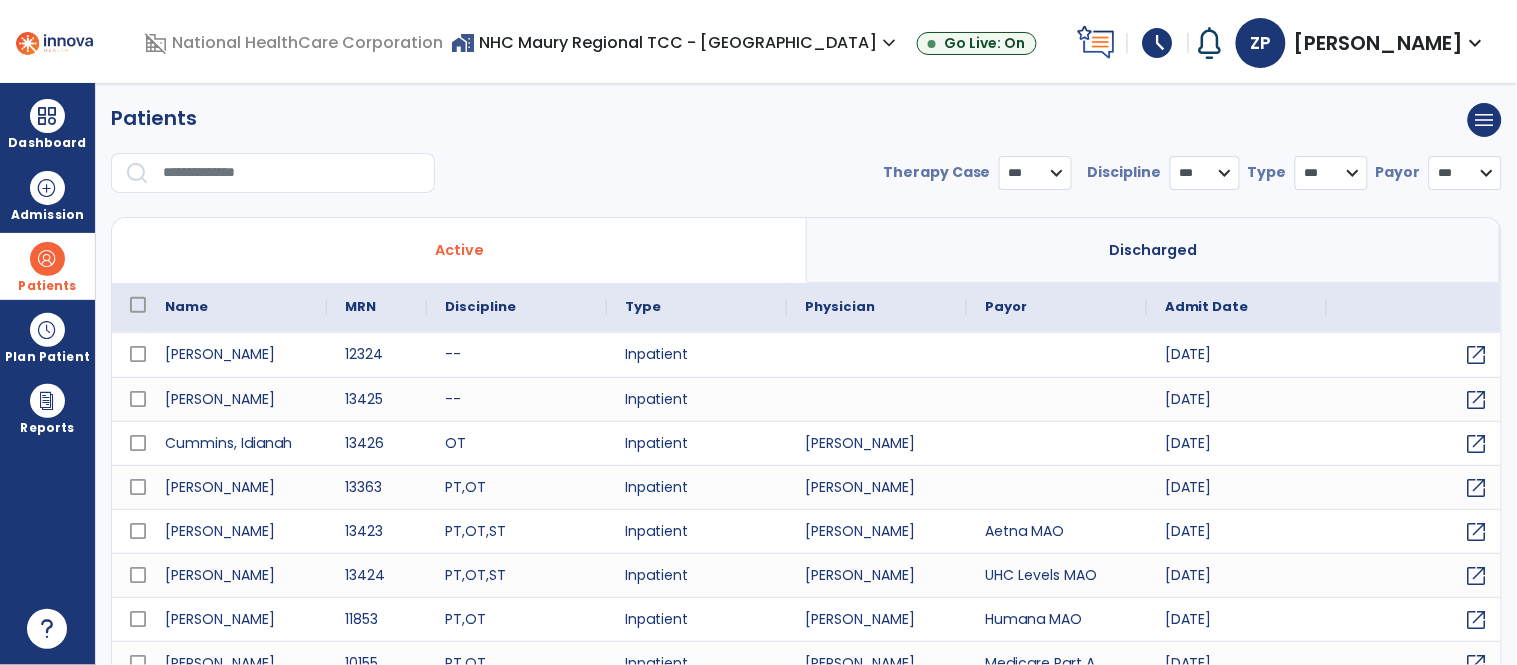 select on "***" 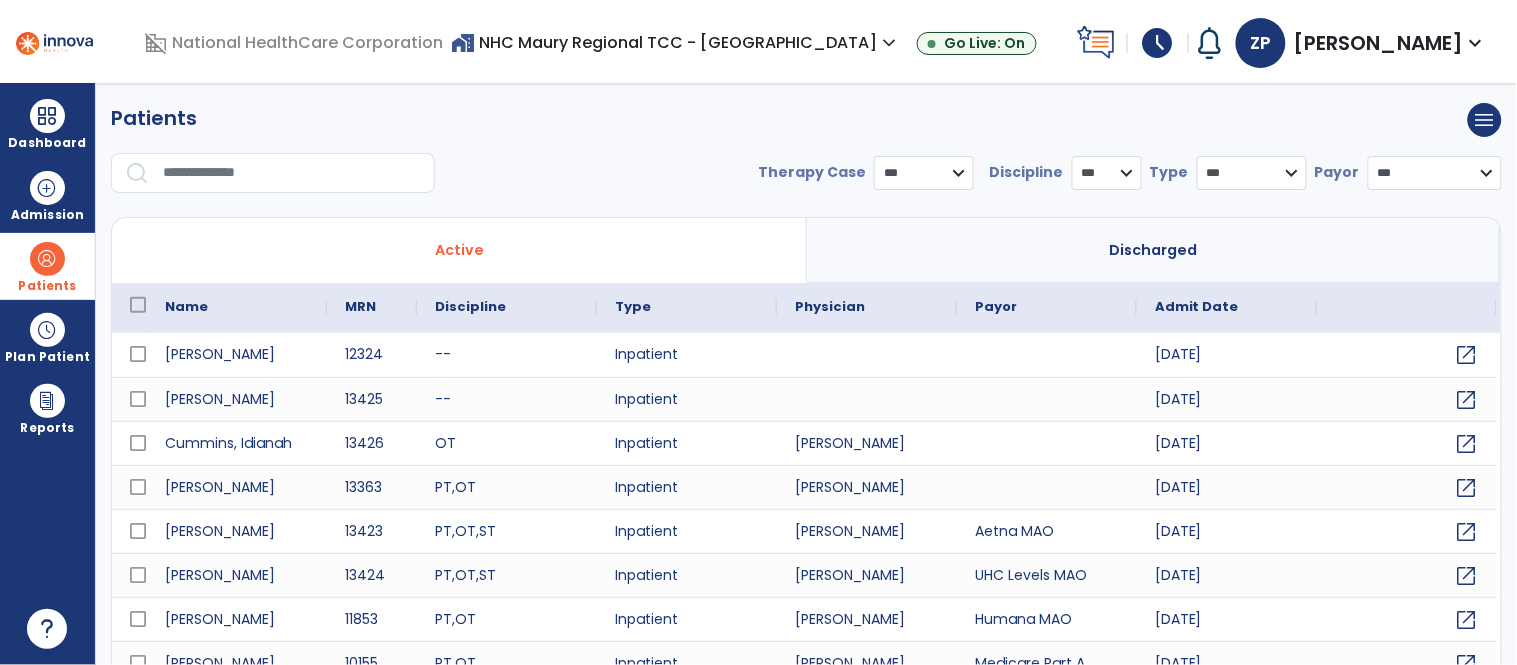 click at bounding box center [292, 173] 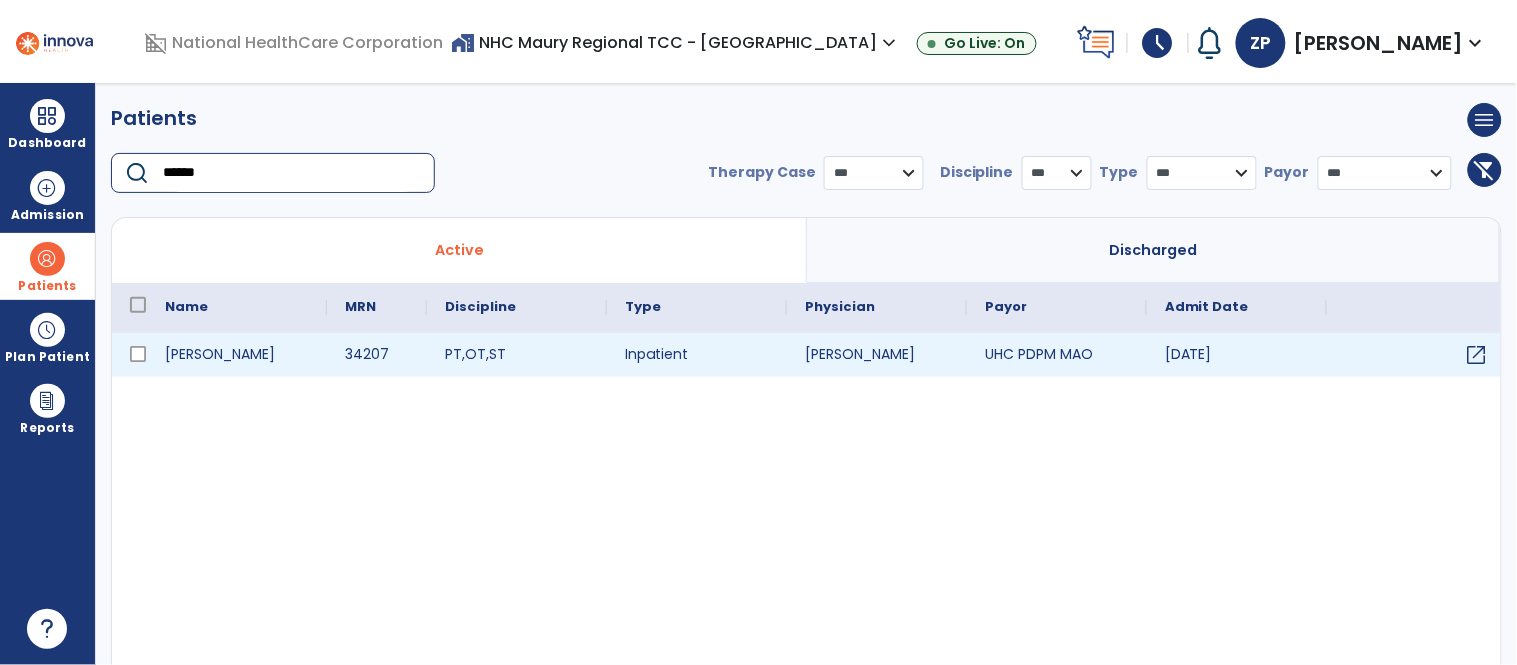 type on "******" 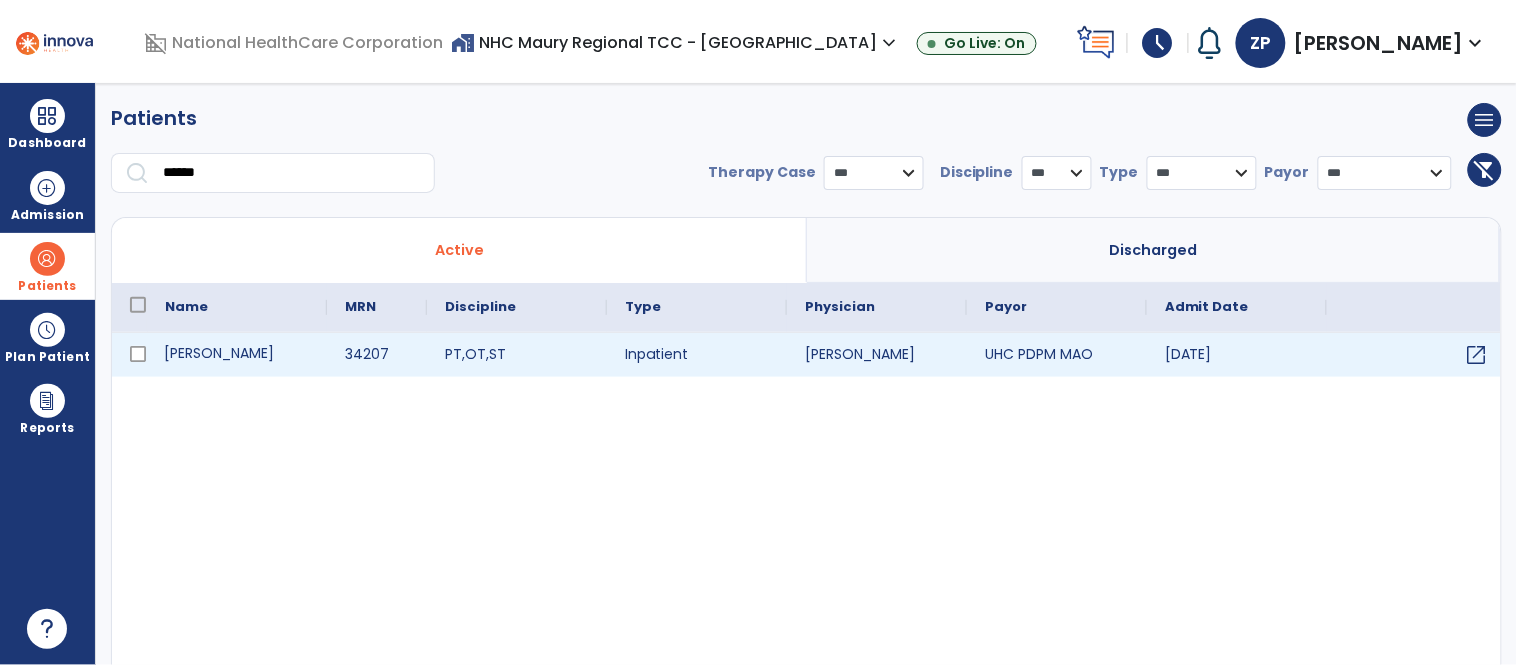 click on "[PERSON_NAME]" at bounding box center (237, 355) 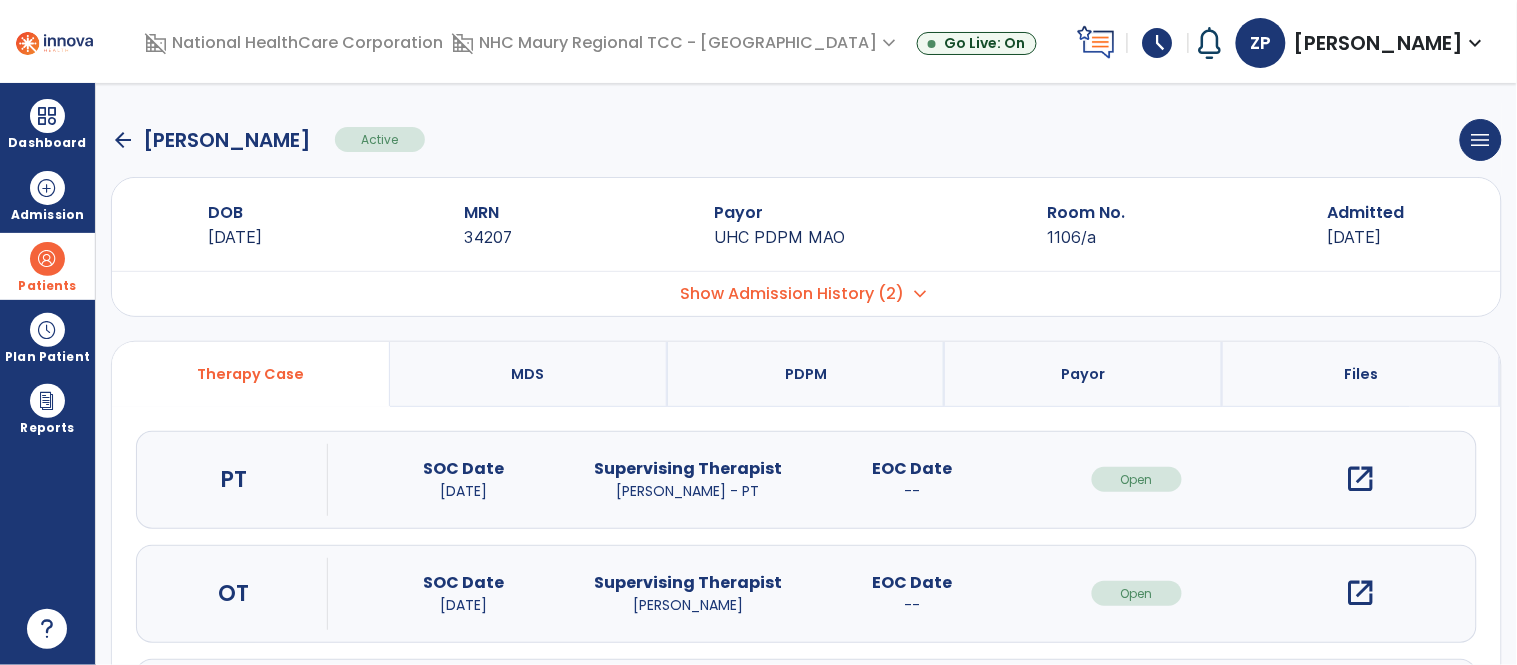 click on "open_in_new" at bounding box center [1361, 479] 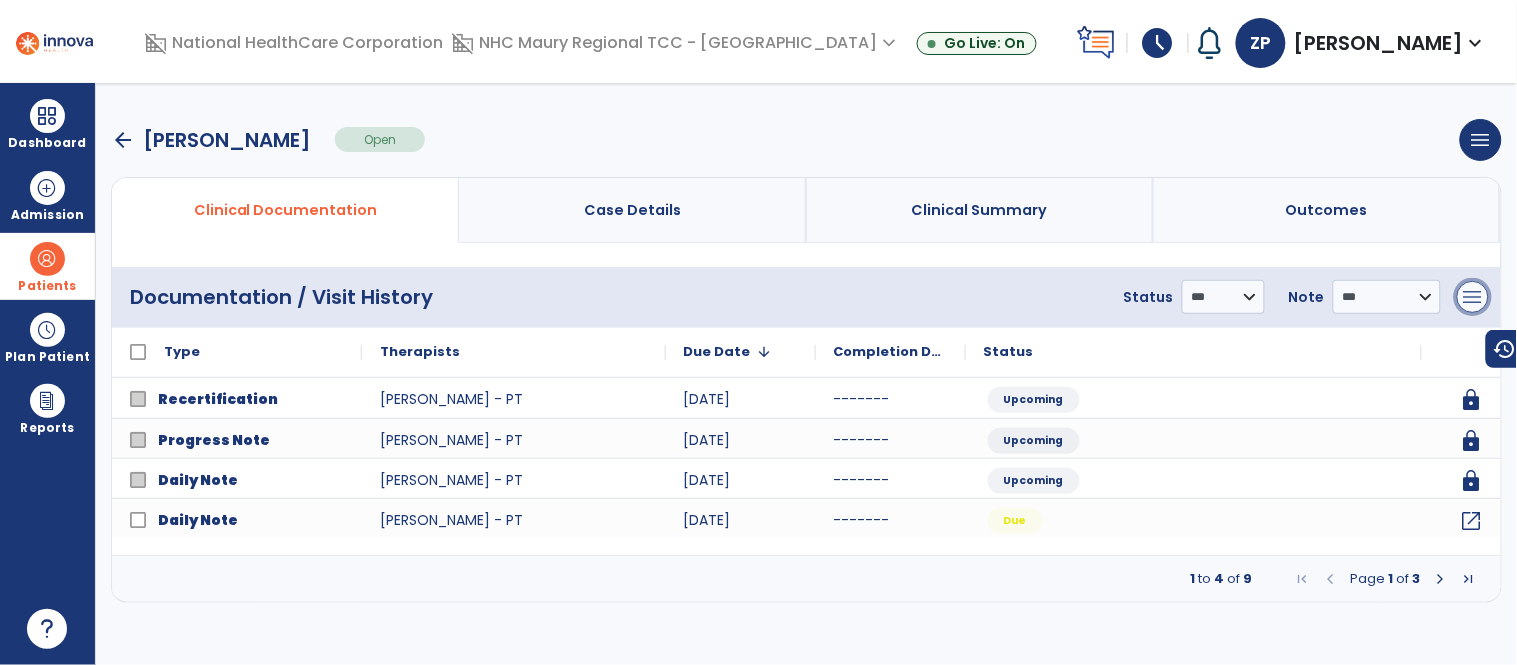 click on "menu" at bounding box center (1473, 297) 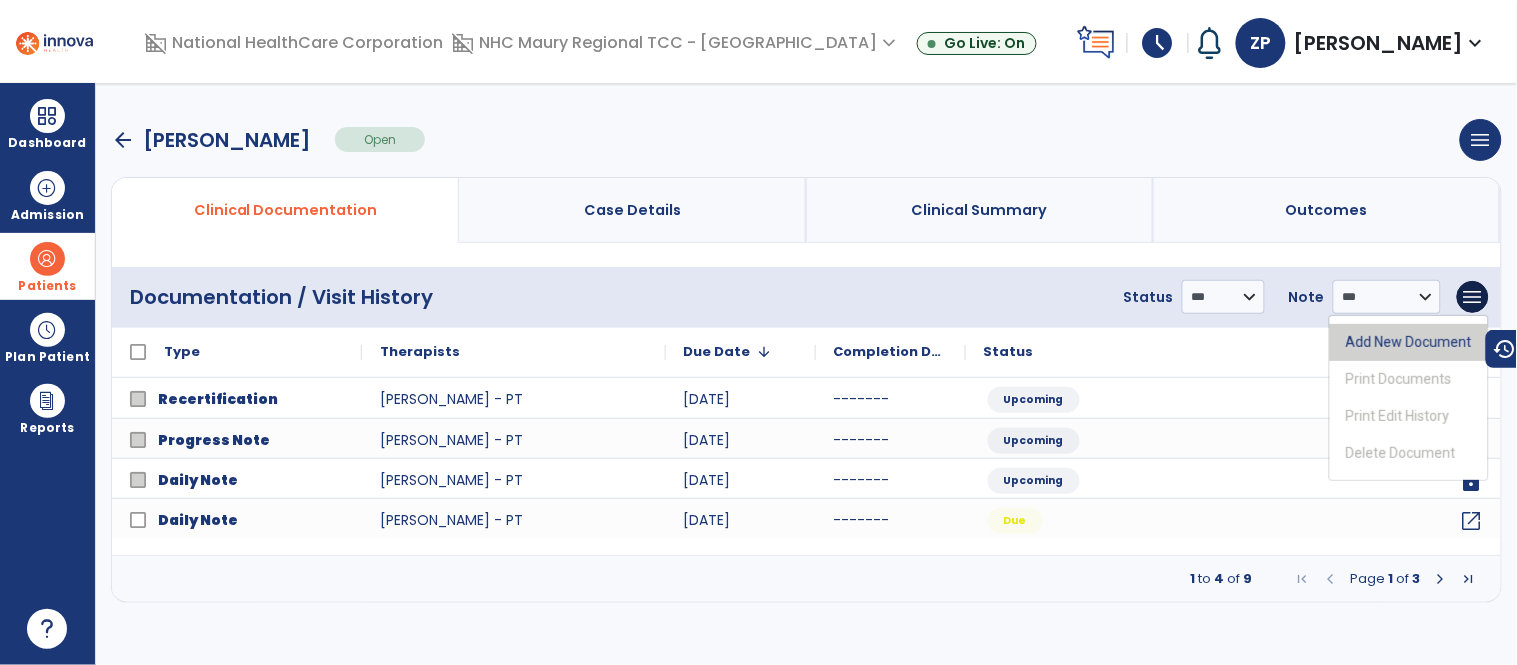 click on "Add New Document" at bounding box center (1409, 342) 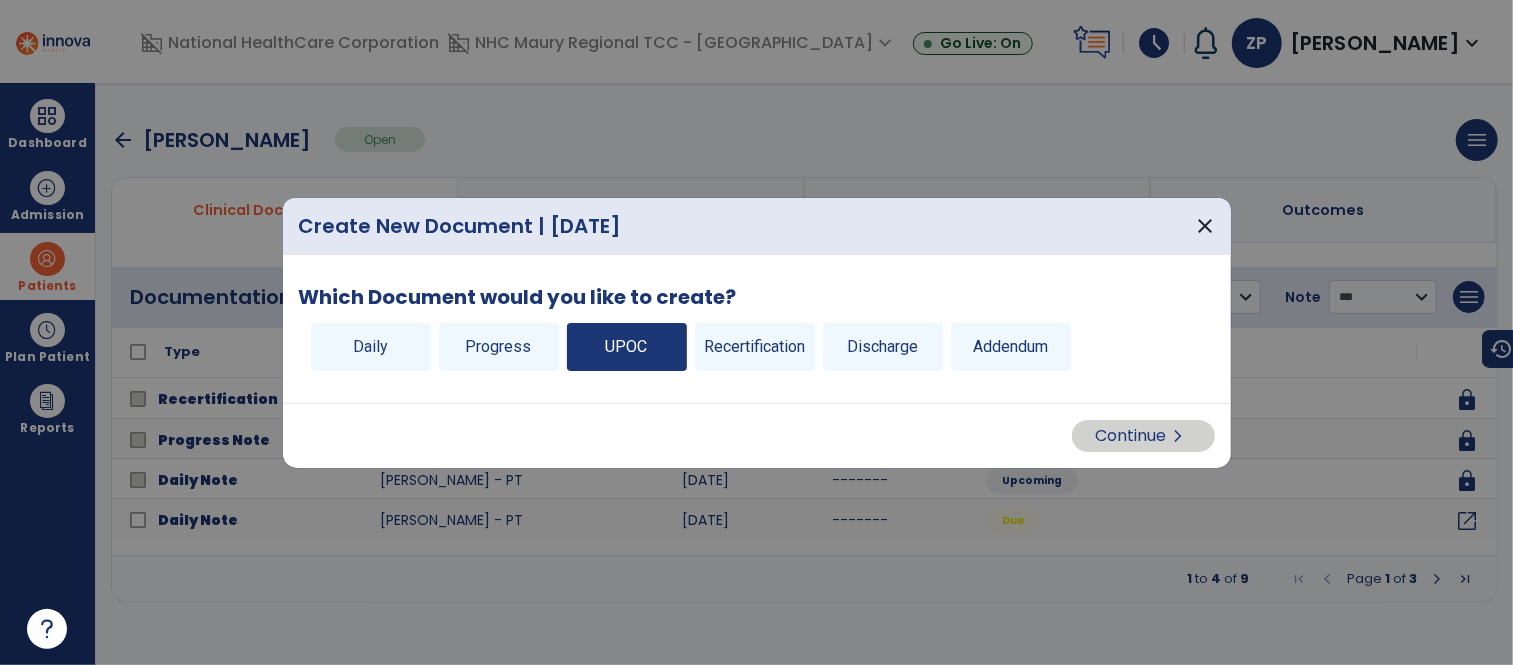 click on "UPOC" at bounding box center [627, 347] 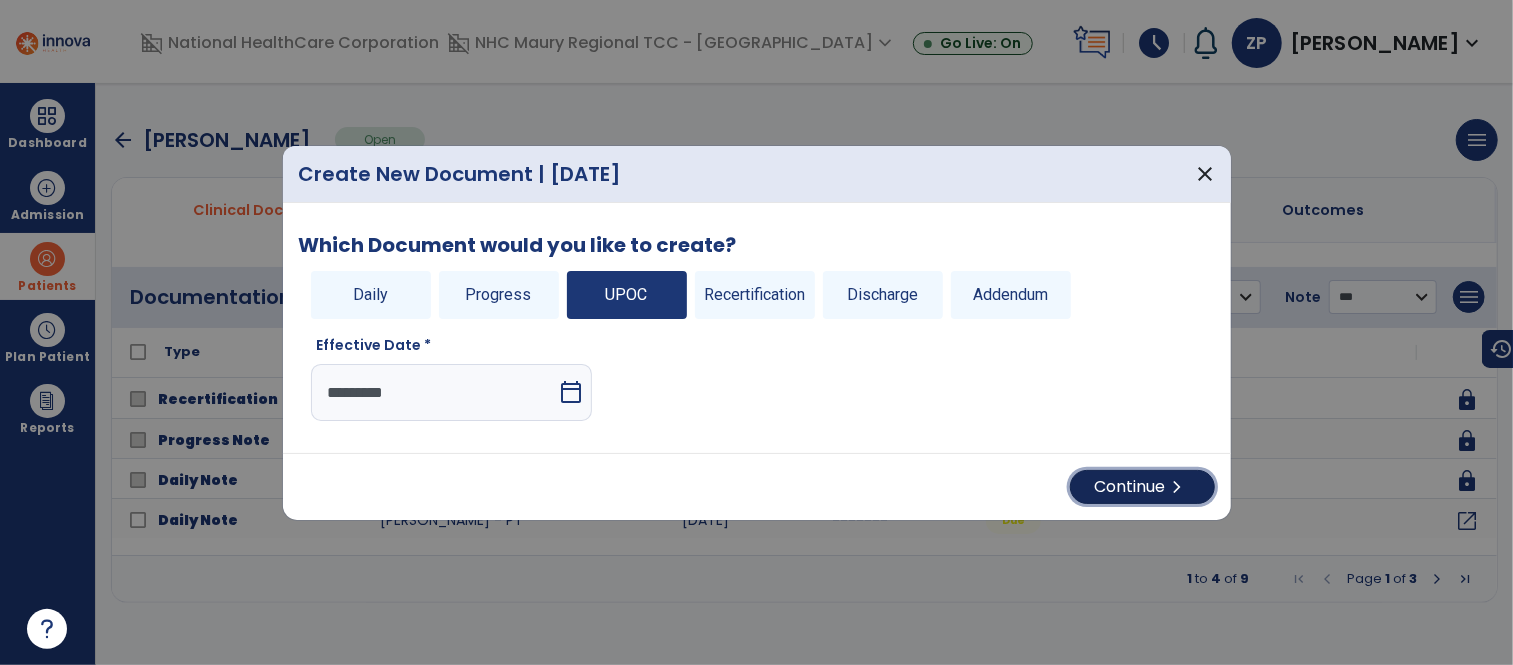 click on "Continue   chevron_right" at bounding box center [1142, 487] 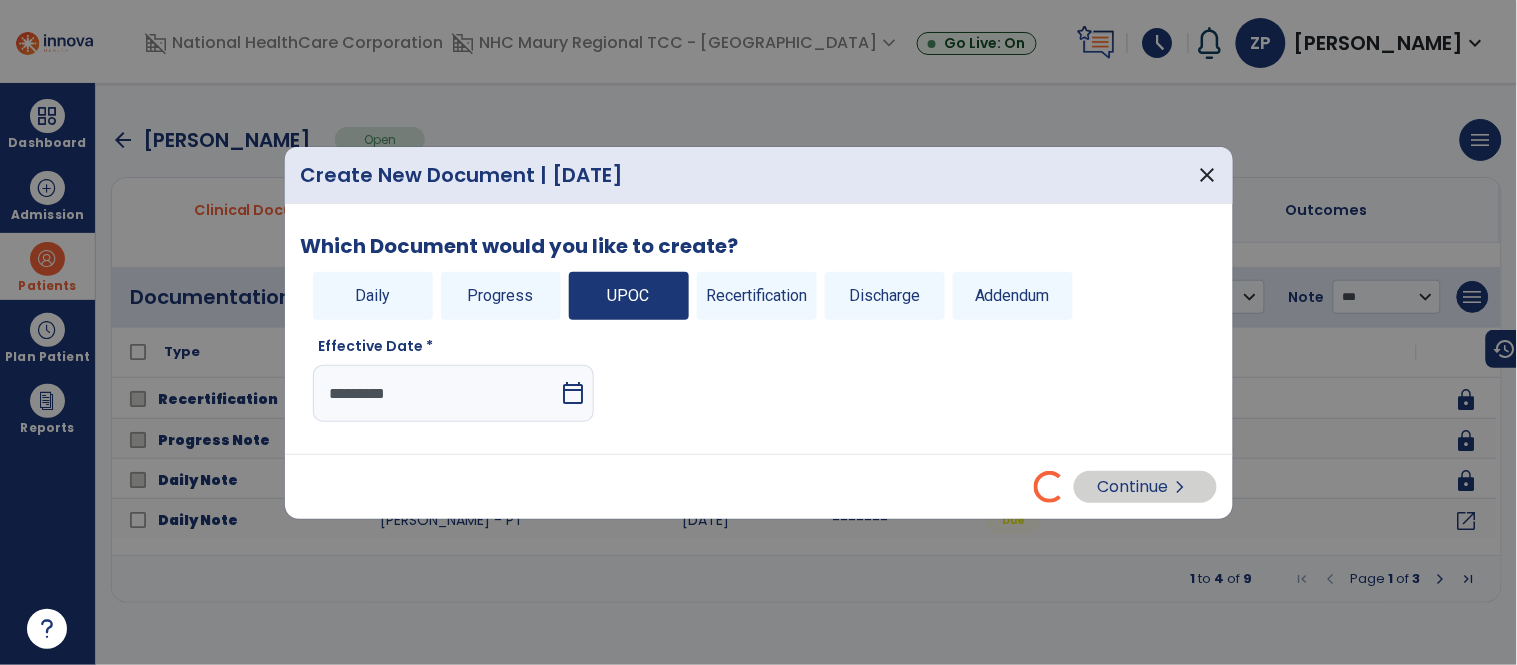 select on "**" 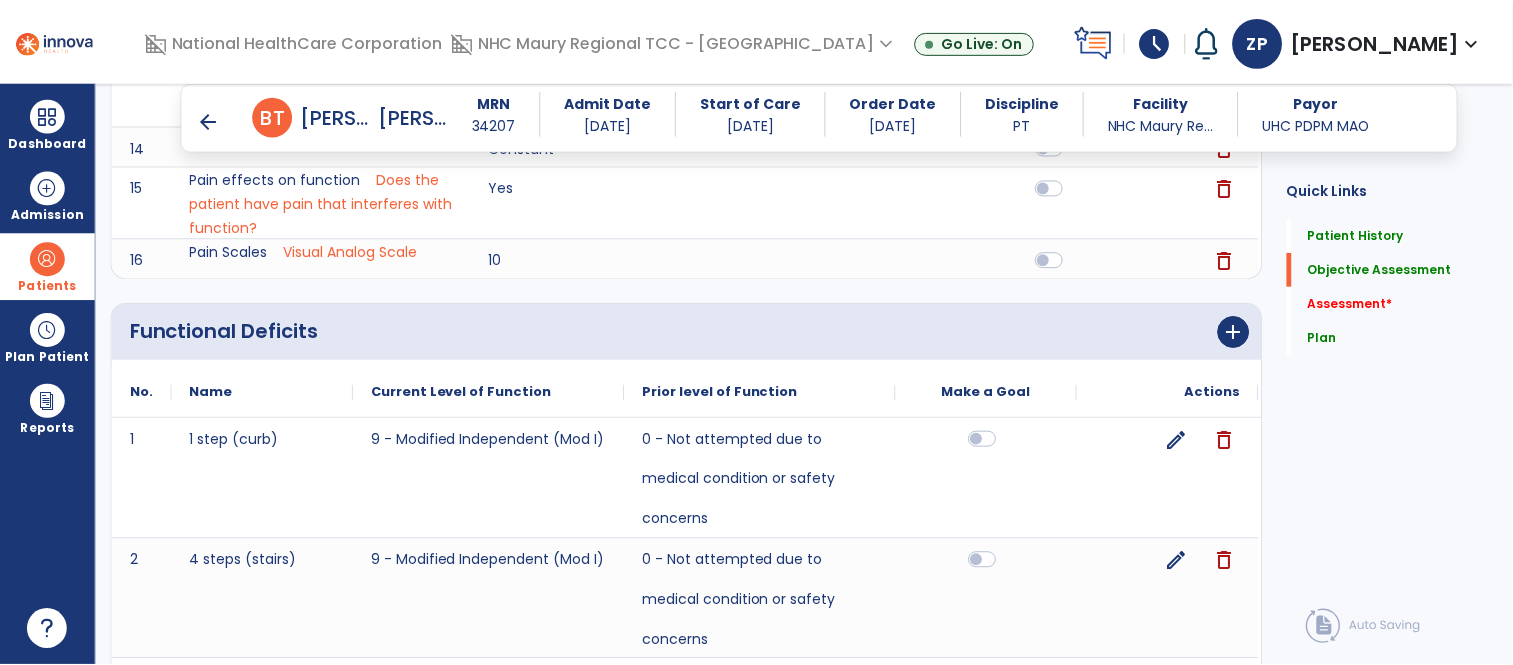 scroll, scrollTop: 1130, scrollLeft: 0, axis: vertical 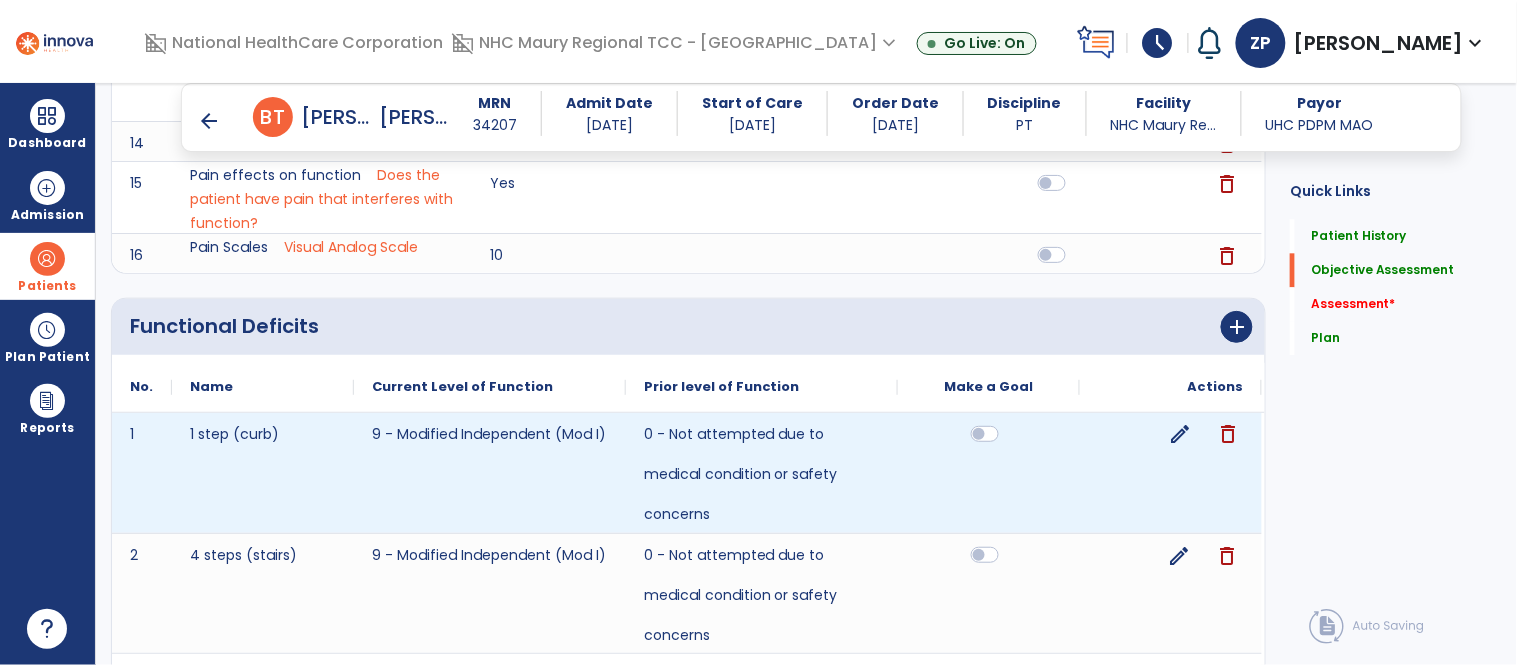 click on "edit" 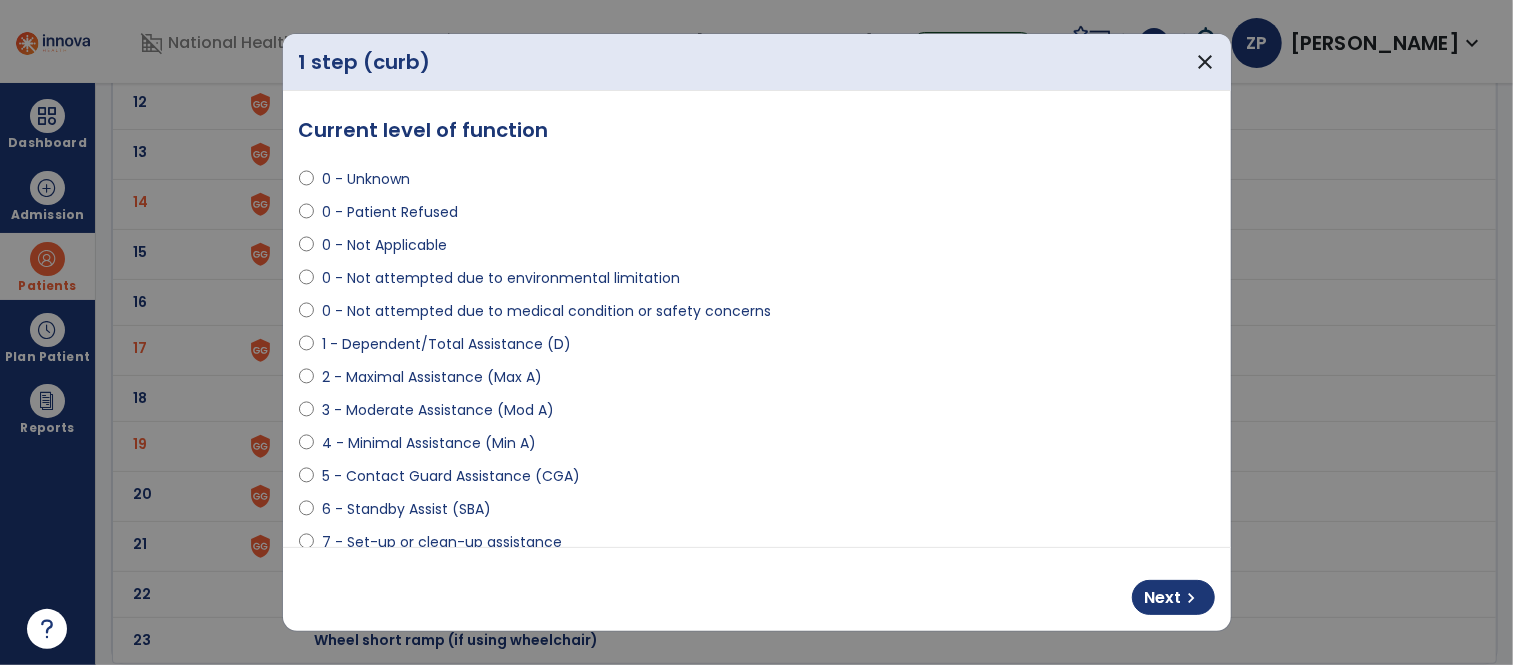 scroll, scrollTop: 0, scrollLeft: 0, axis: both 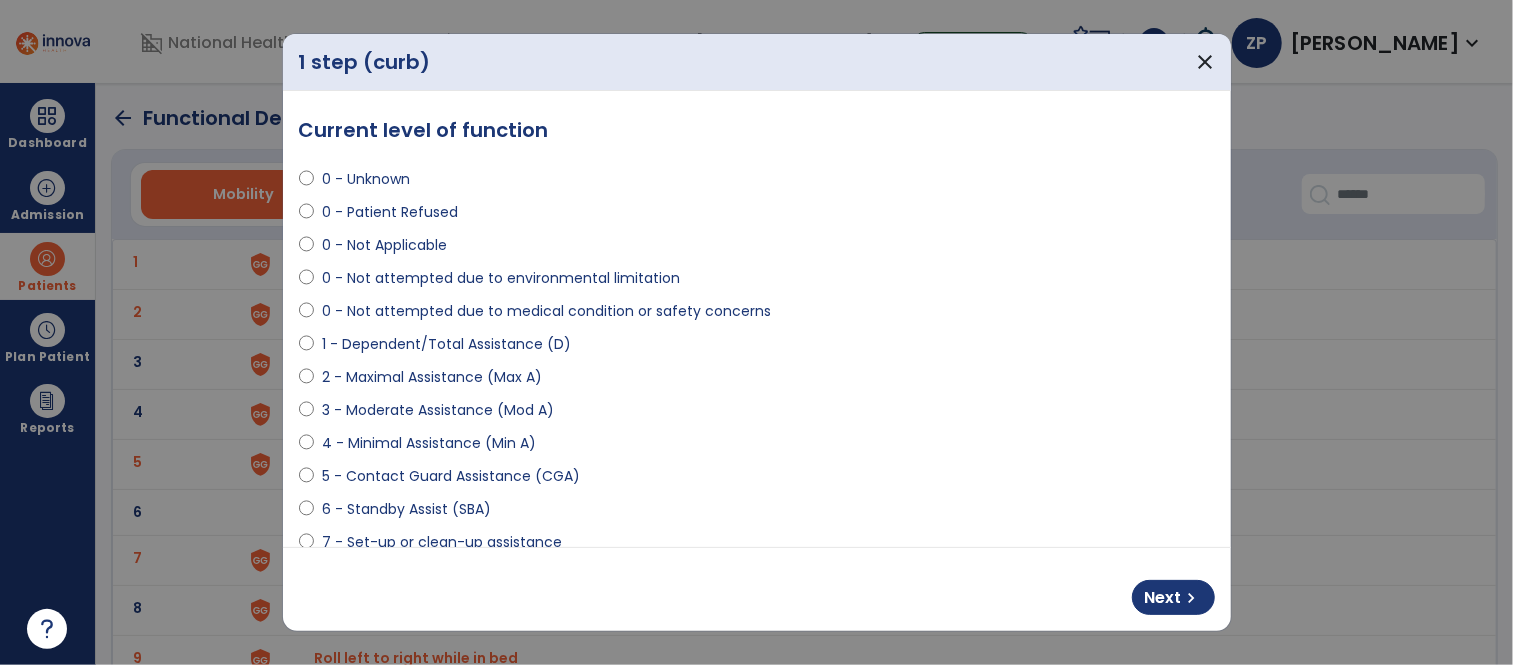 click on "0 - Not attempted due to medical condition or safety concerns" at bounding box center (546, 311) 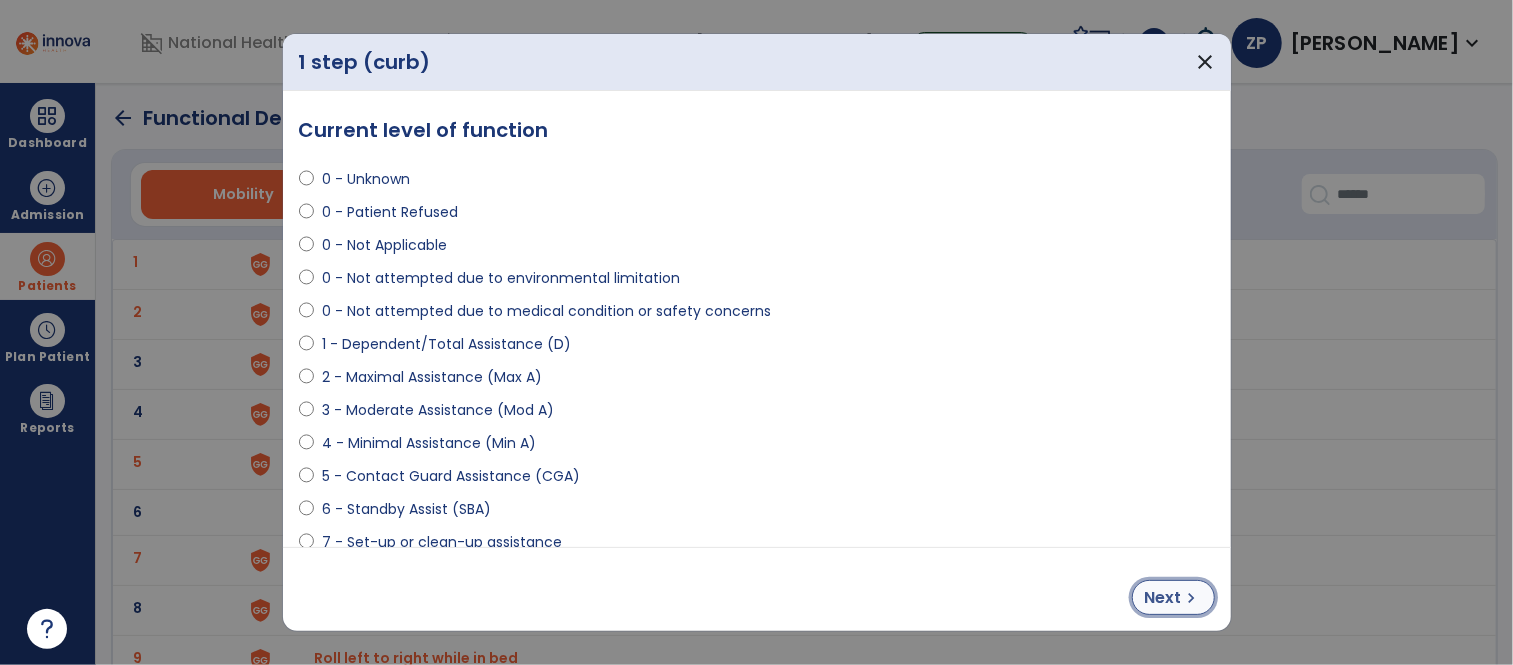 click on "Next" at bounding box center (1163, 598) 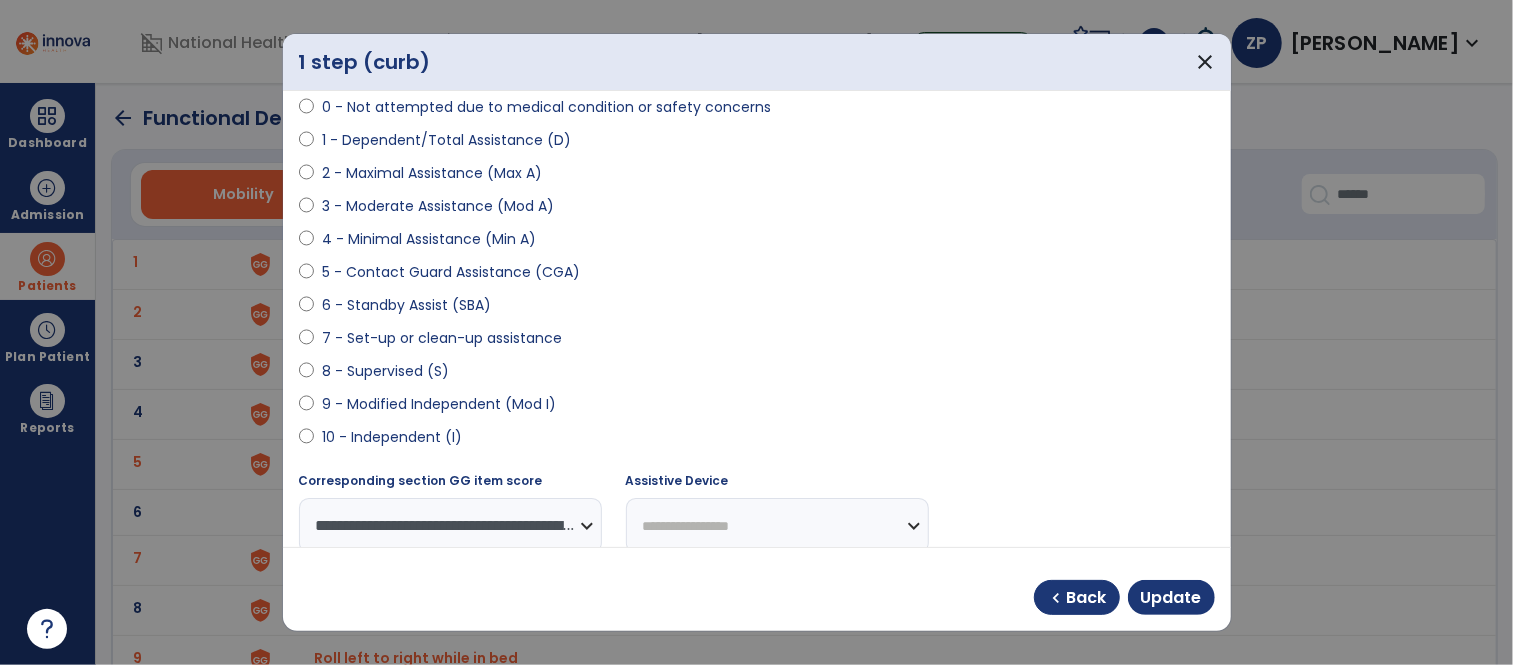 scroll, scrollTop: 205, scrollLeft: 0, axis: vertical 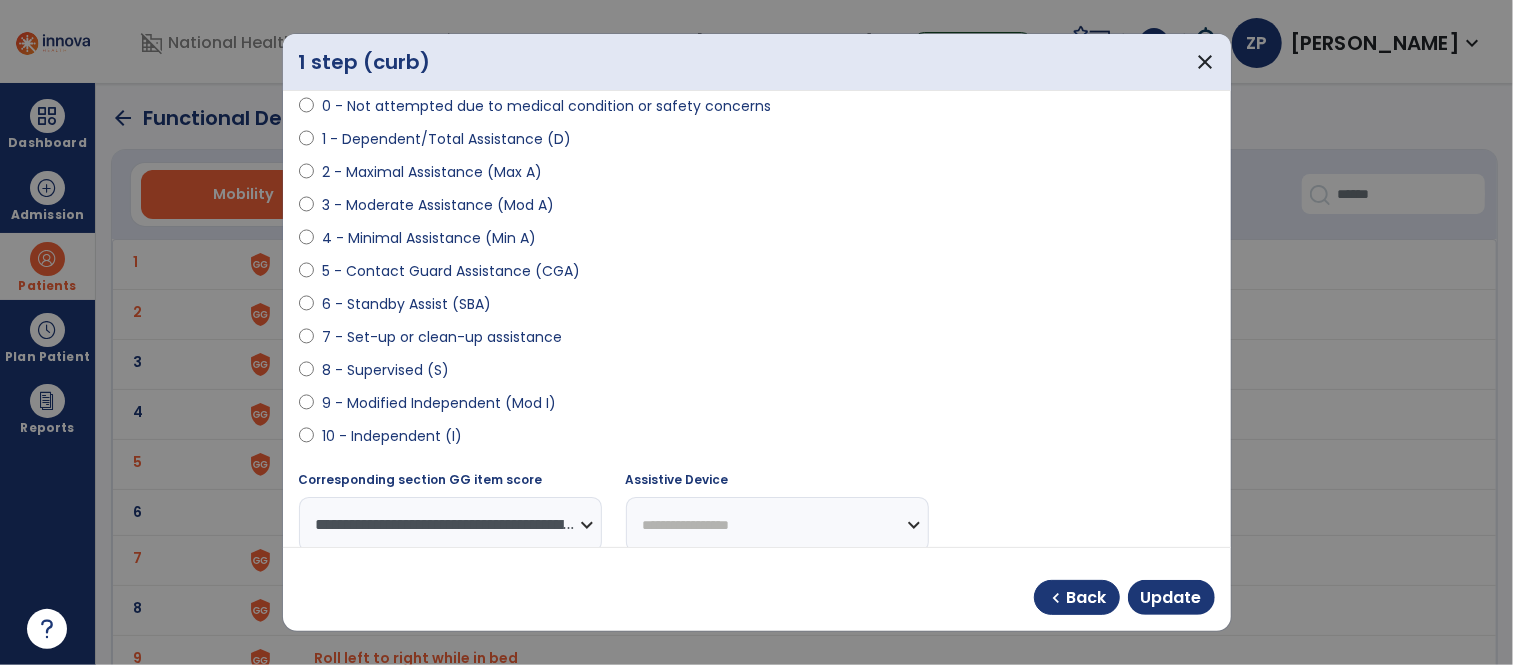 click on "9 - Modified Independent (Mod I)" at bounding box center (439, 403) 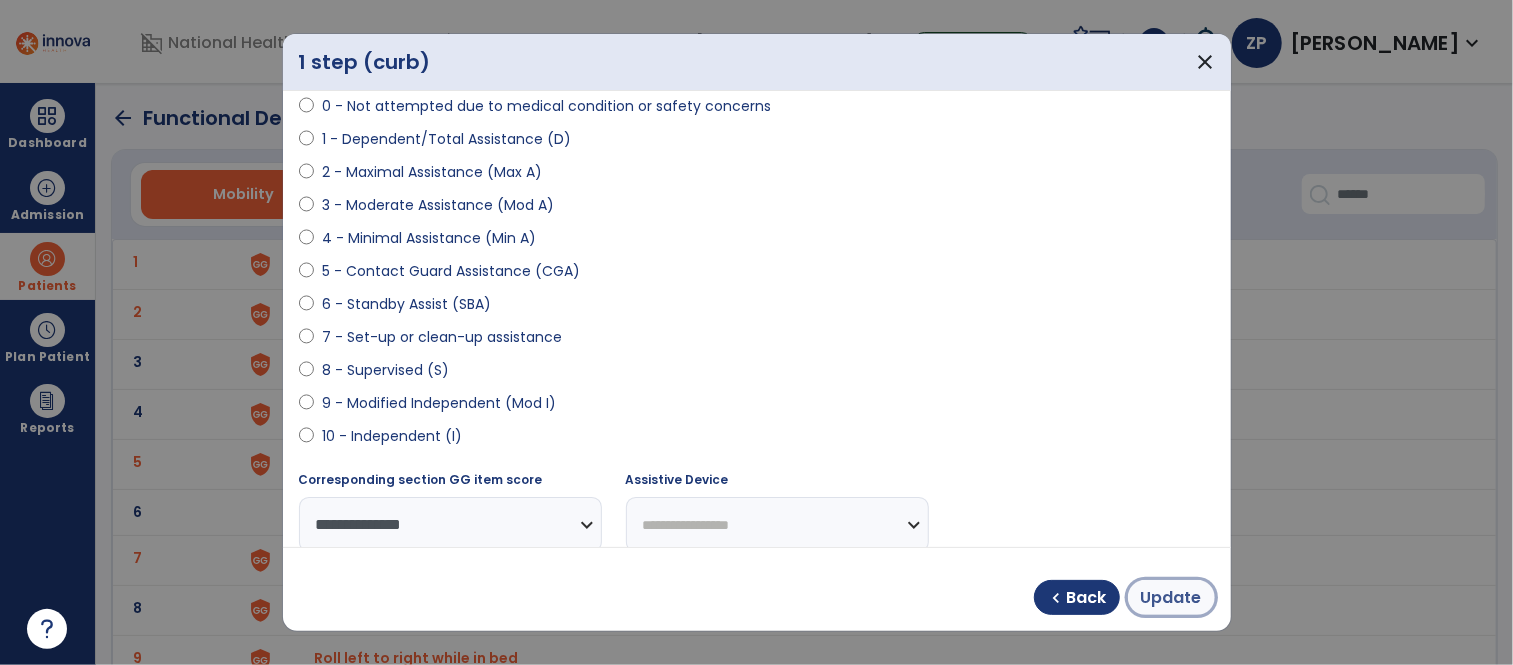 click on "Update" at bounding box center [1171, 598] 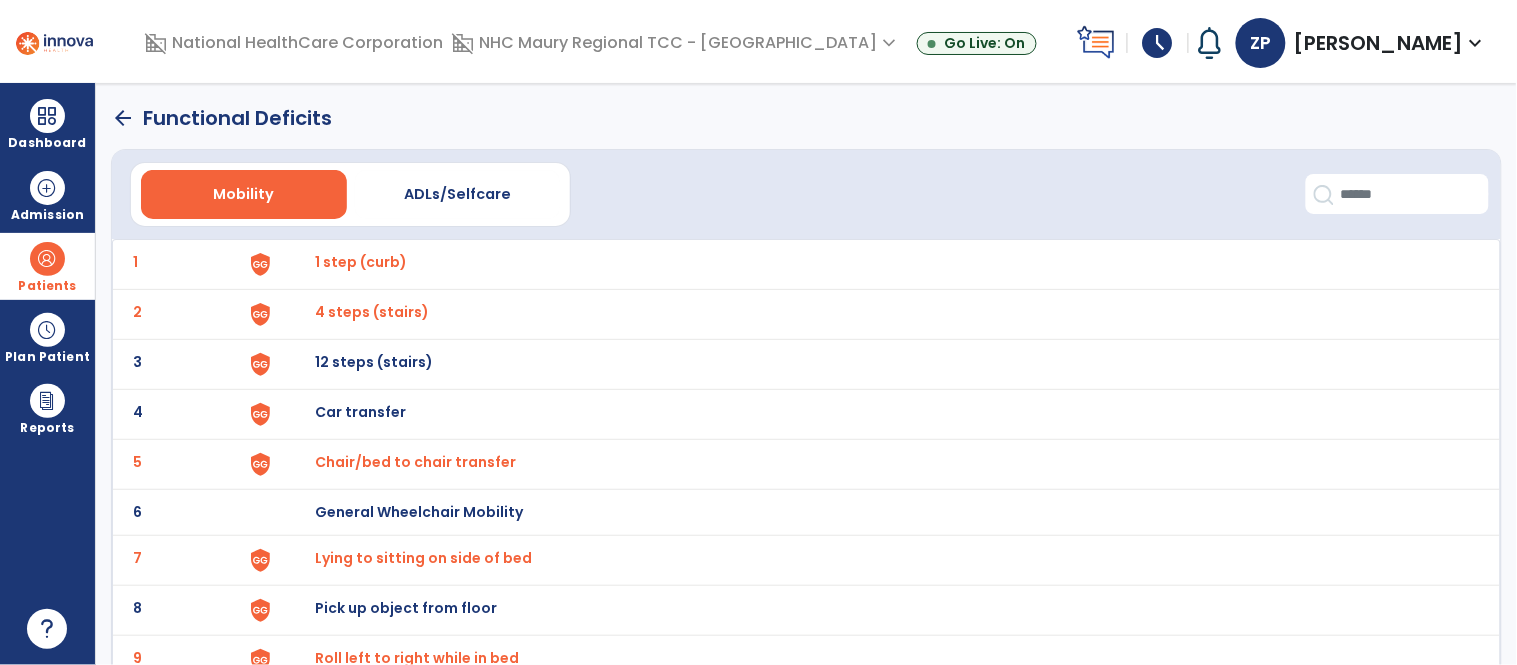 click on "4 steps (stairs)" at bounding box center (361, 262) 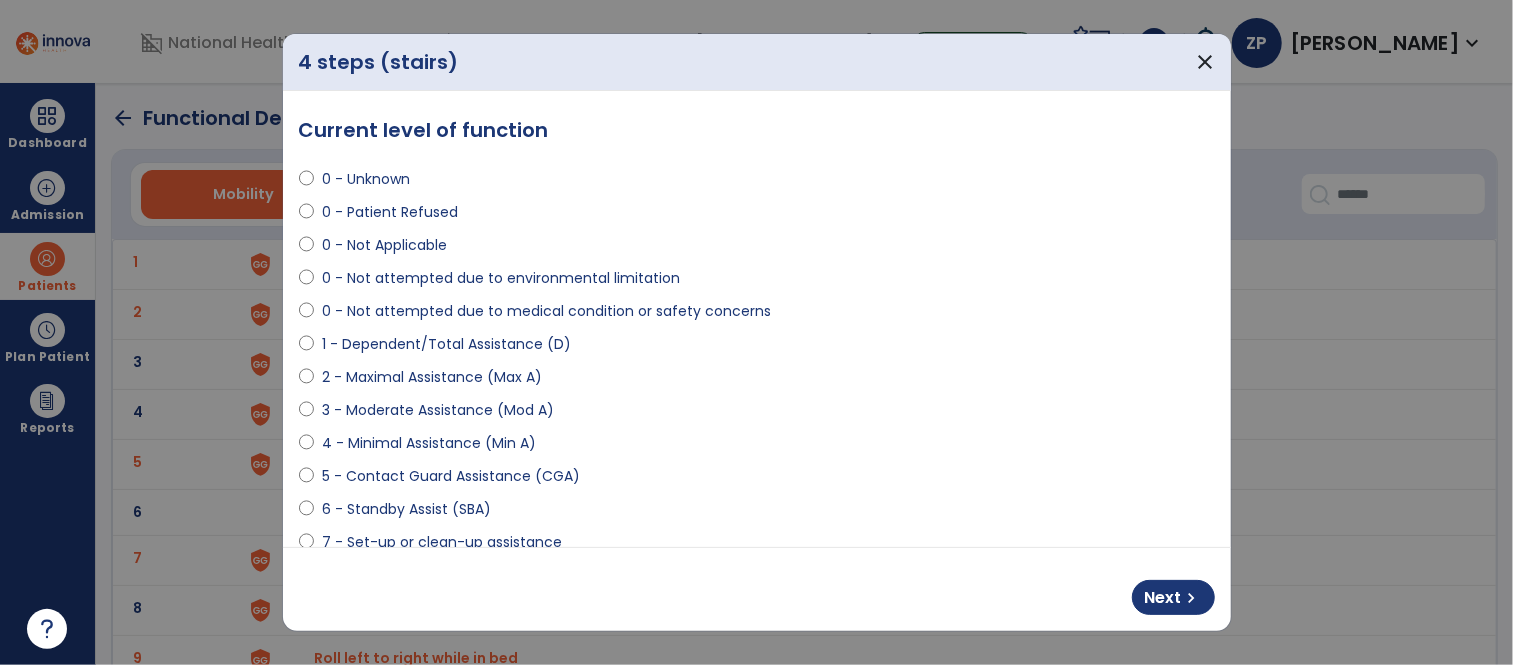 click on "0 - Not attempted due to medical condition or safety concerns" at bounding box center [546, 311] 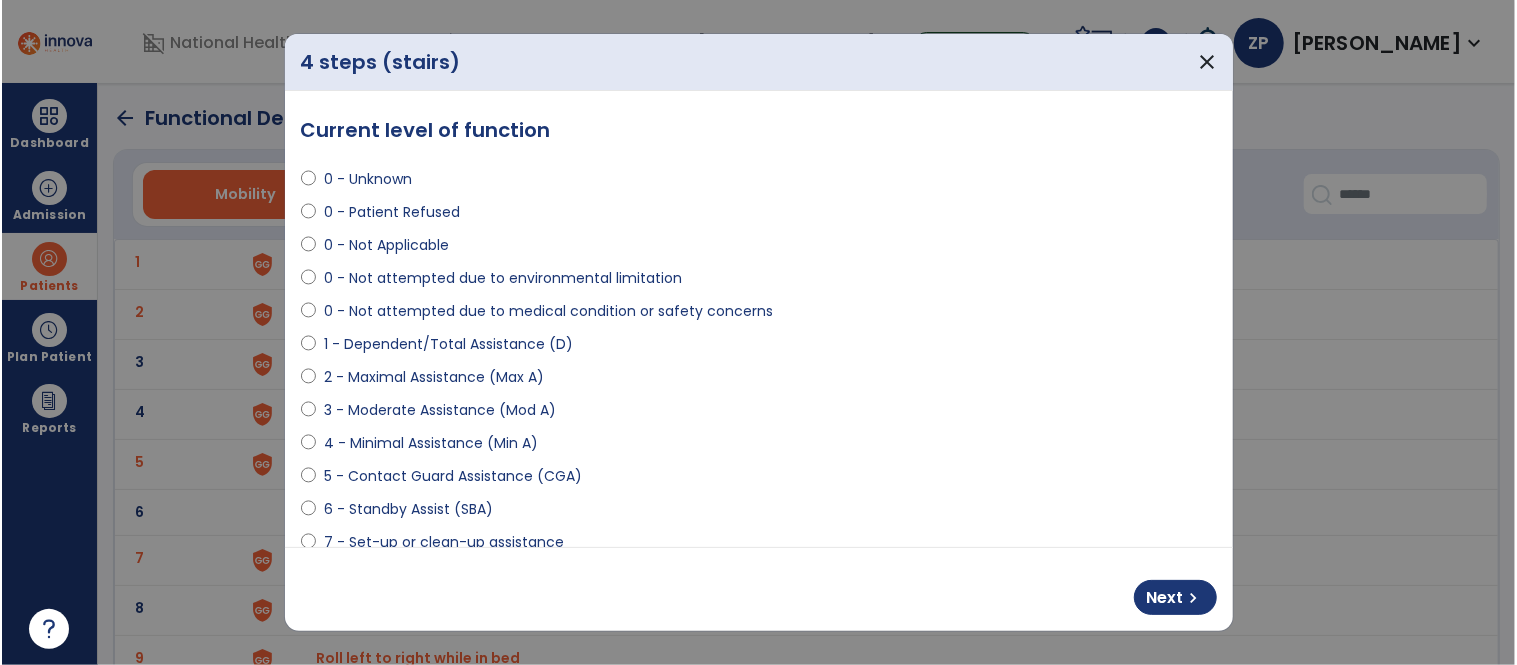 scroll, scrollTop: 132, scrollLeft: 0, axis: vertical 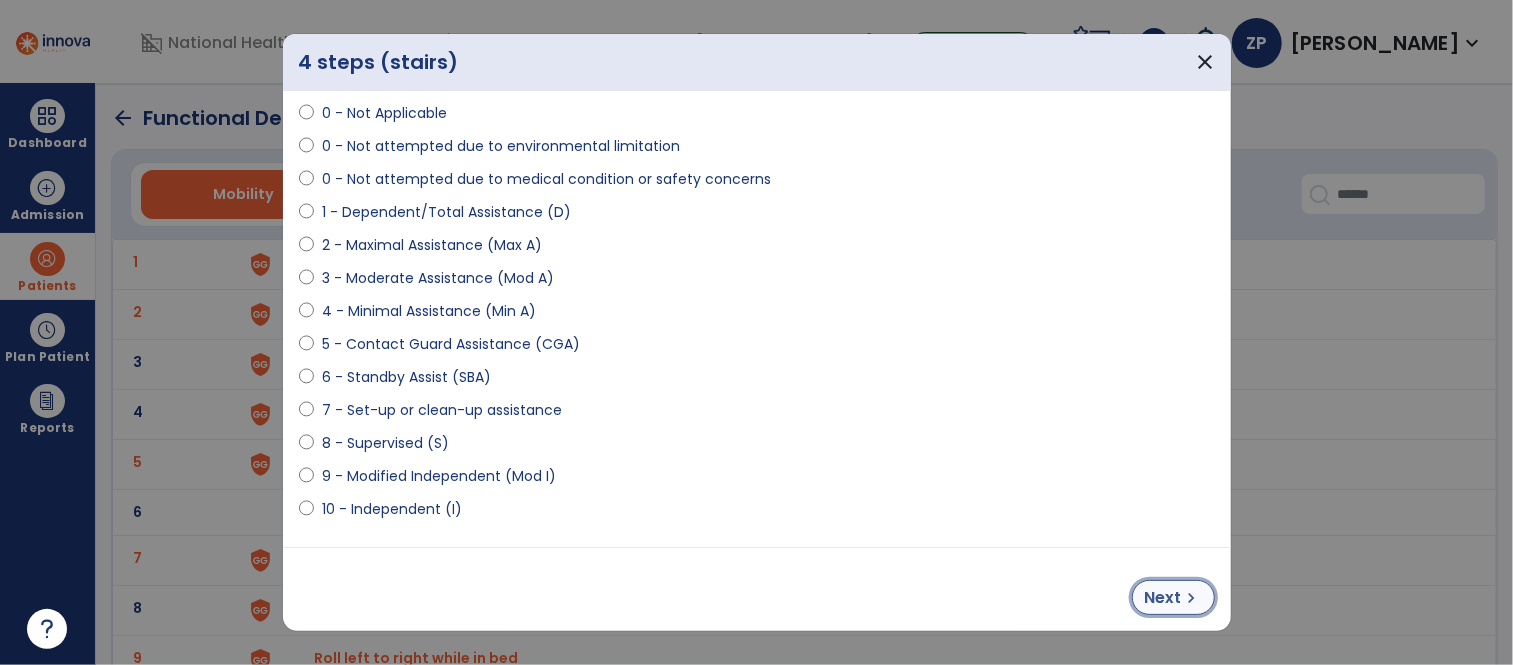 click on "Next" at bounding box center (1163, 598) 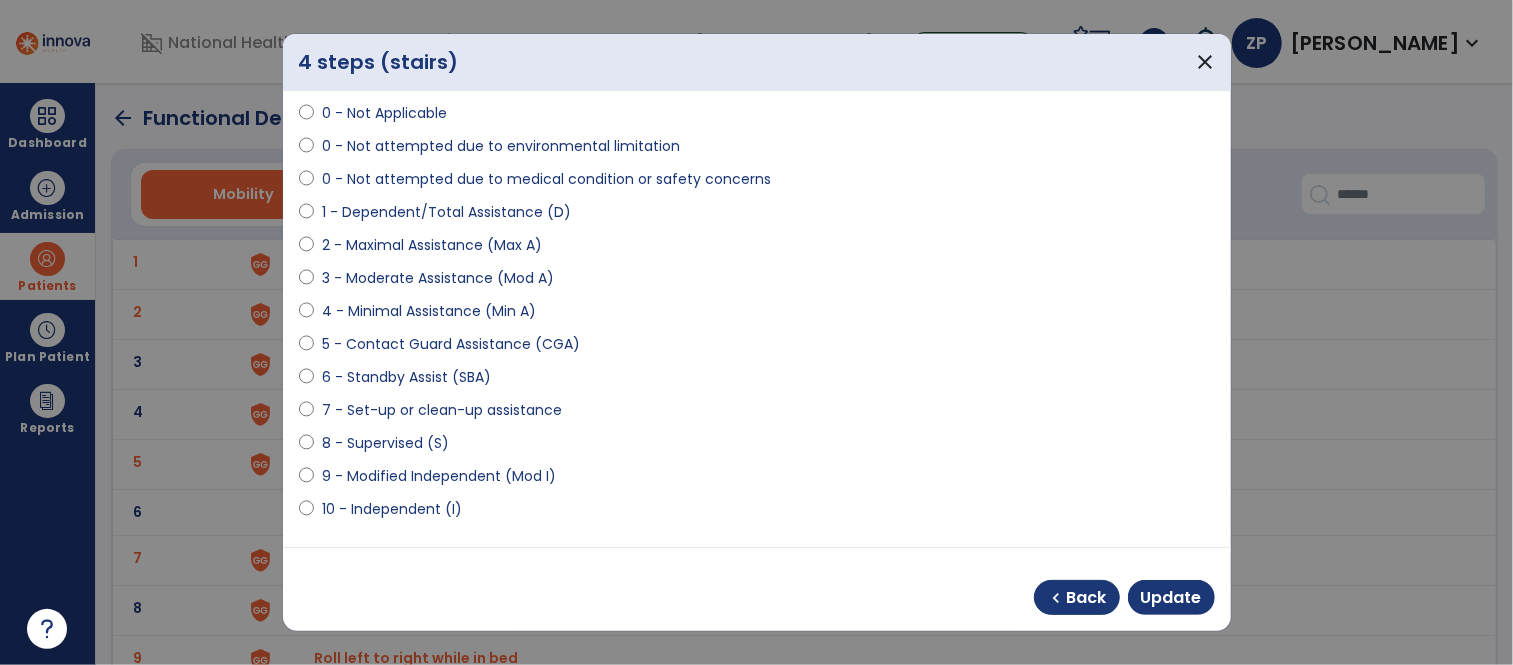 click on "9 - Modified Independent (Mod I)" at bounding box center [439, 476] 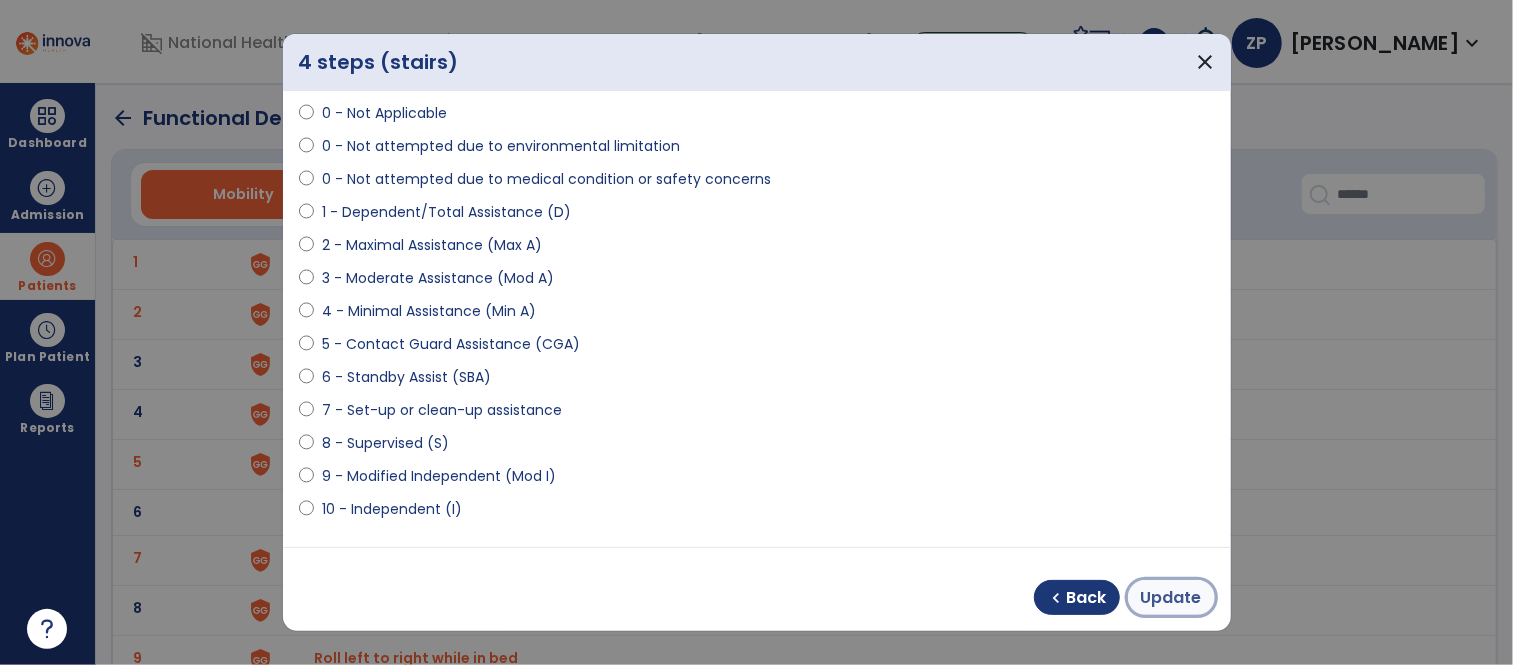 click on "Update" at bounding box center (1171, 598) 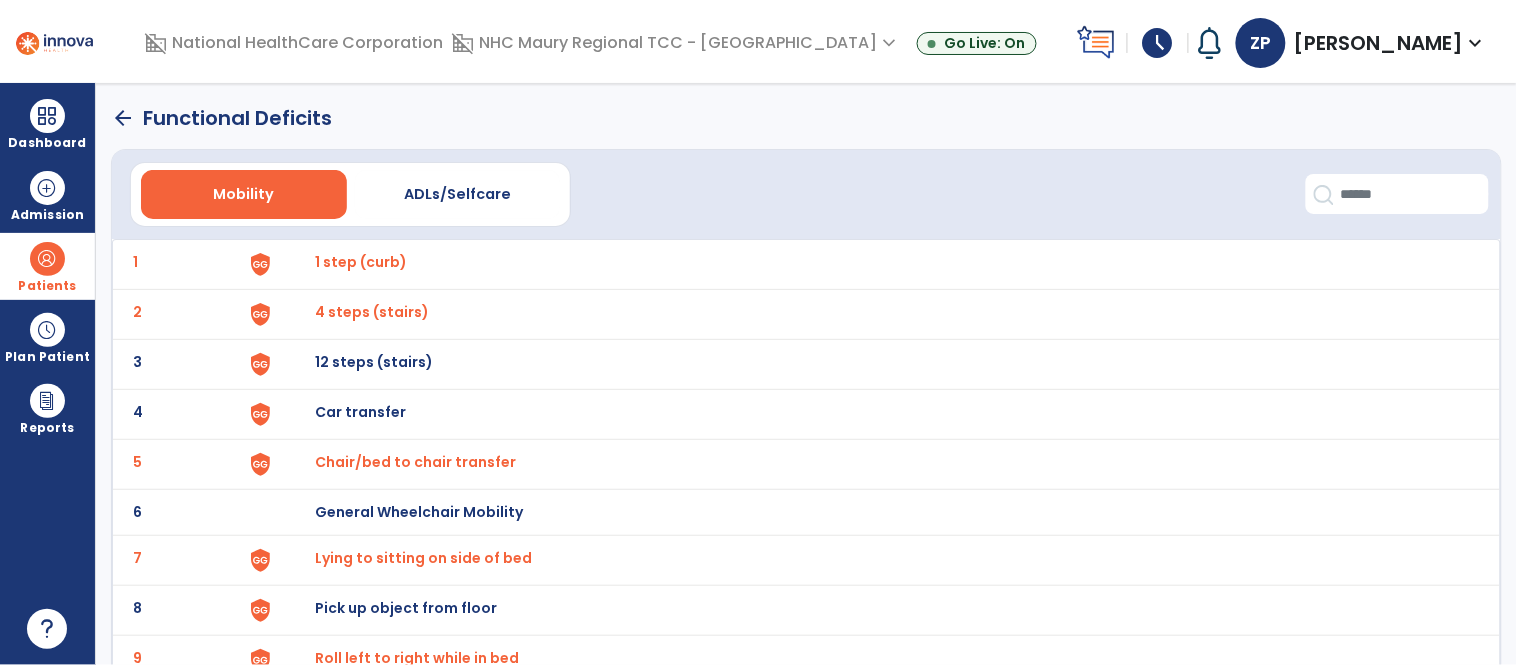 click on "arrow_back" 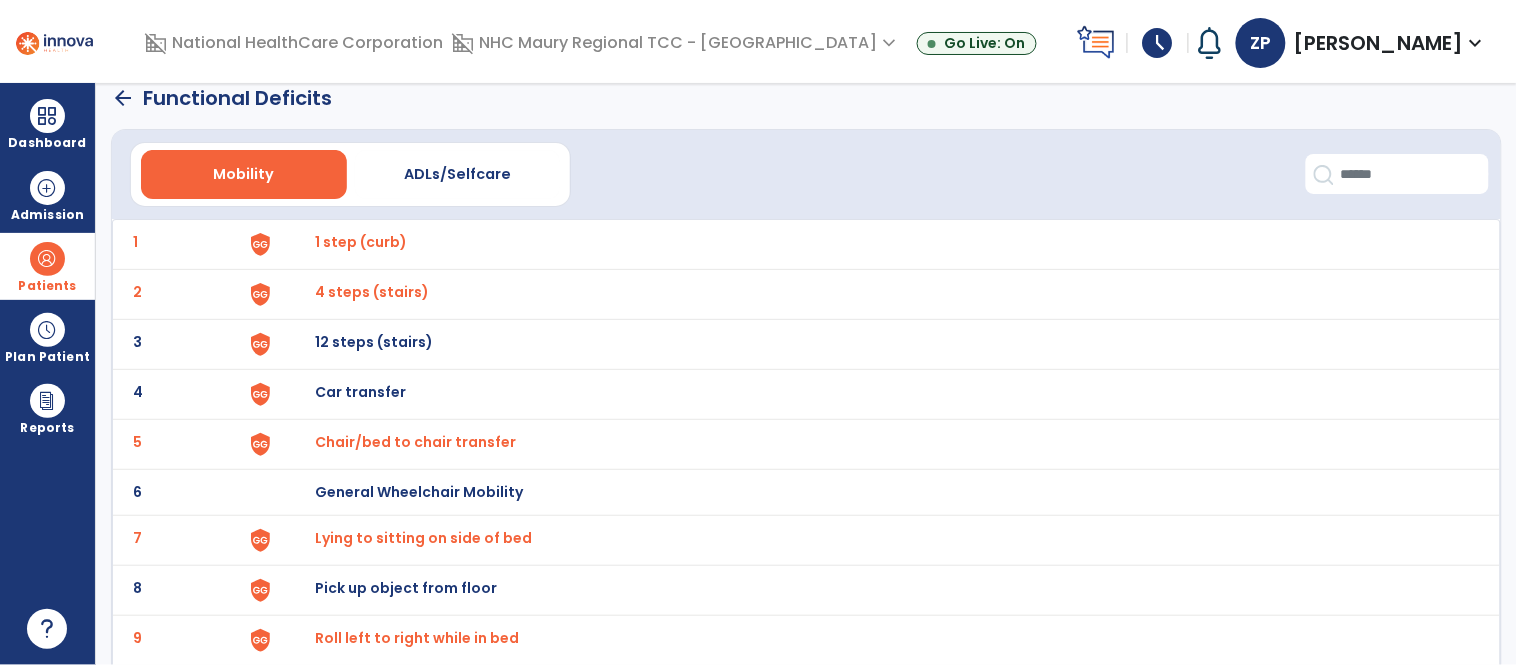select on "**" 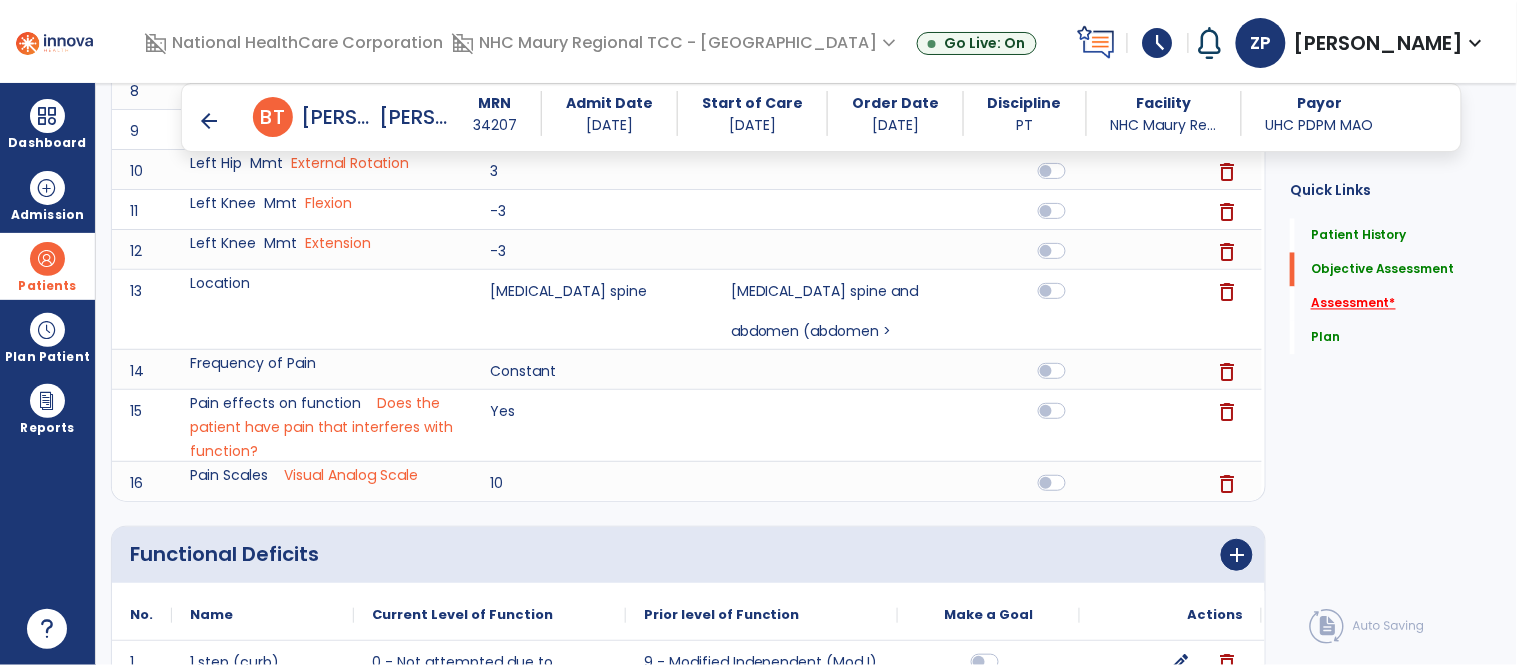 click on "Assessment   *" 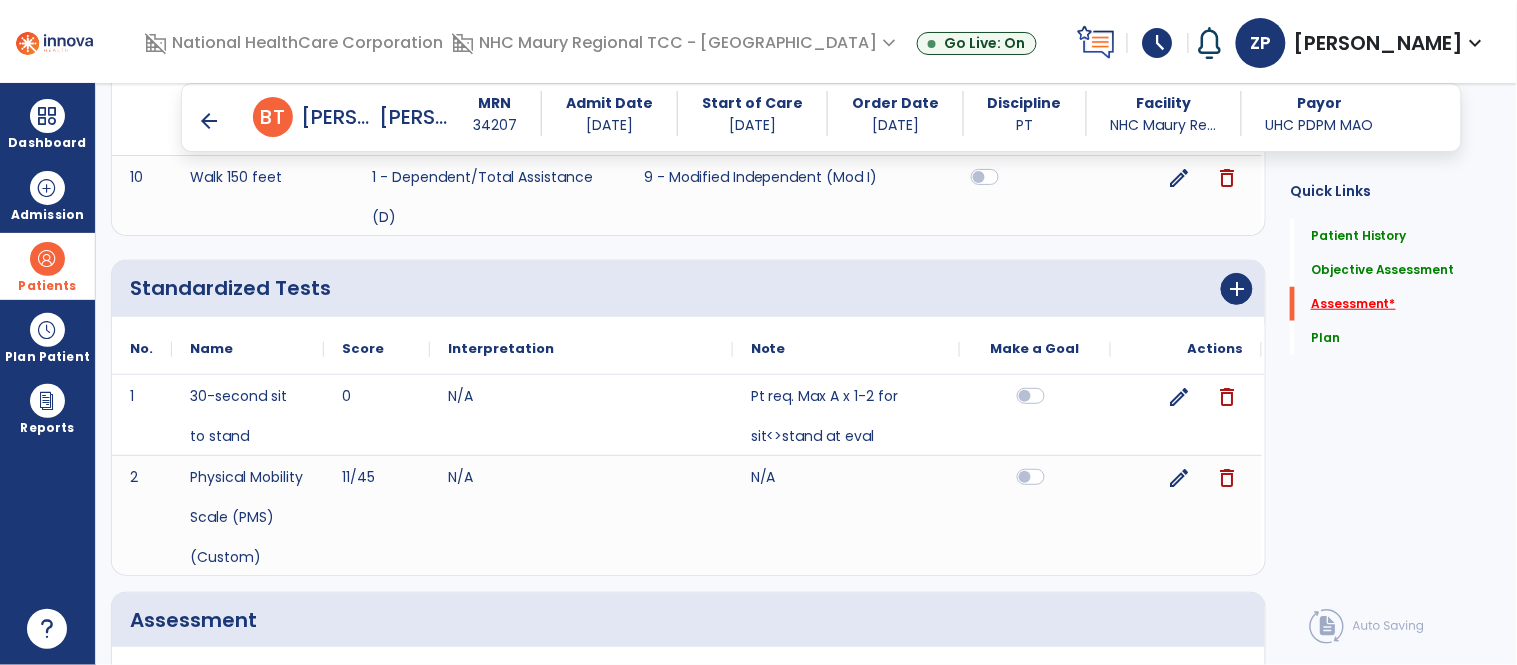 scroll, scrollTop: 2627, scrollLeft: 0, axis: vertical 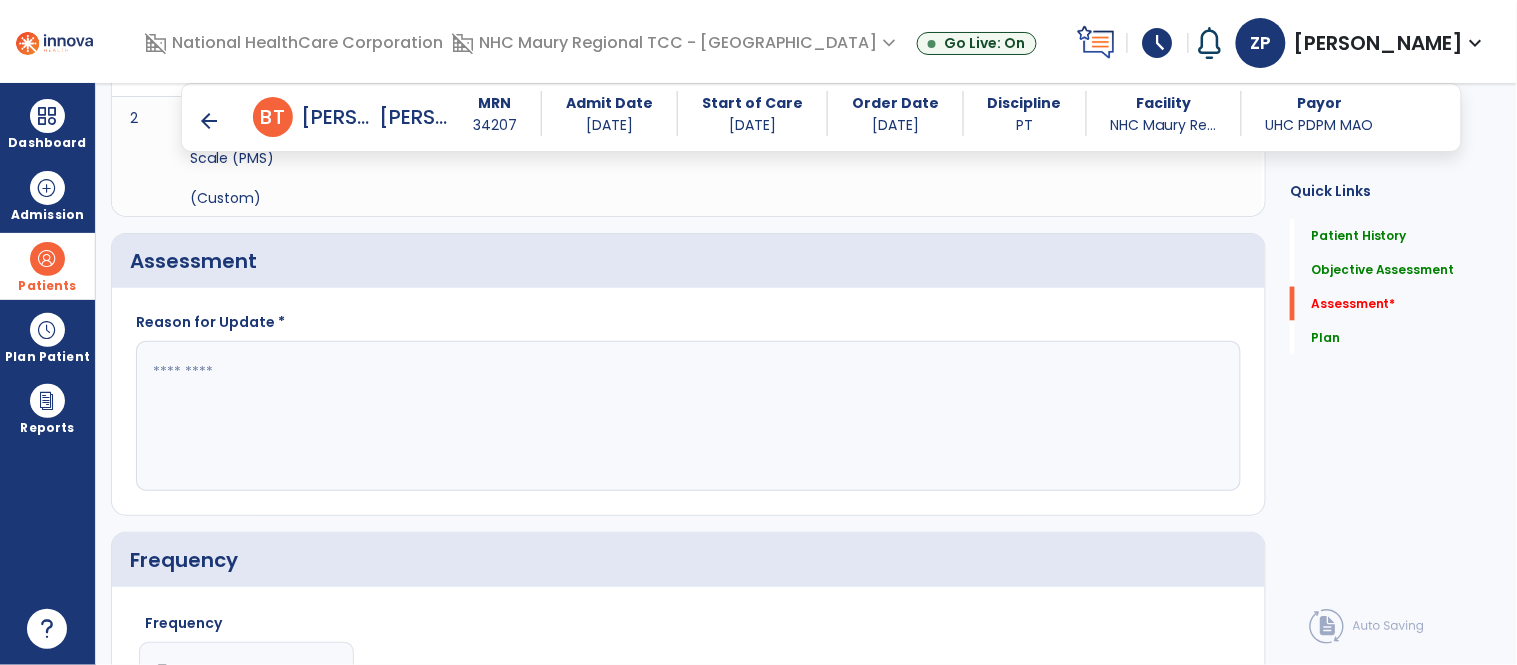 click 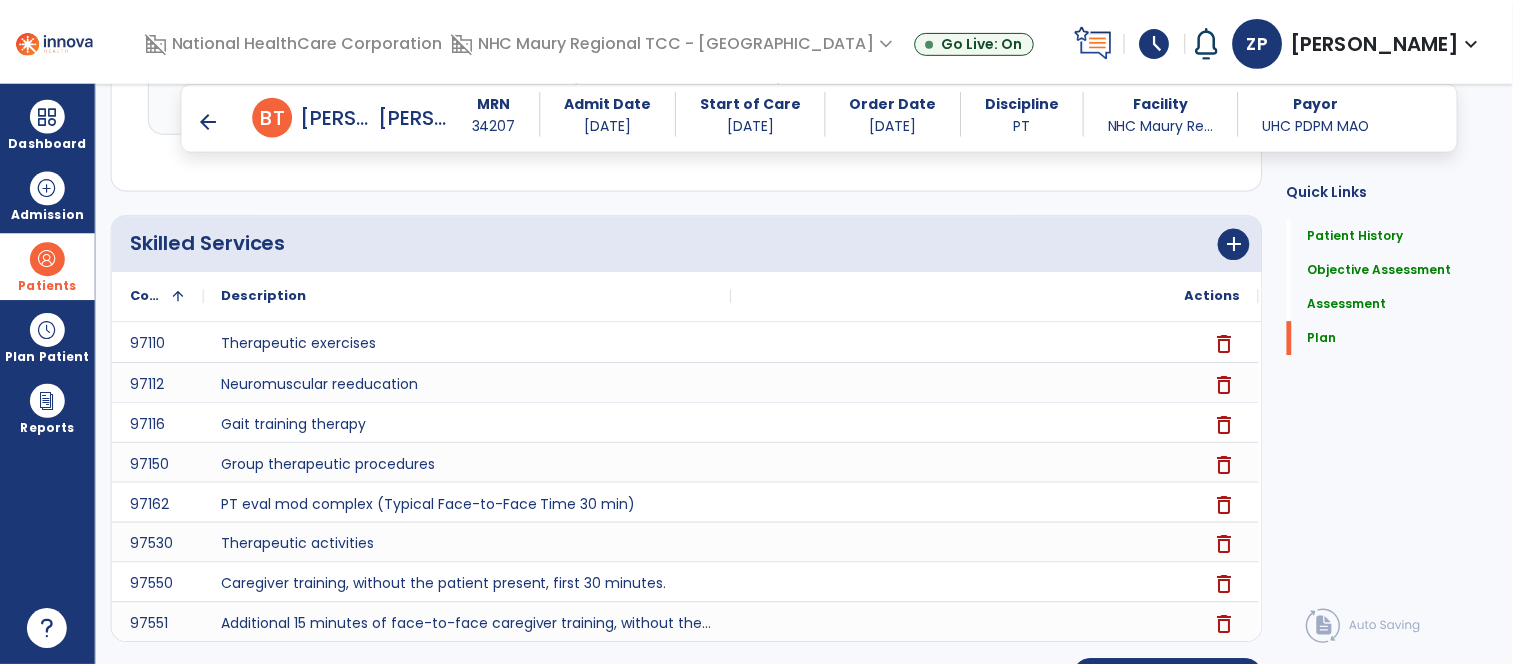 scroll, scrollTop: 5156, scrollLeft: 0, axis: vertical 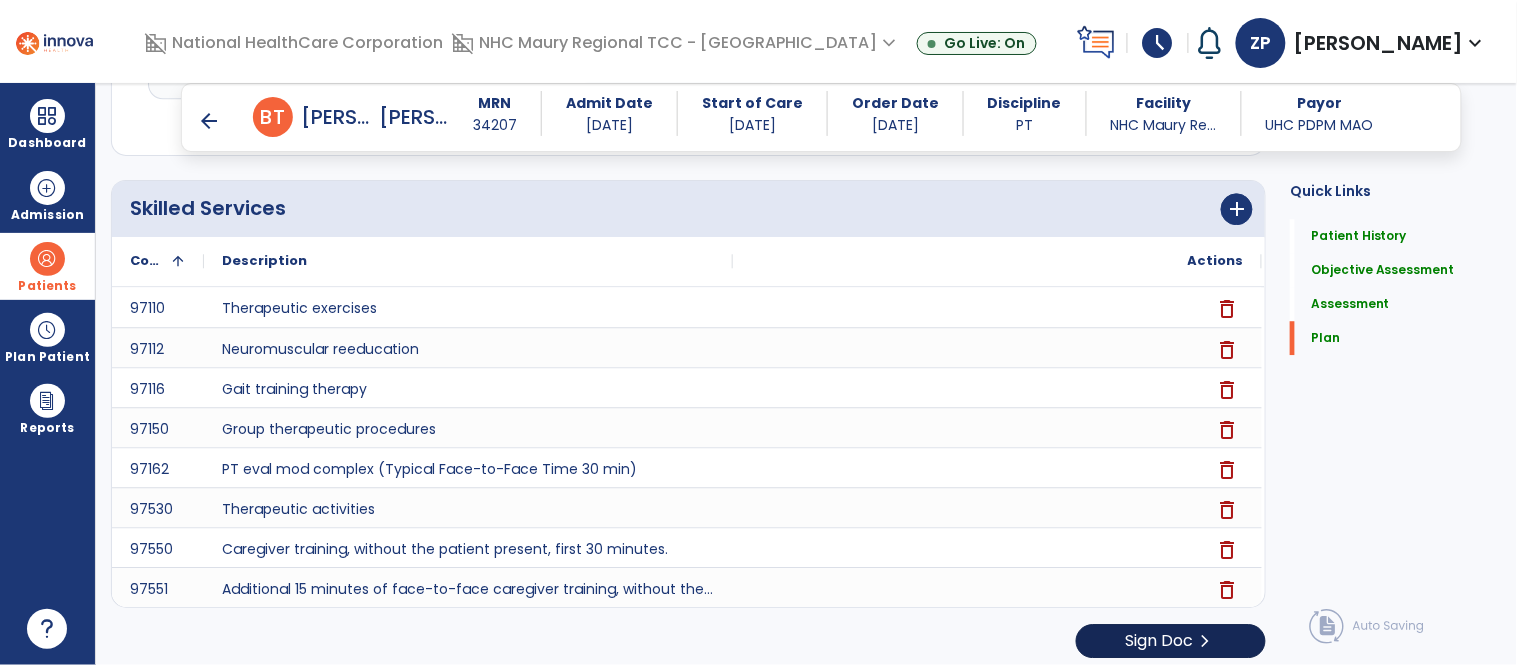 type on "**********" 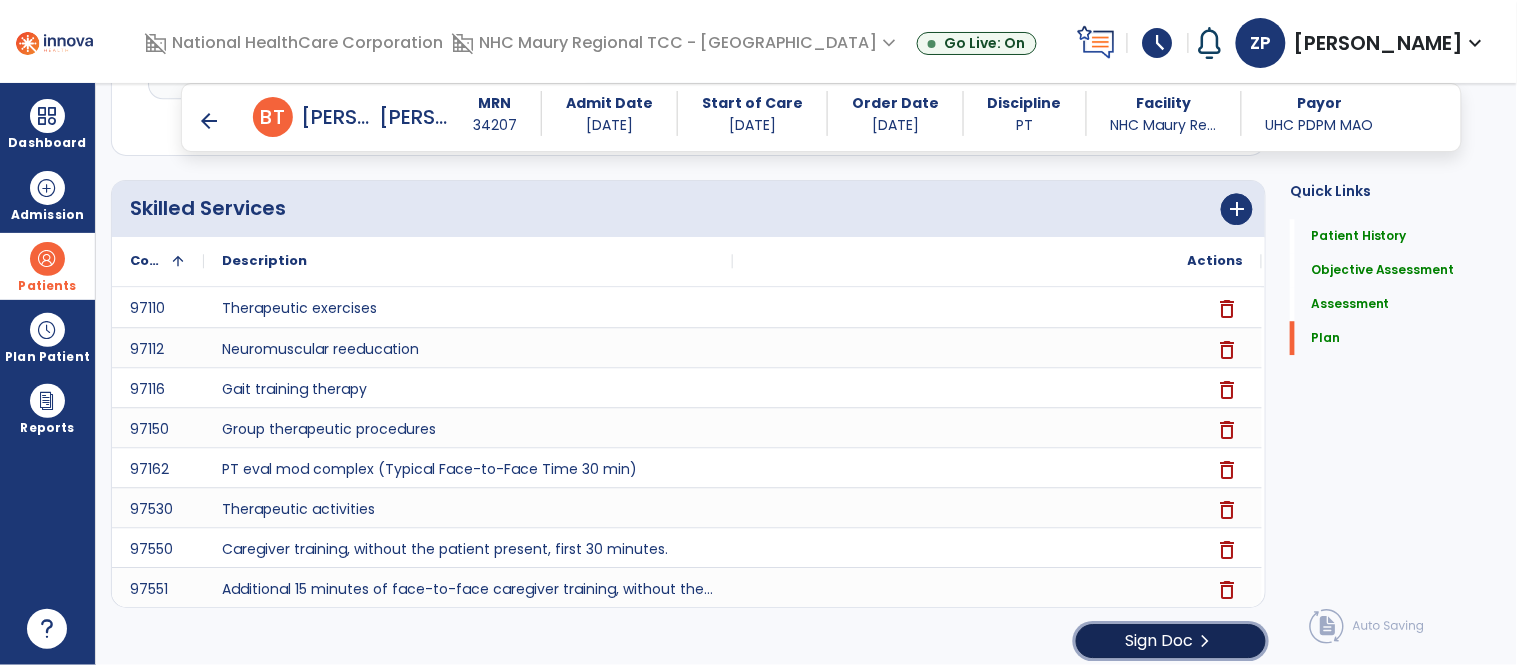 click on "Sign Doc" 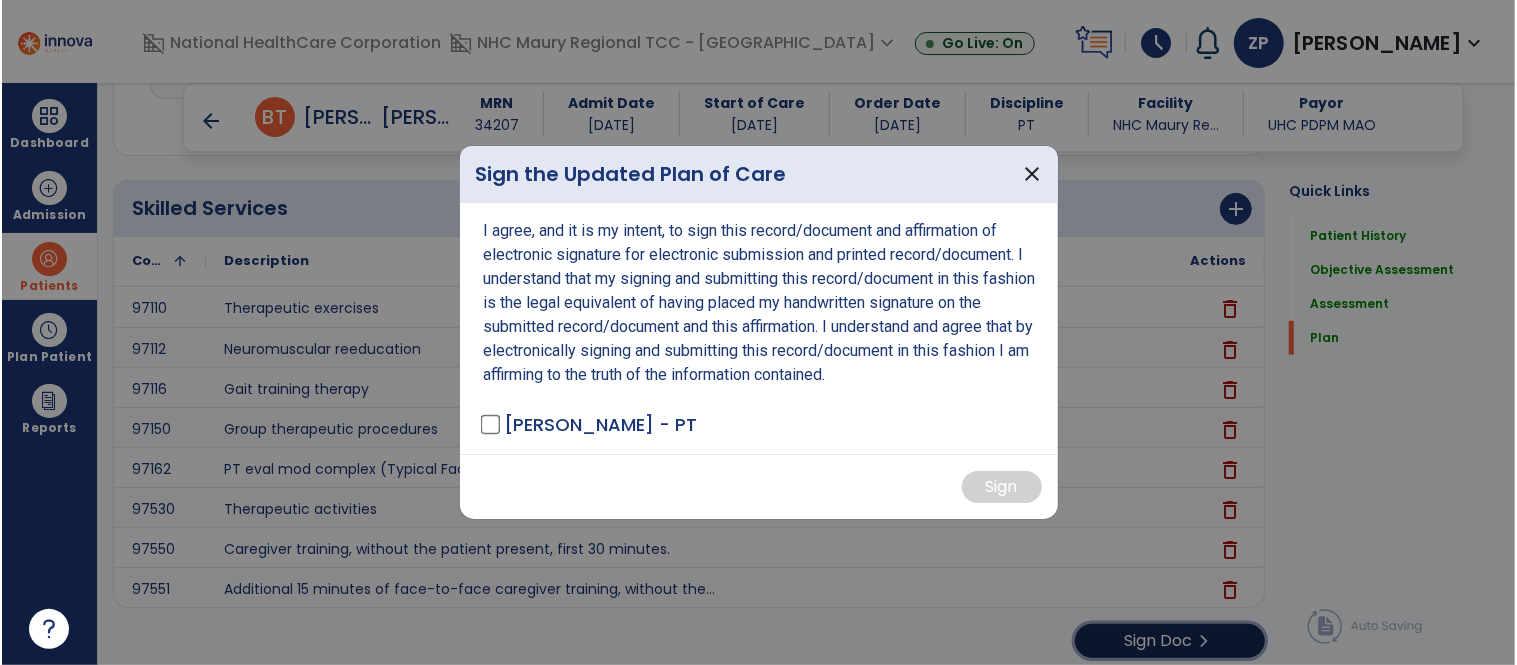 scroll, scrollTop: 5156, scrollLeft: 0, axis: vertical 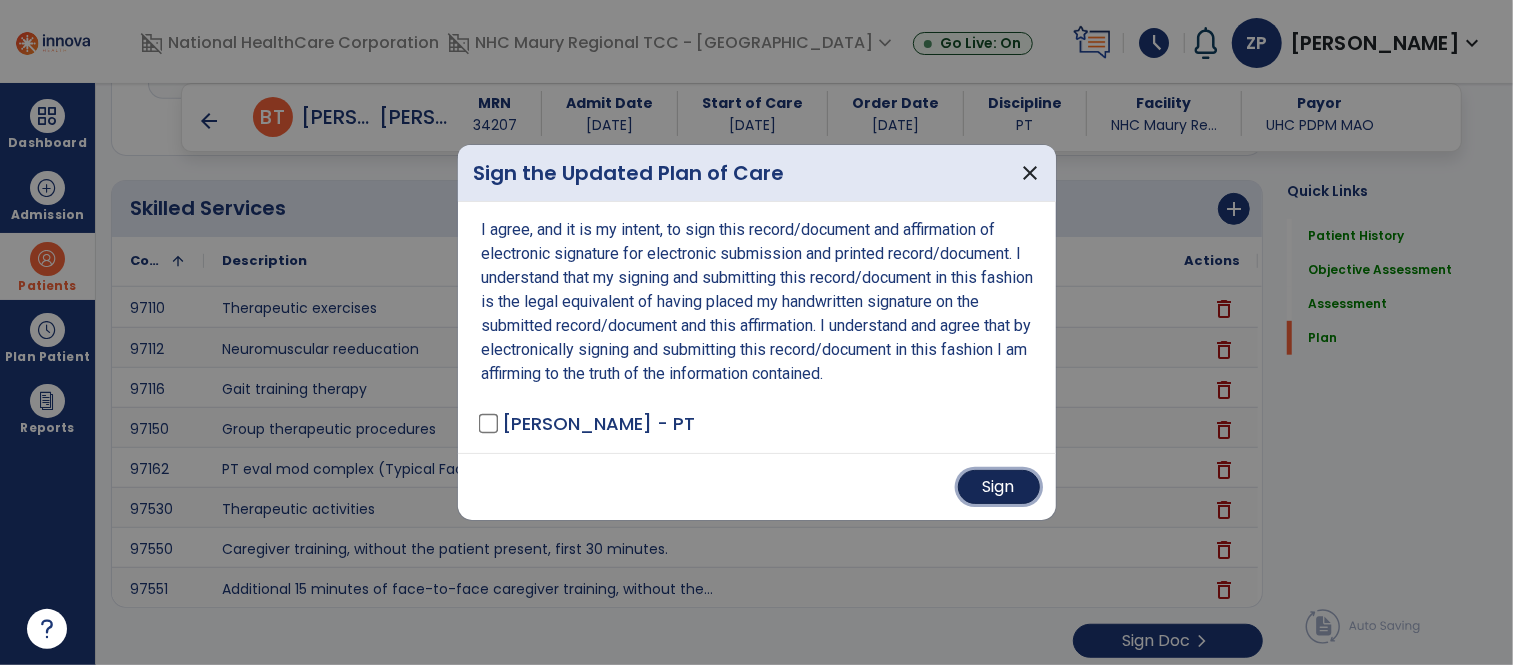 click on "Sign" at bounding box center (999, 487) 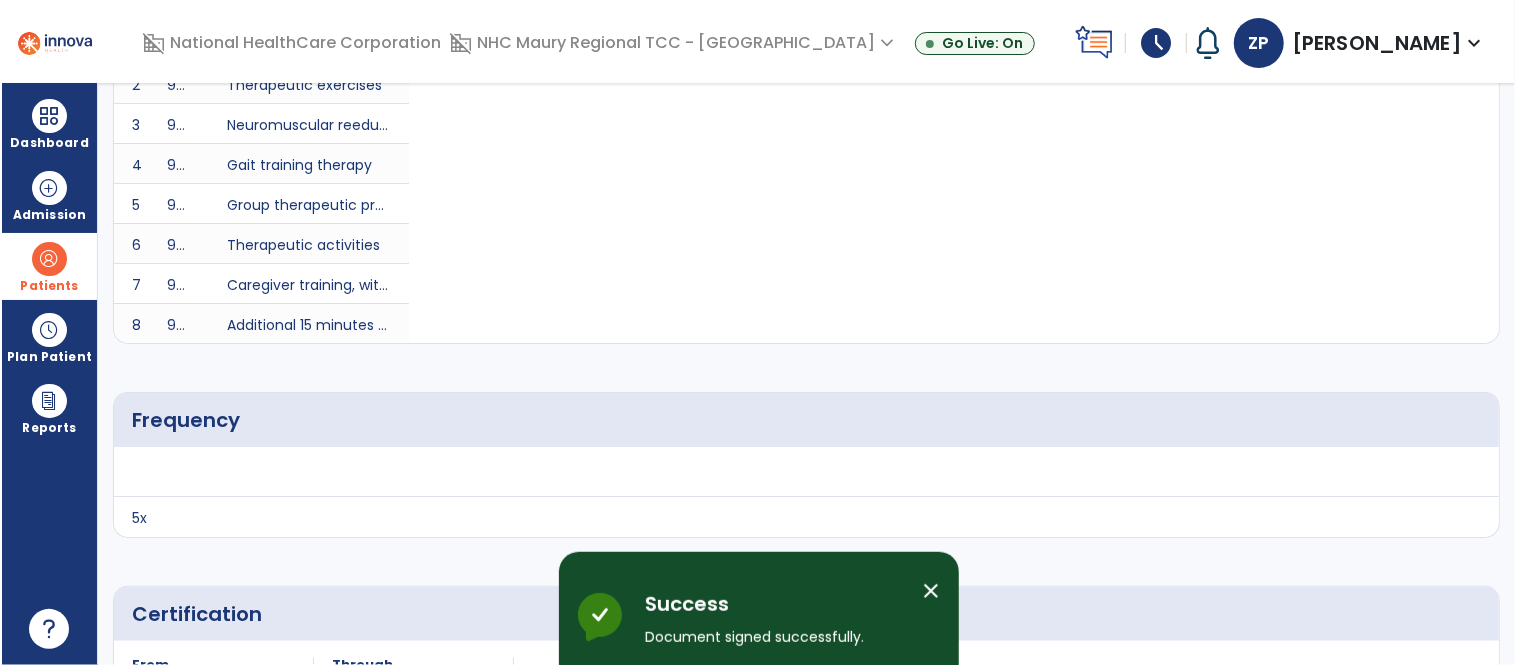scroll, scrollTop: 0, scrollLeft: 0, axis: both 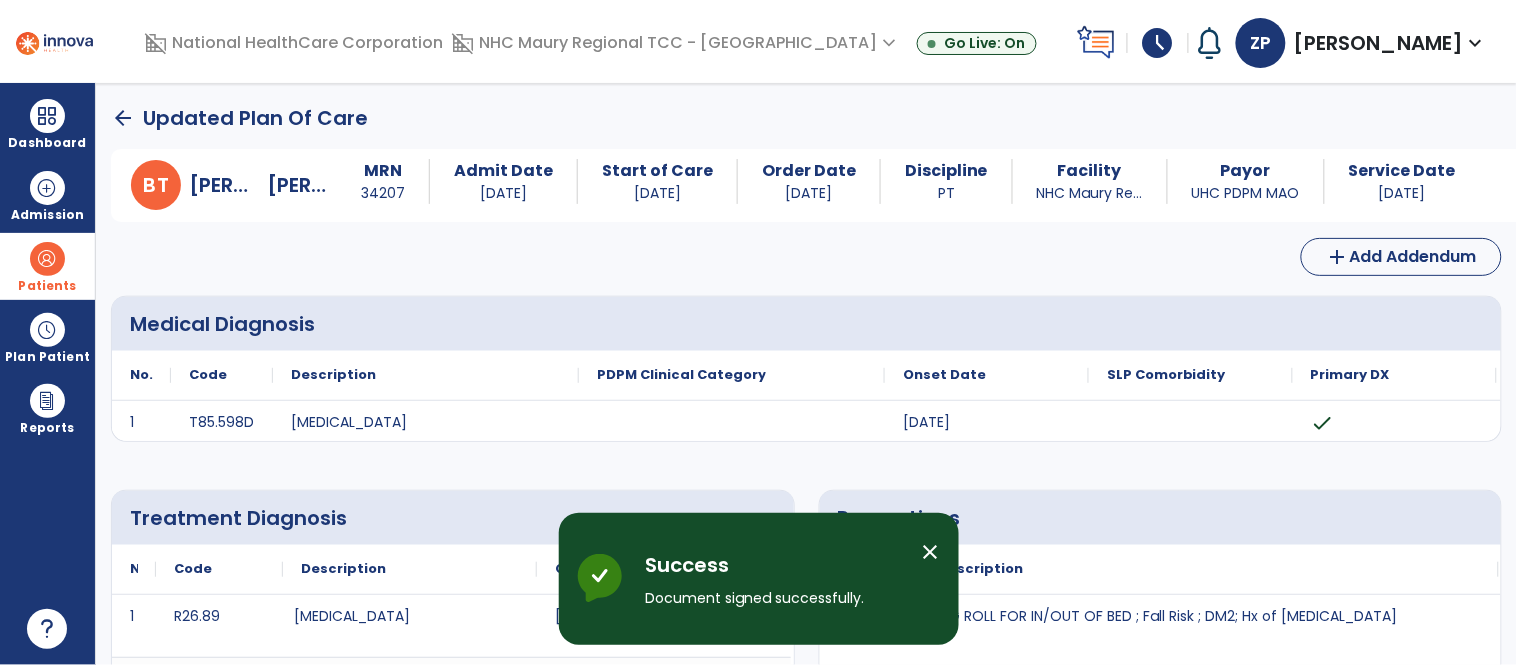 click on "close" at bounding box center [931, 552] 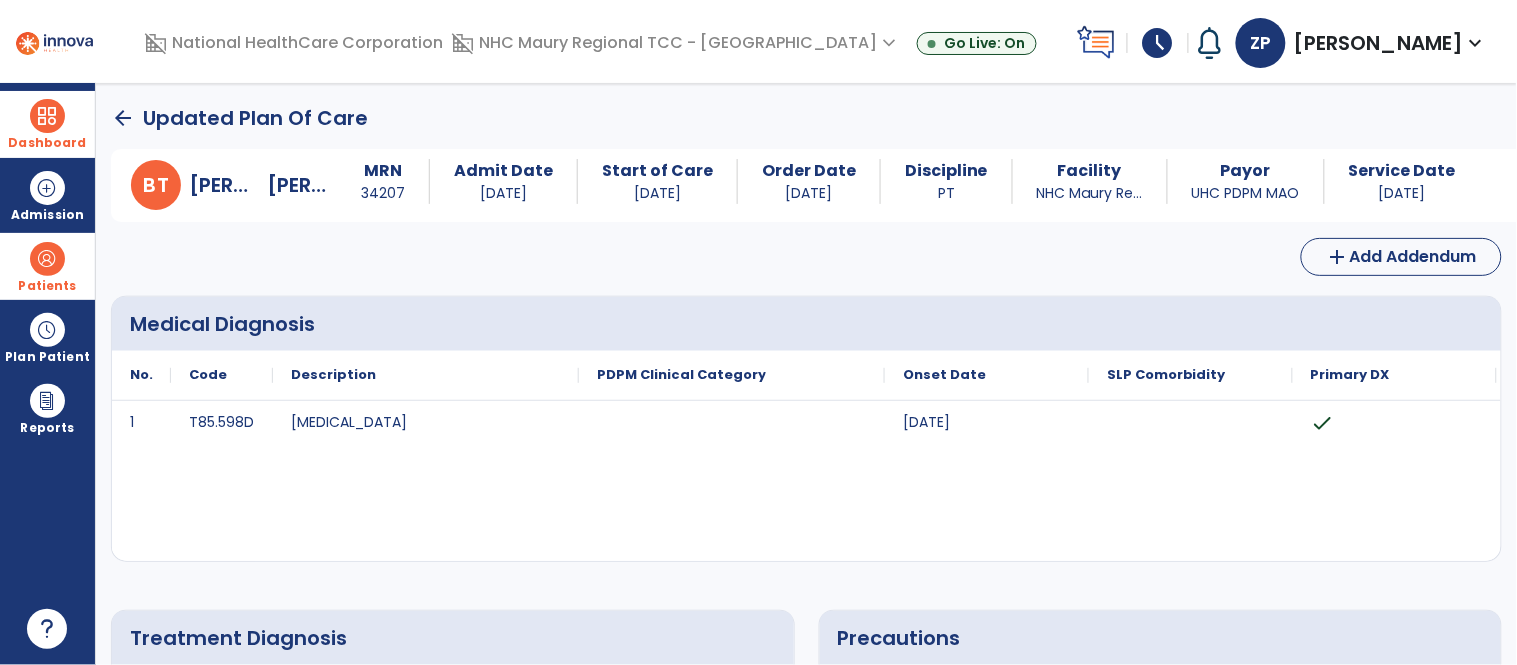 click on "Dashboard" at bounding box center (47, 124) 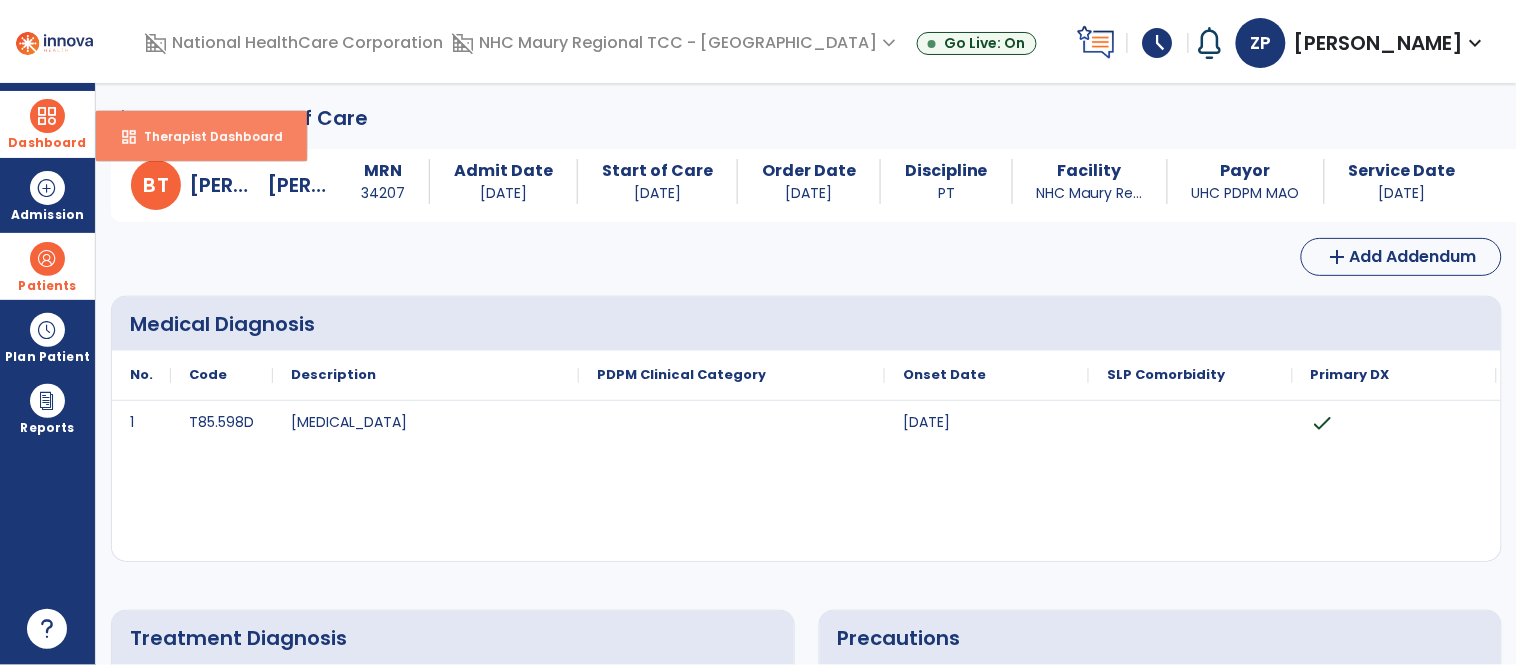 click on "dashboard  Therapist Dashboard" at bounding box center [201, 136] 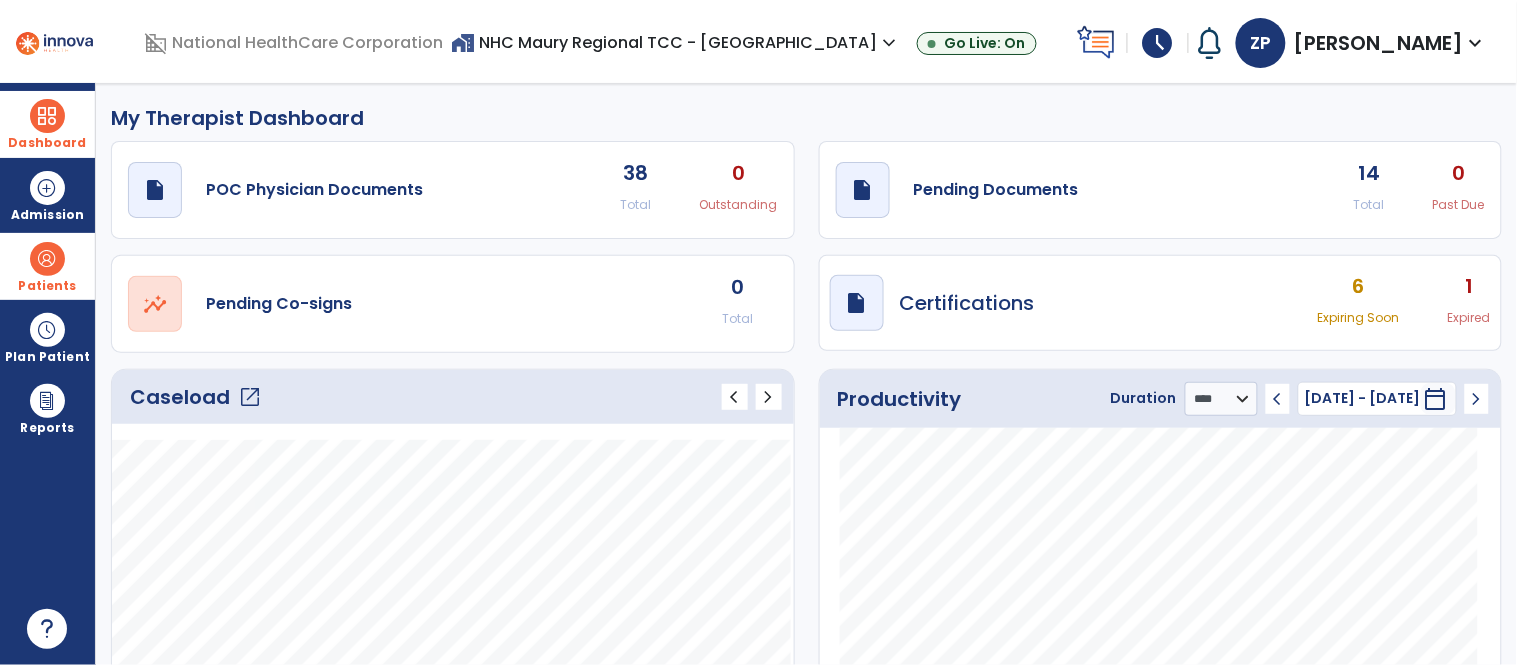 click on "Patients" at bounding box center (47, 286) 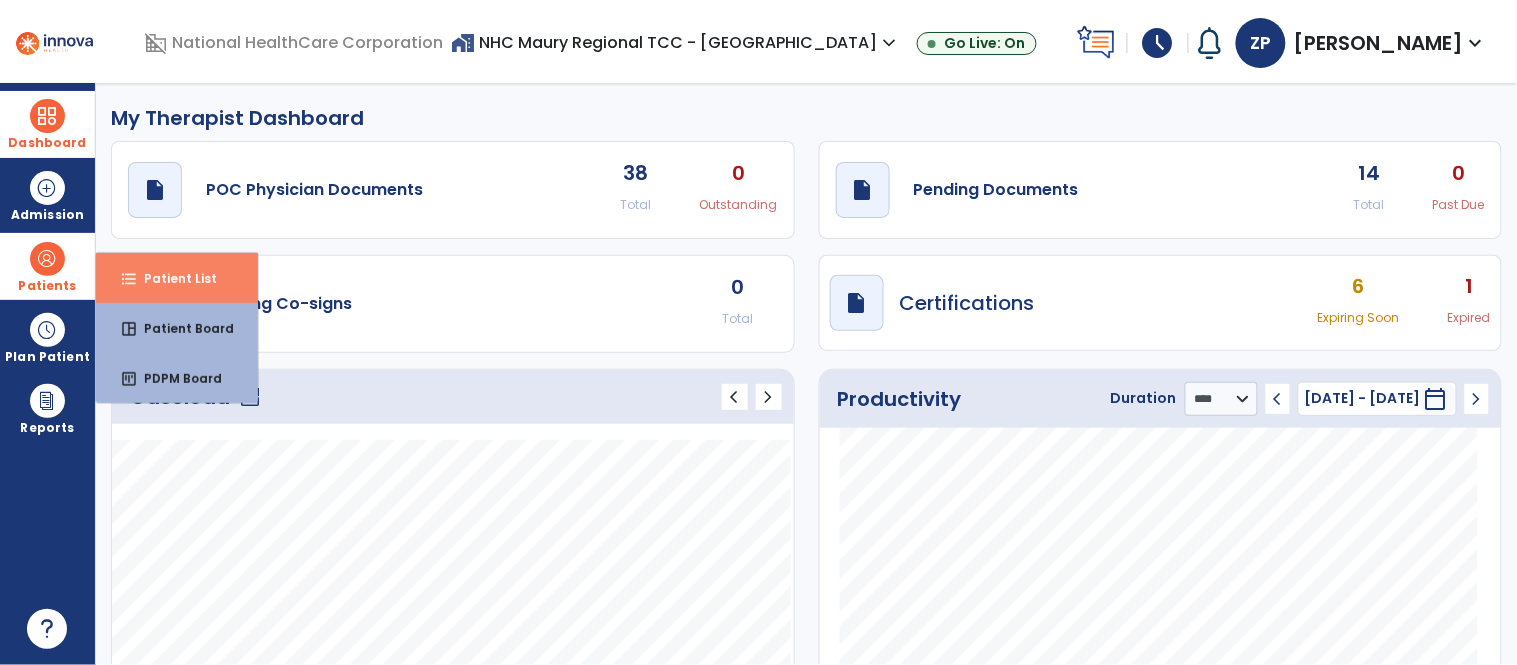 click on "format_list_bulleted  Patient List" at bounding box center (177, 278) 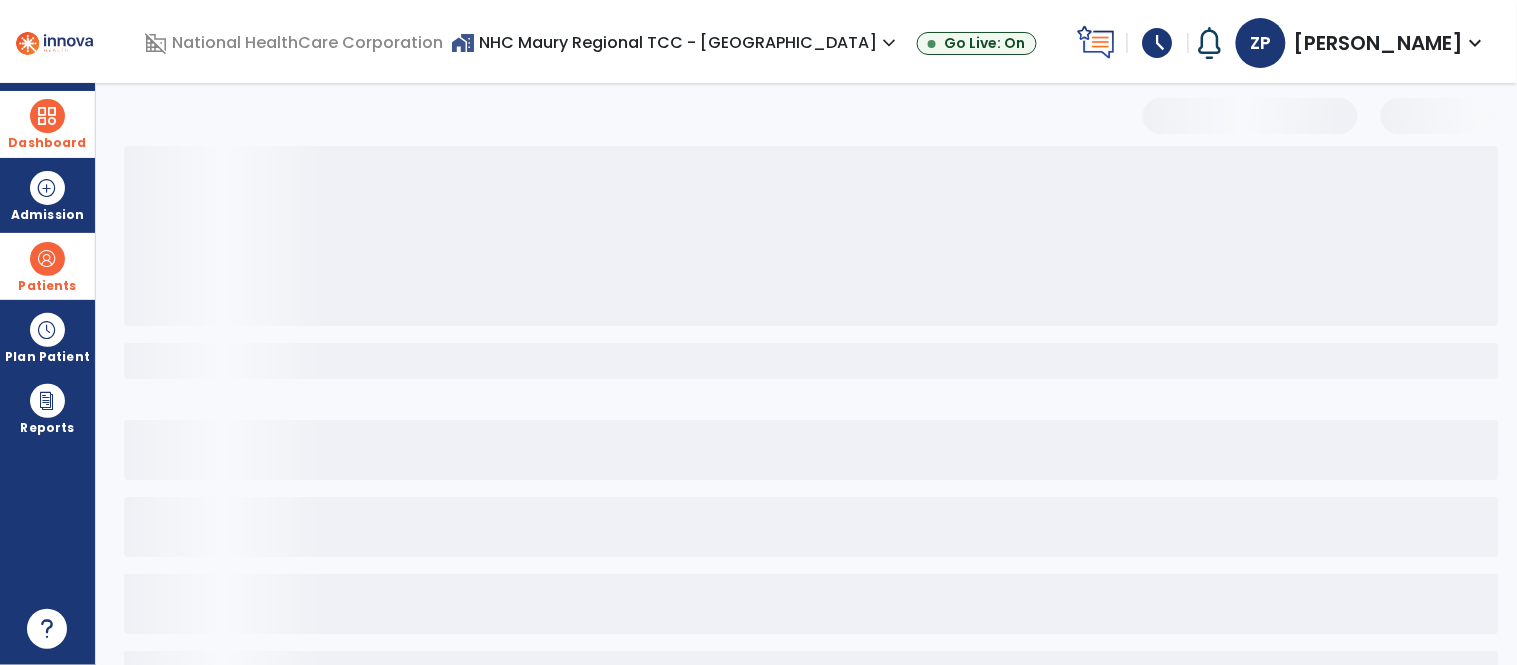 select on "***" 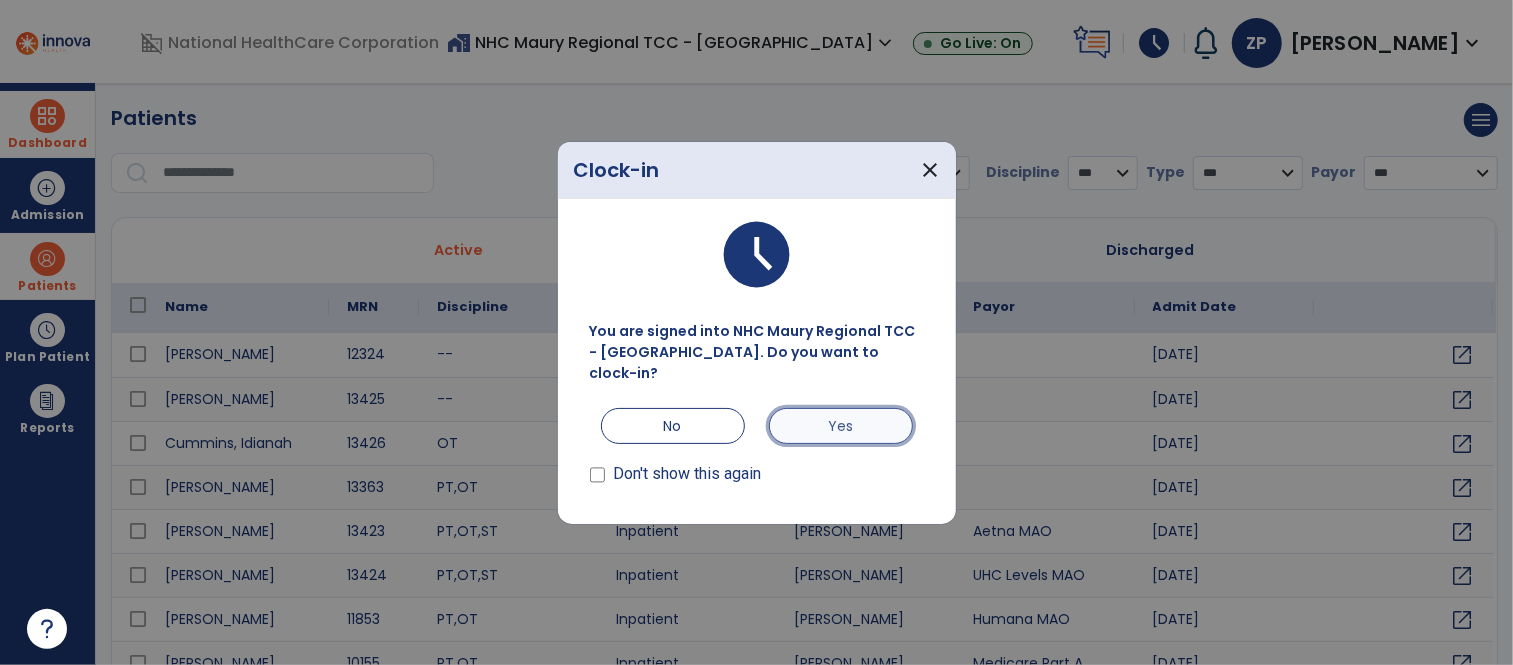 click on "Yes" at bounding box center [841, 426] 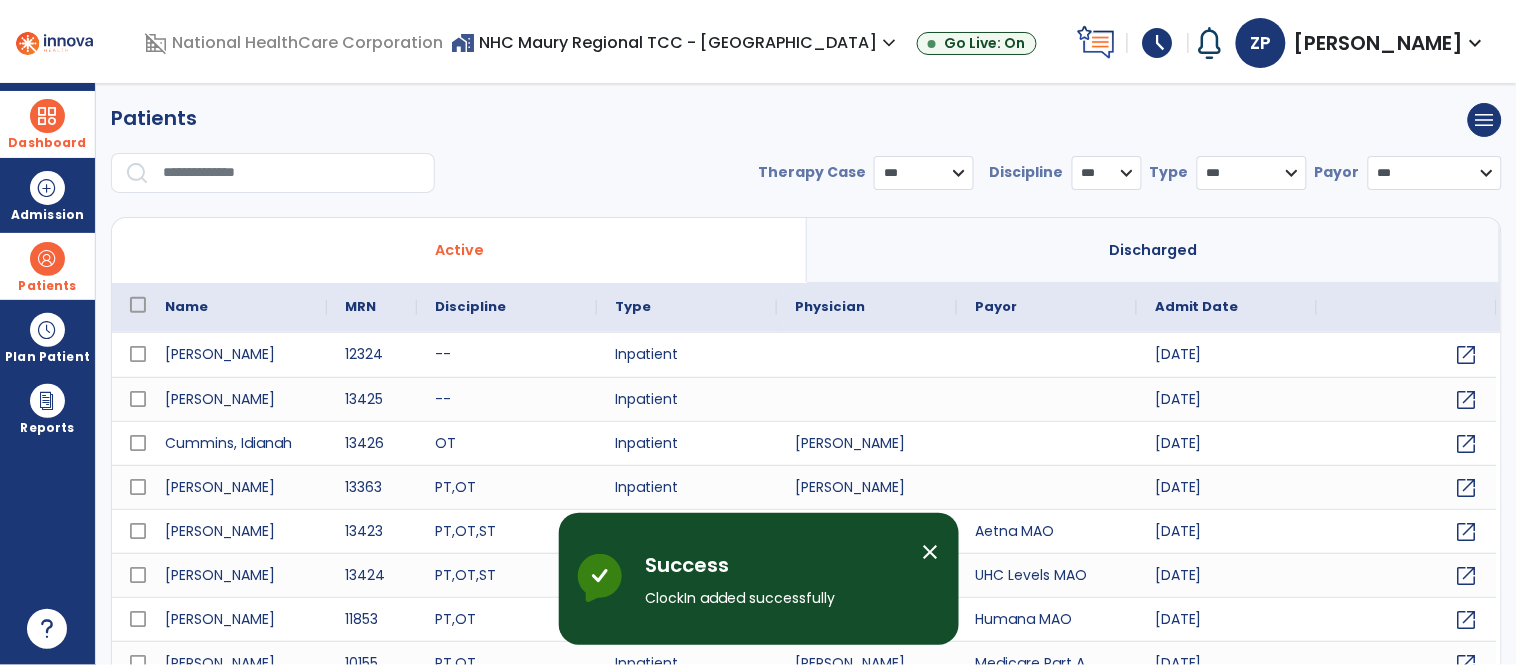 click on "close" at bounding box center (931, 552) 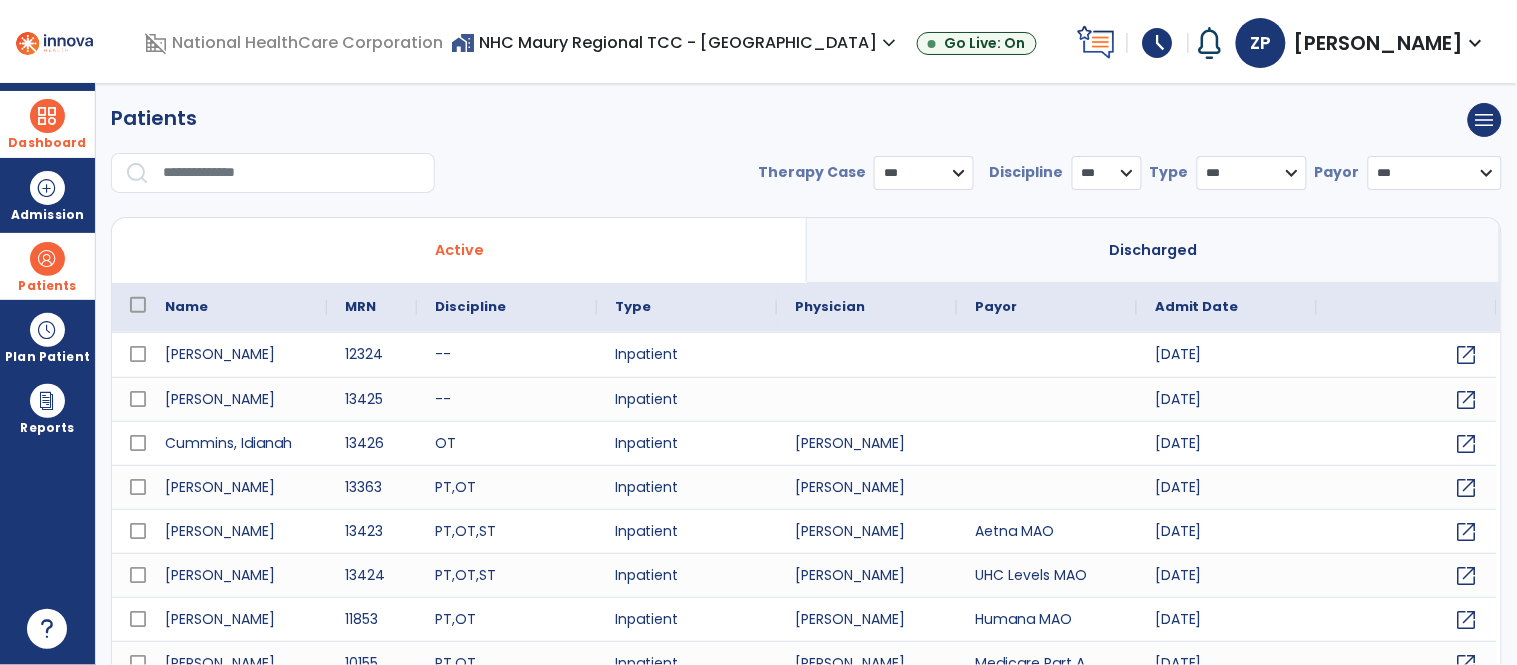 click at bounding box center [47, 259] 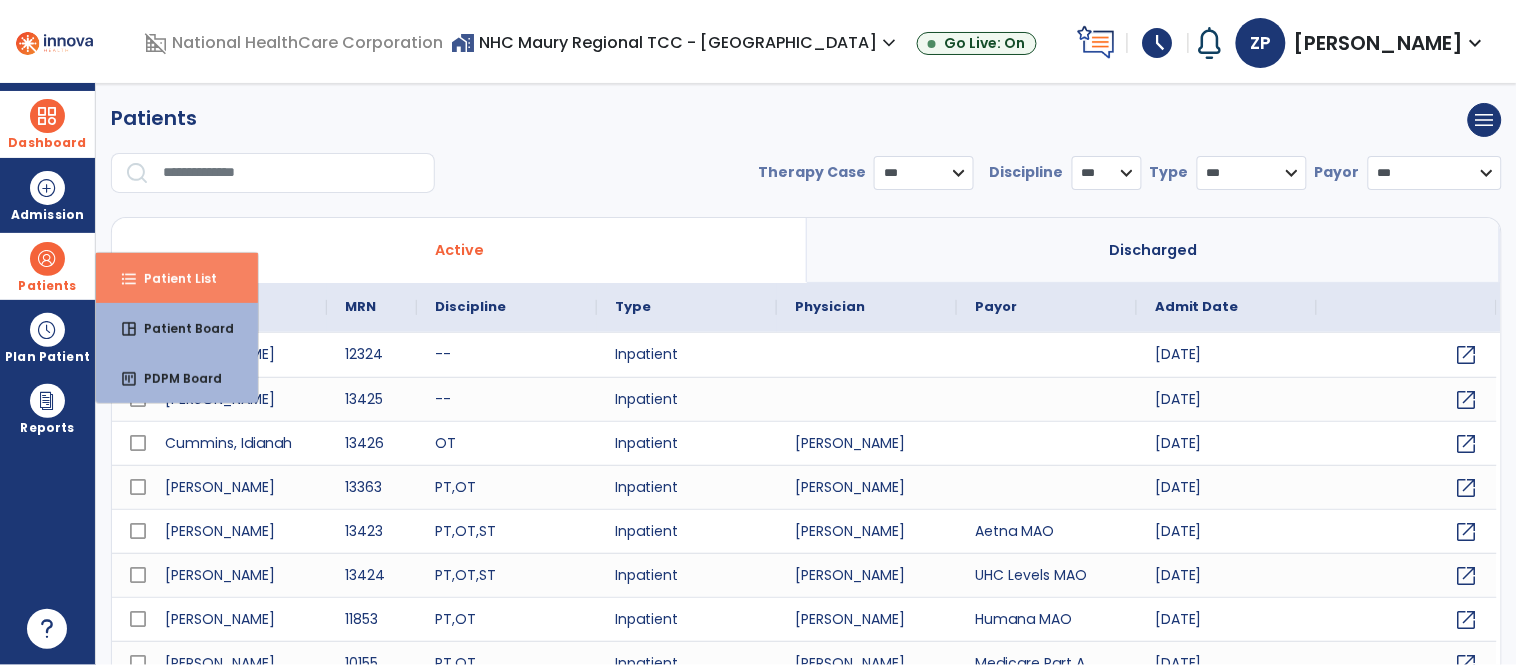 click on "format_list_bulleted  Patient List" at bounding box center [177, 278] 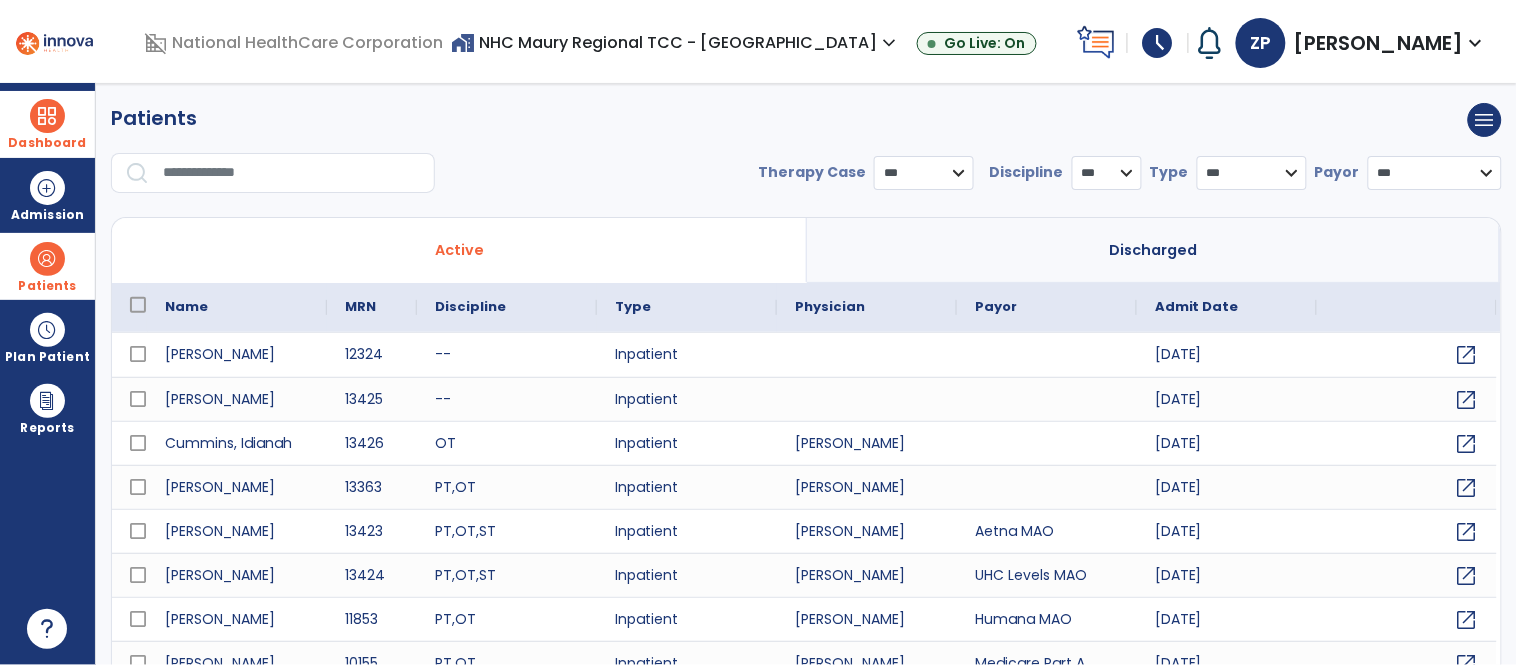 click on "Dashboard" at bounding box center [47, 124] 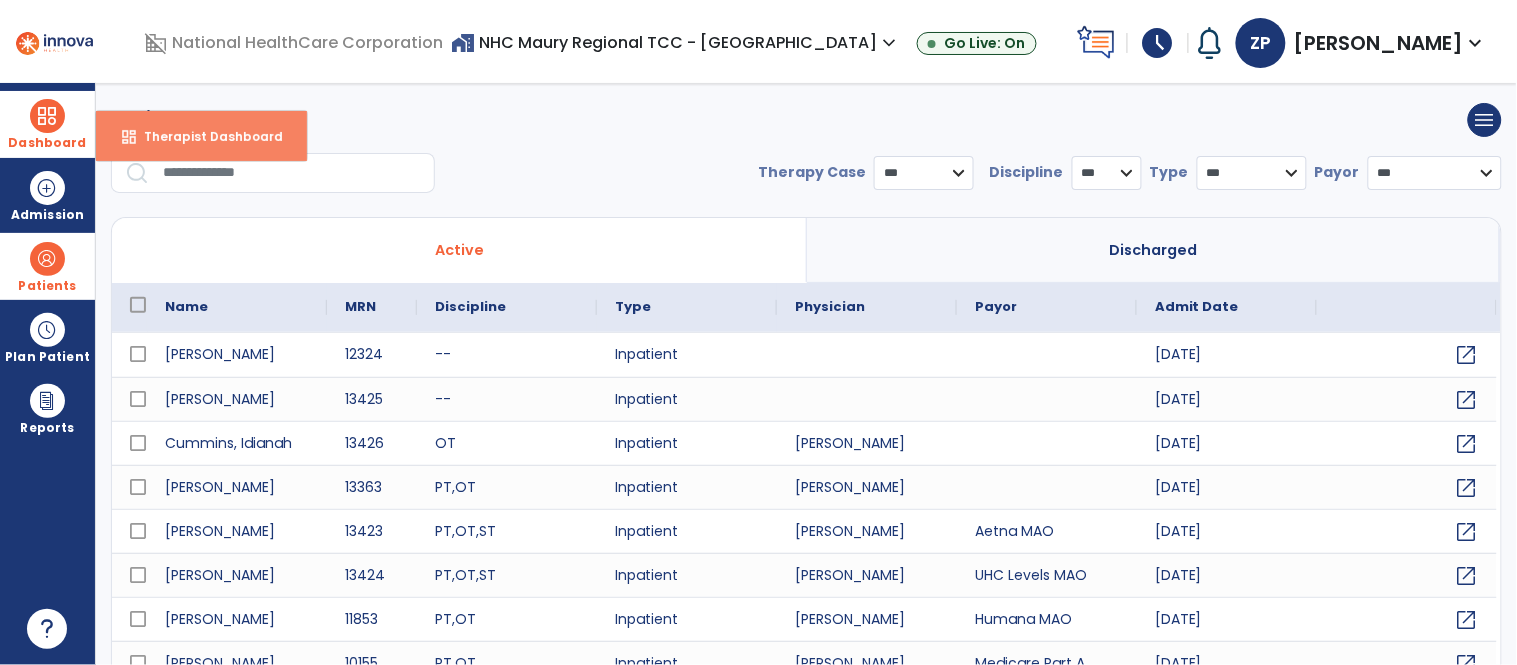 click on "Therapist Dashboard" at bounding box center [205, 136] 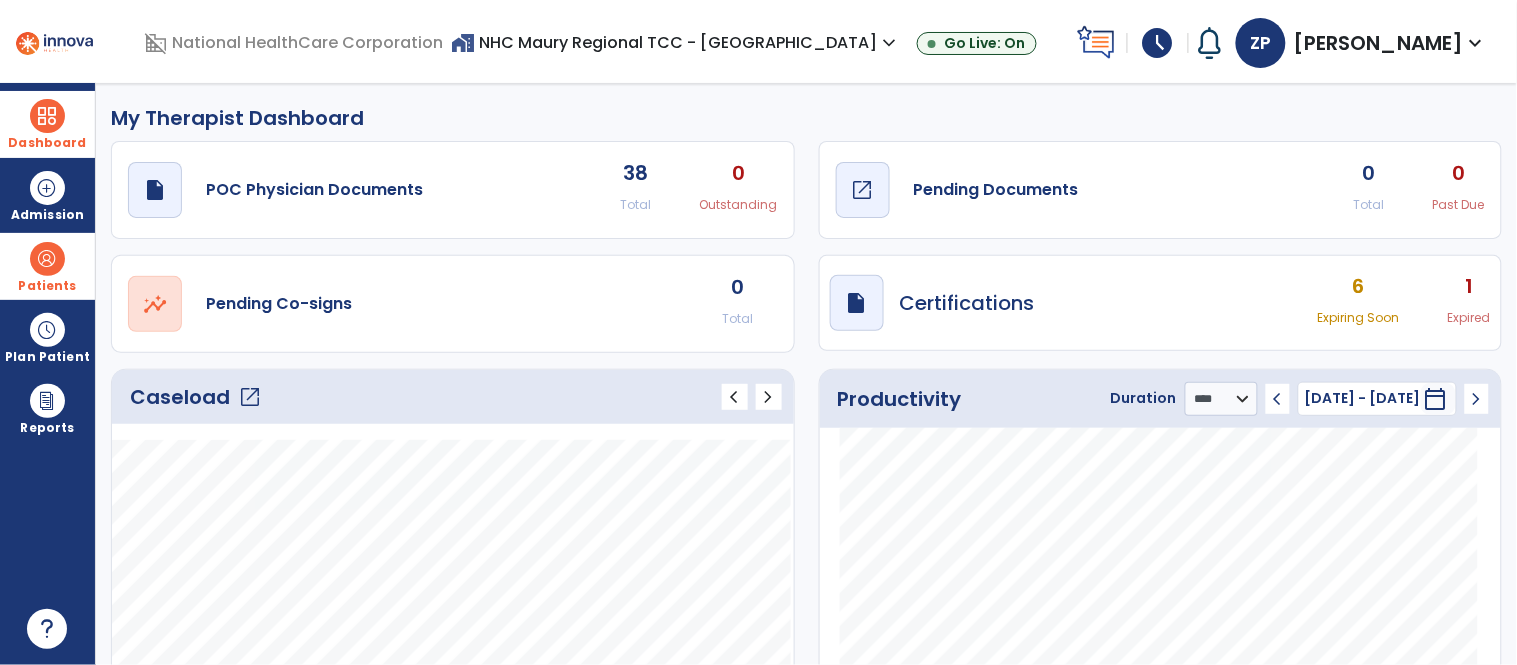 click on "Pending Documents" 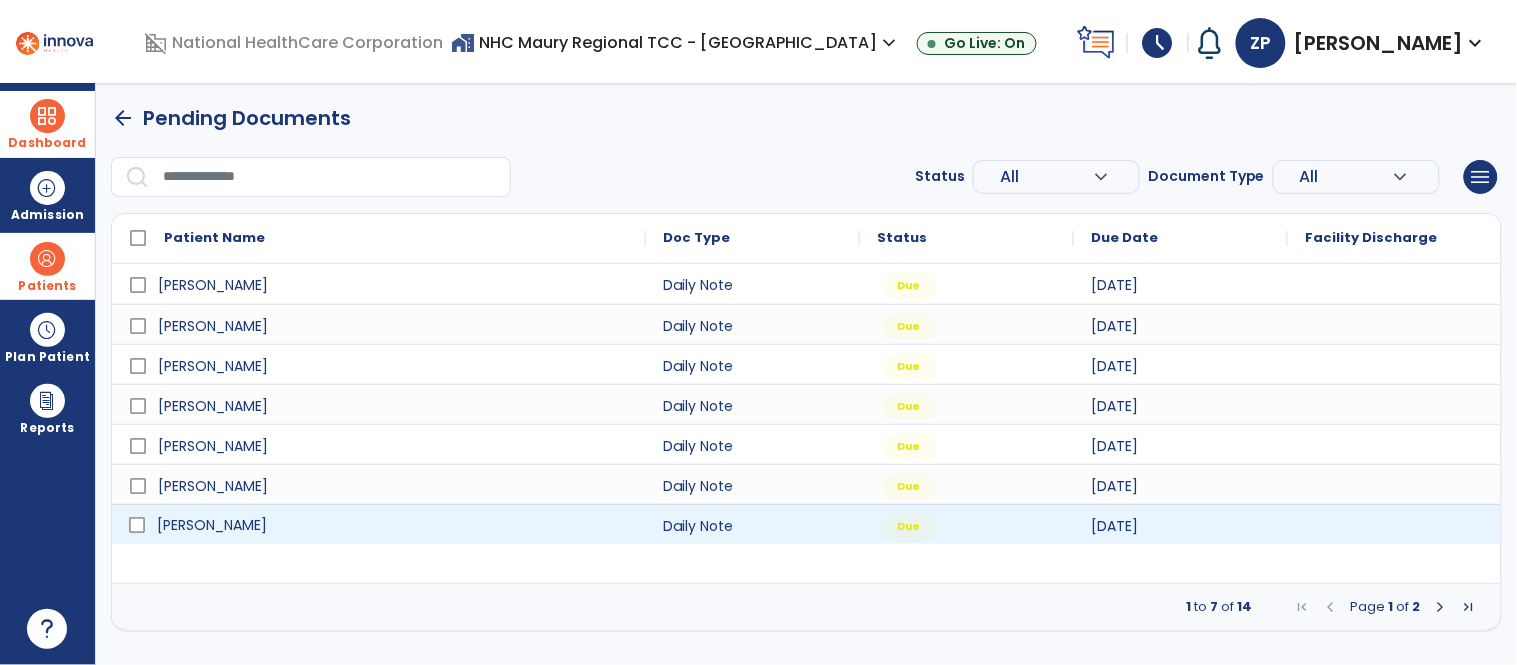 click on "[PERSON_NAME]" at bounding box center (212, 525) 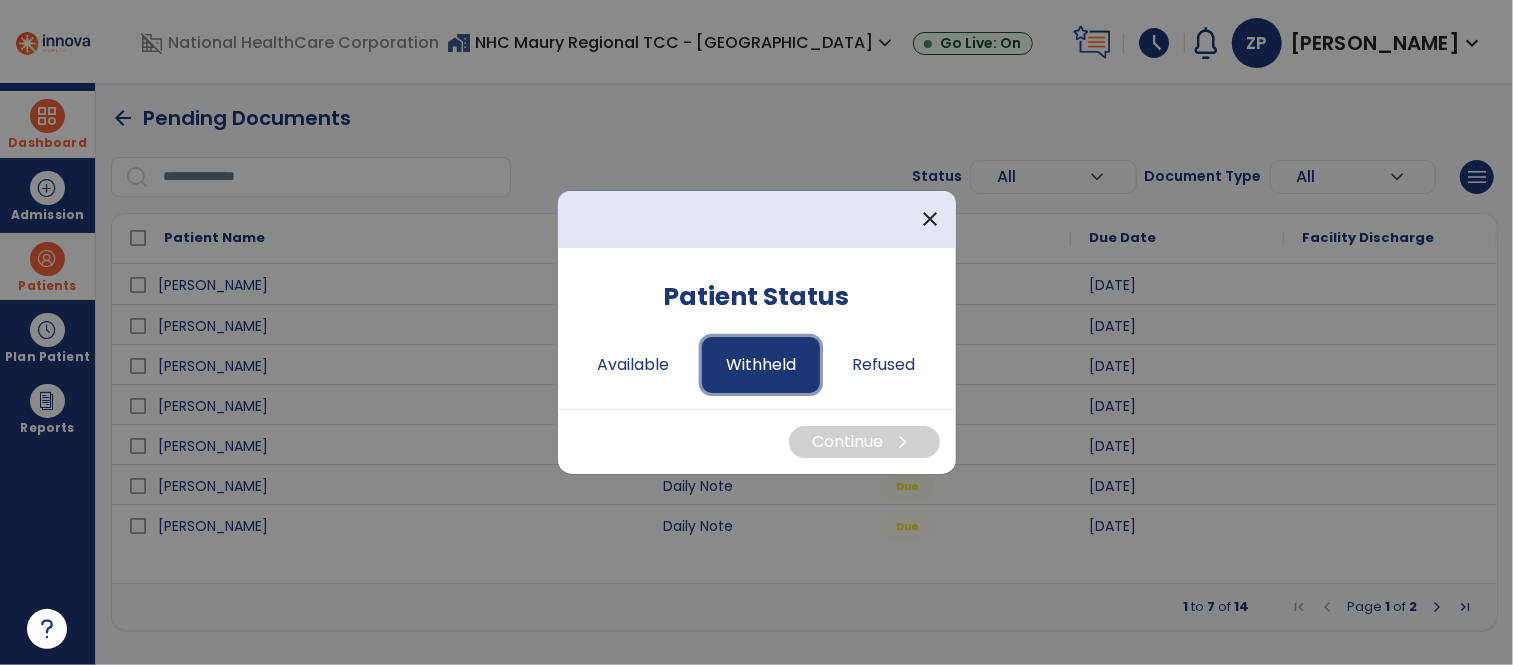 click on "Withheld" at bounding box center [761, 365] 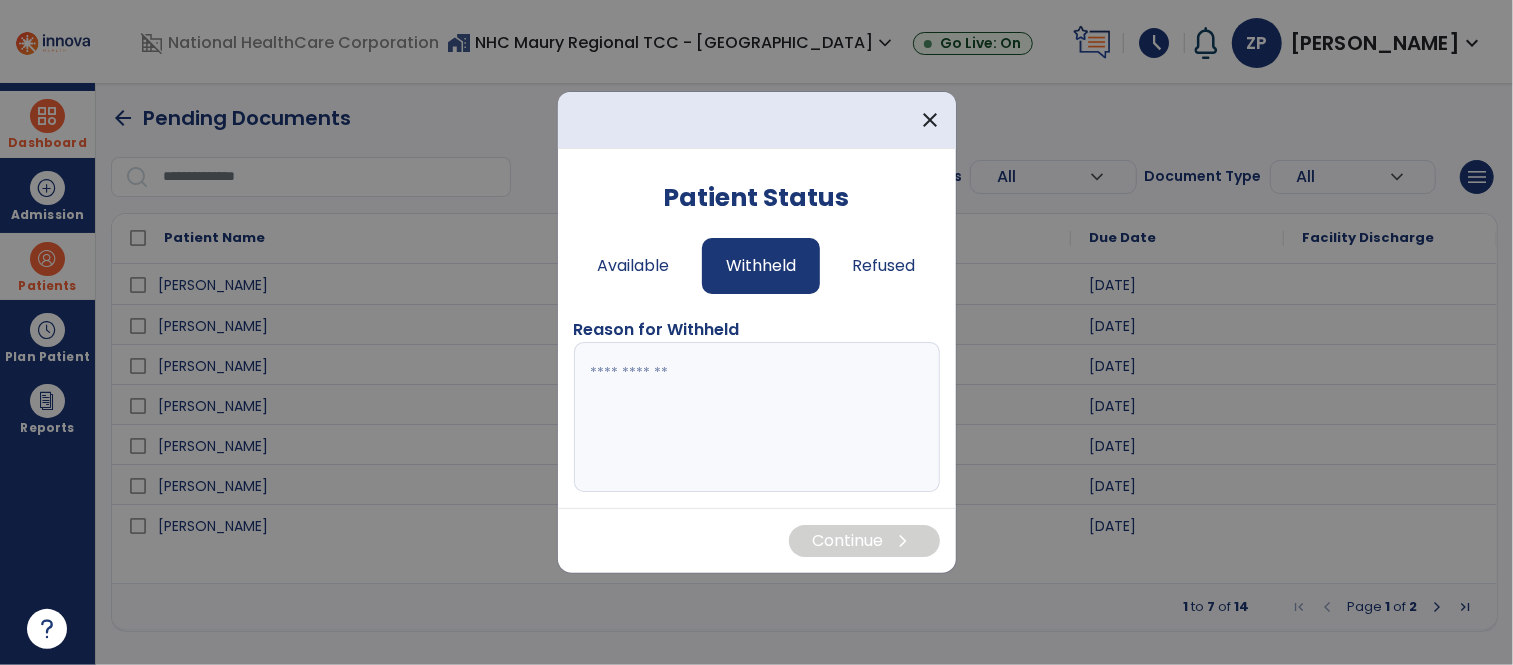 click at bounding box center (757, 417) 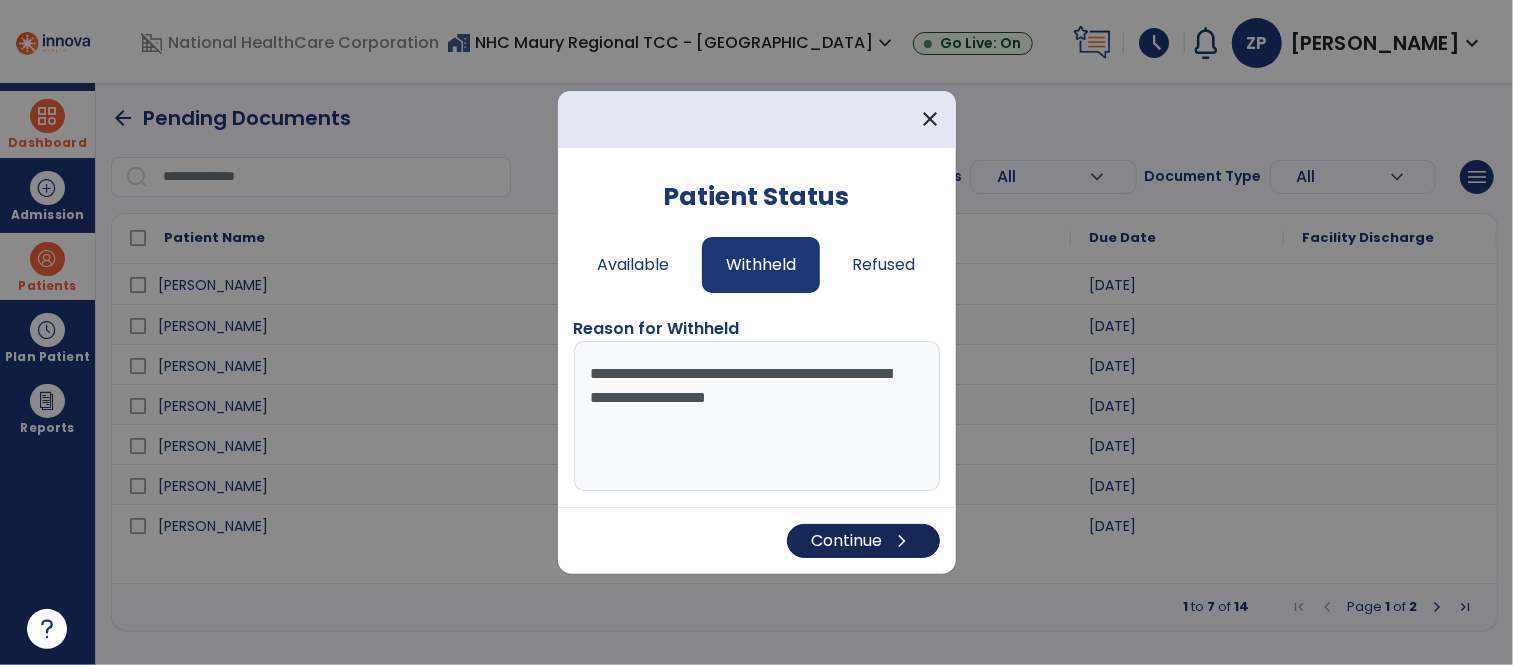 type on "**********" 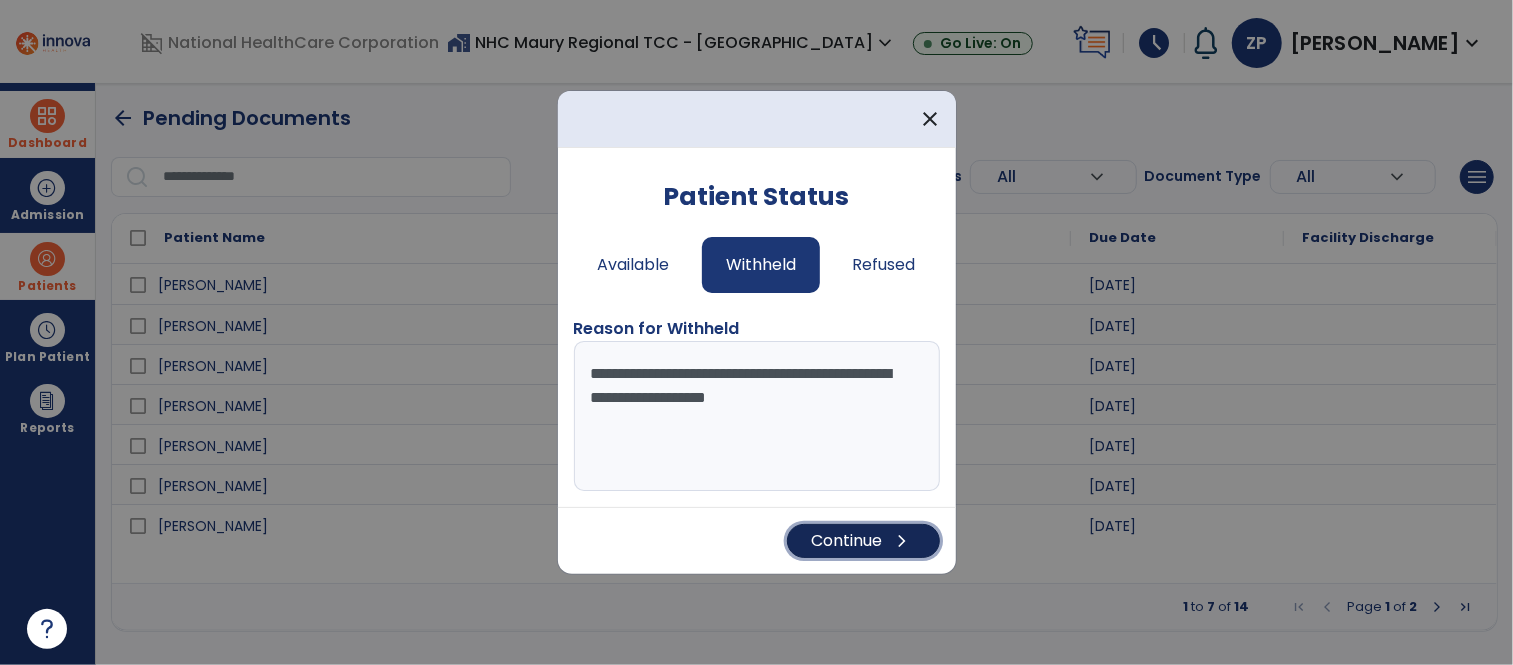 click on "Continue   chevron_right" at bounding box center (863, 541) 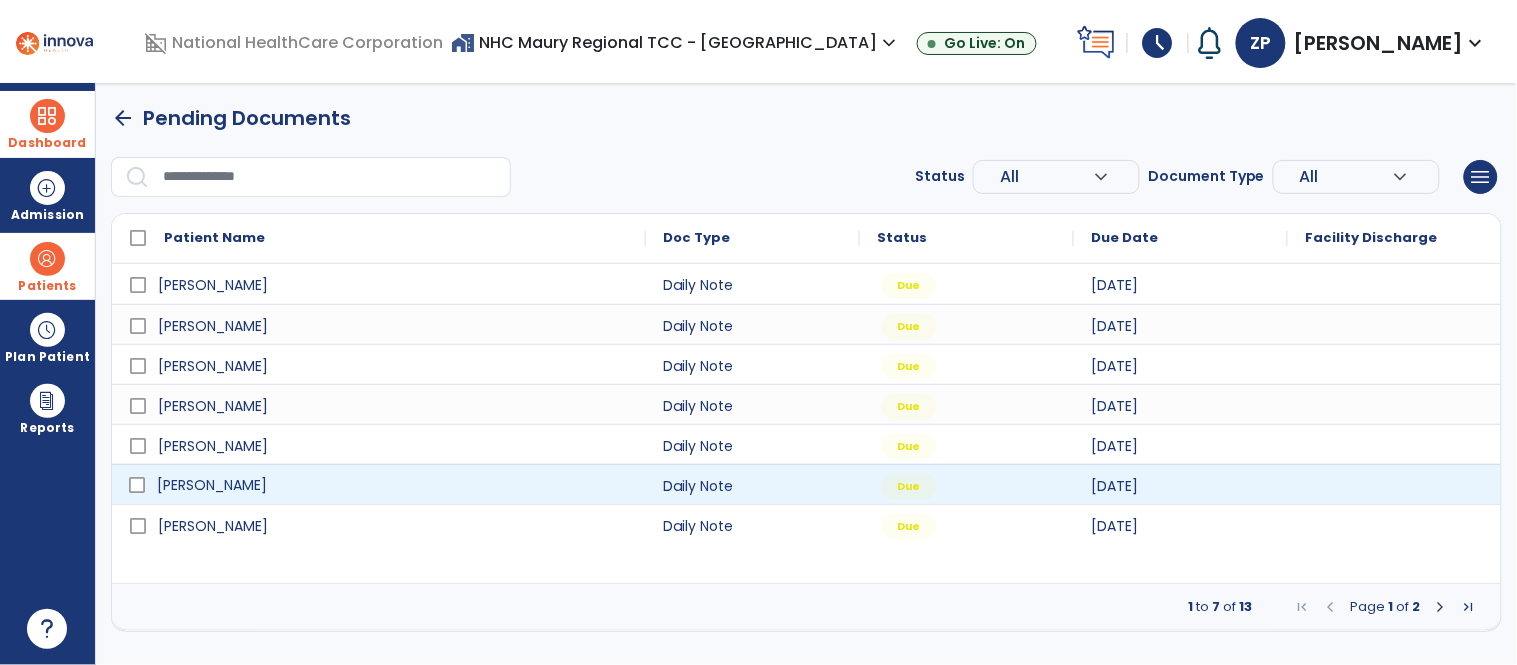 click on "[PERSON_NAME]" at bounding box center [212, 485] 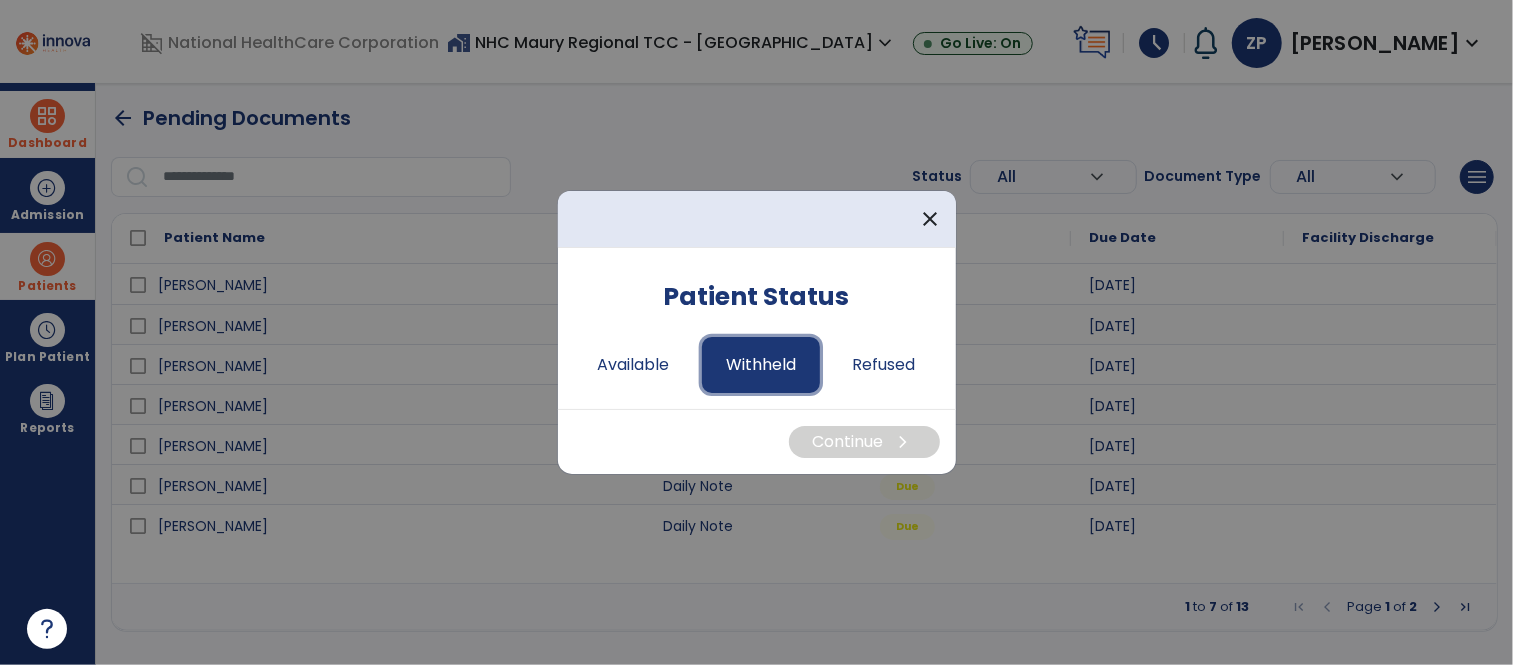 click on "Withheld" at bounding box center (761, 365) 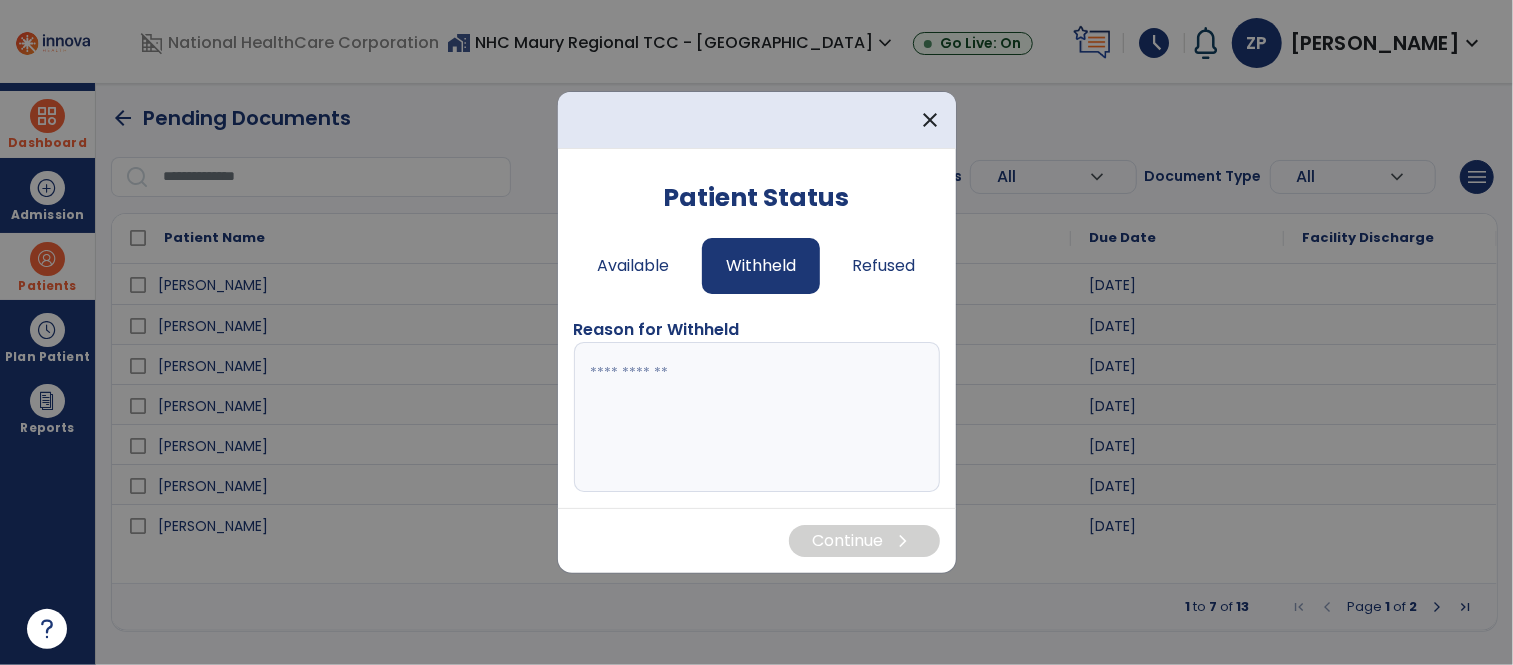 click at bounding box center (757, 417) 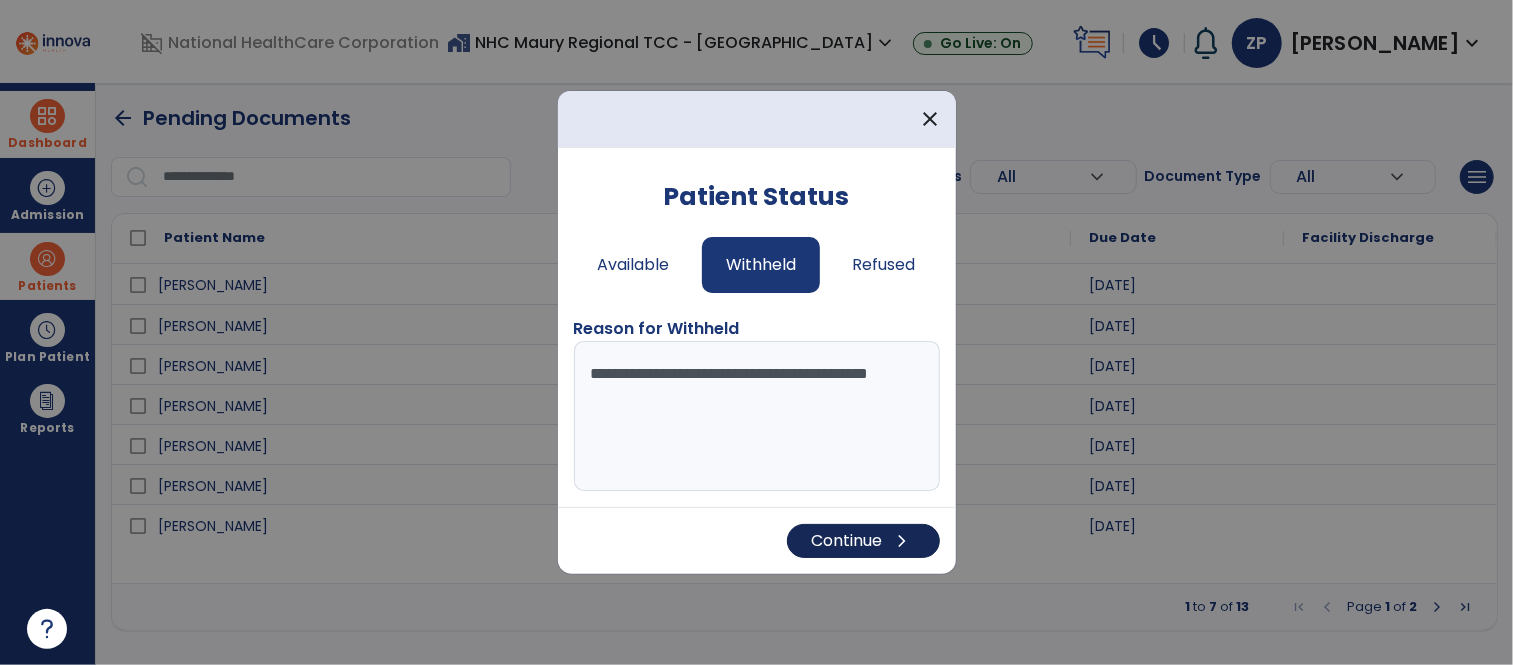 type on "**********" 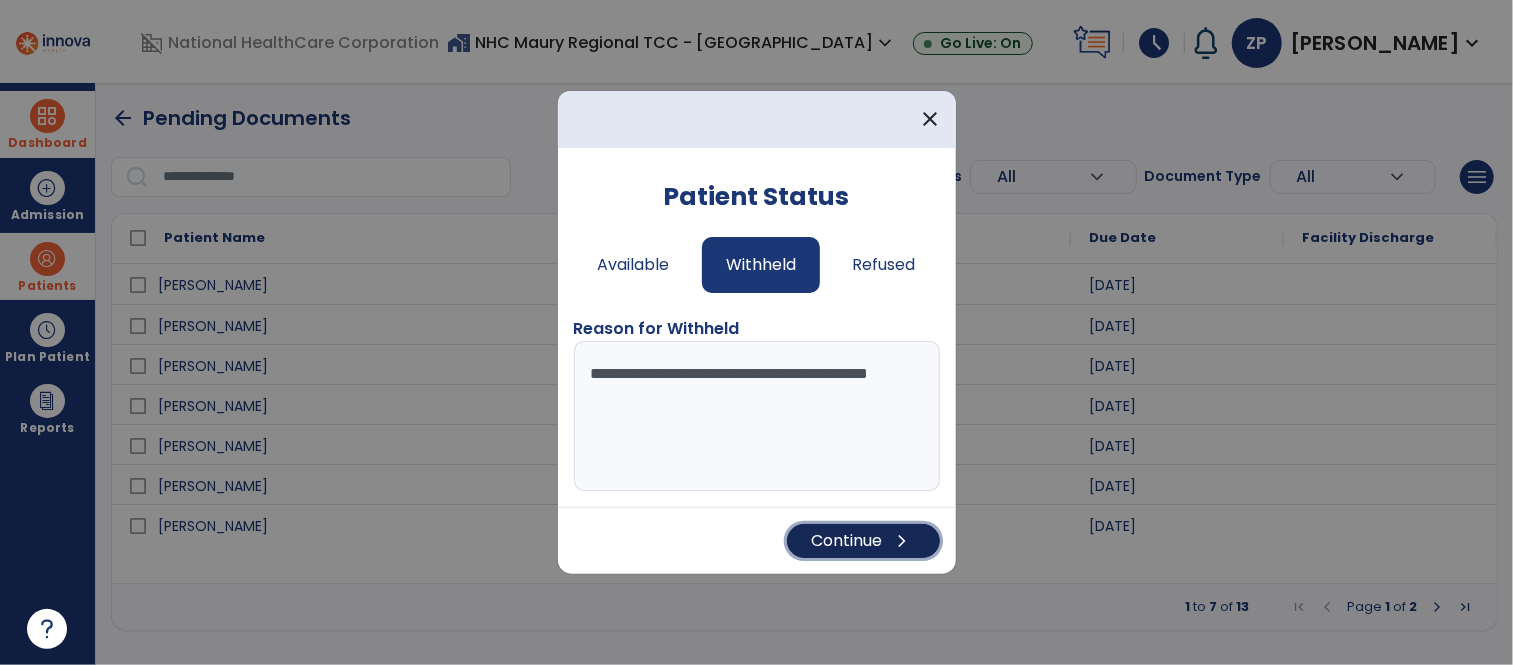 click on "Continue   chevron_right" at bounding box center [863, 541] 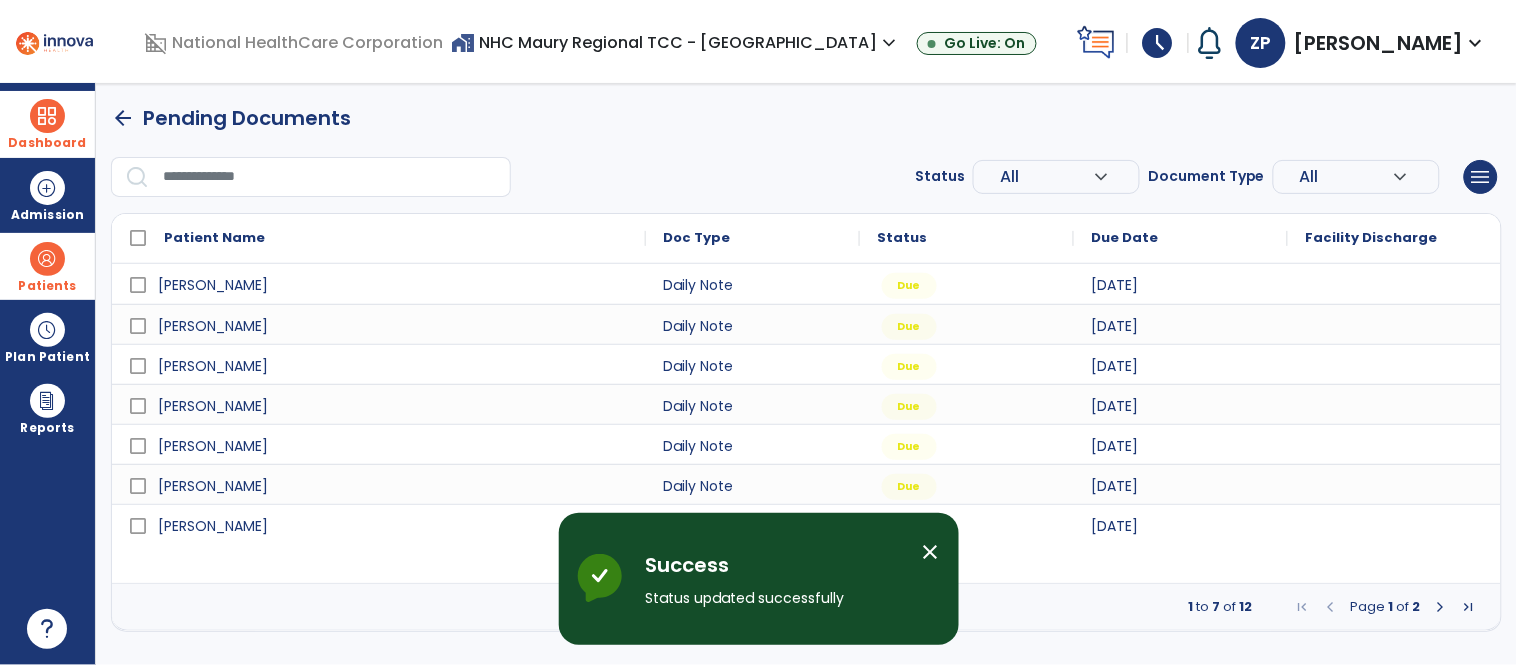 click on "close" at bounding box center [931, 552] 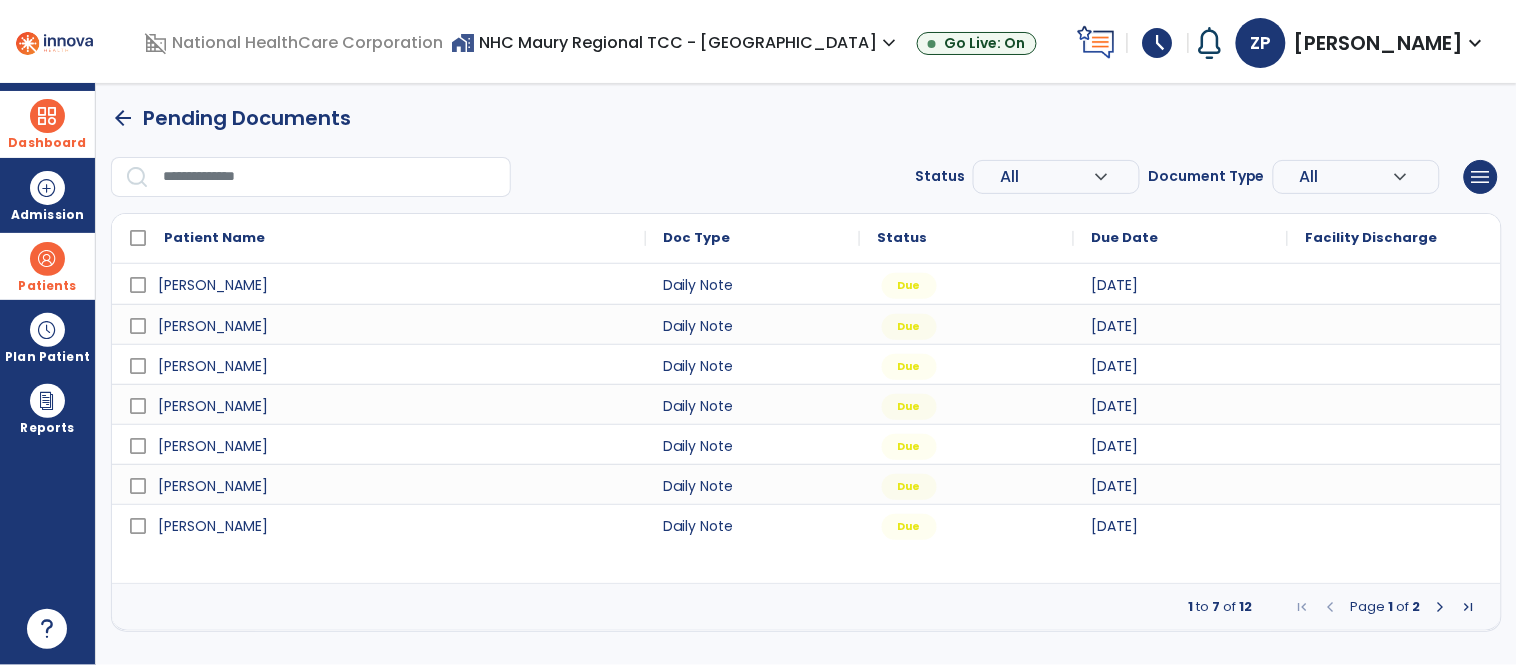 click on "arrow_back   Pending Documents  Status All  expand_more  ALL Due Past Due Incomplete Document Type All  expand_more  ALL Daily Note Progress Note Evaluation Discharge Note Recertification  menu   Export List   Print List
Patient Name
Doc Type
Status 1" at bounding box center (806, 367) 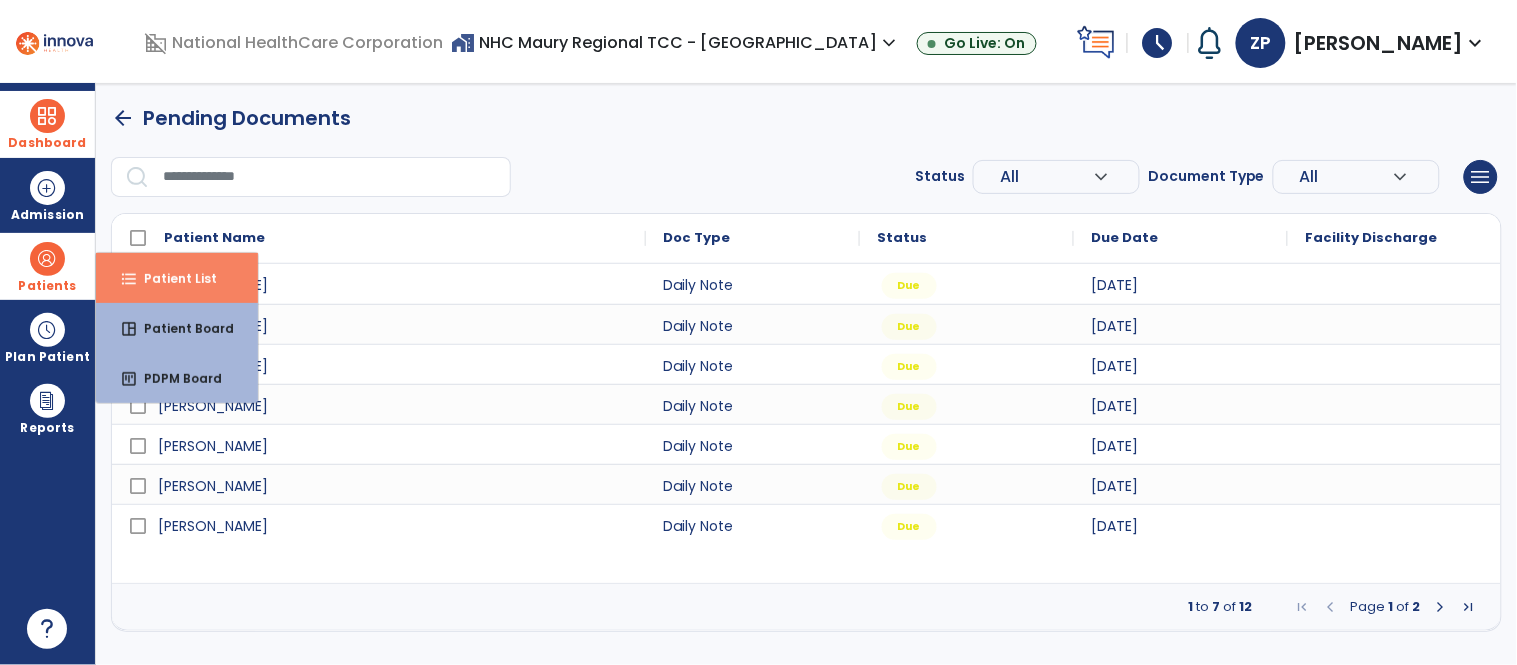 click on "Patient List" at bounding box center [172, 278] 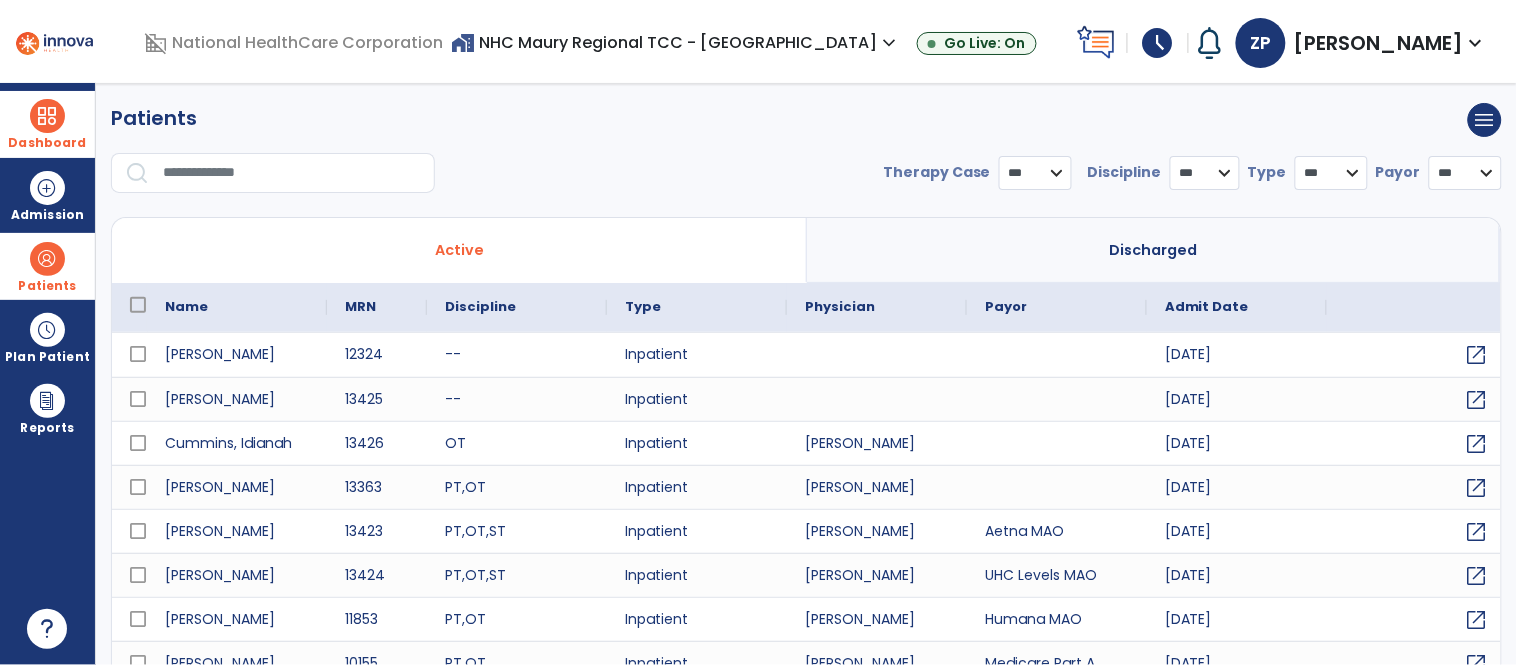 select on "***" 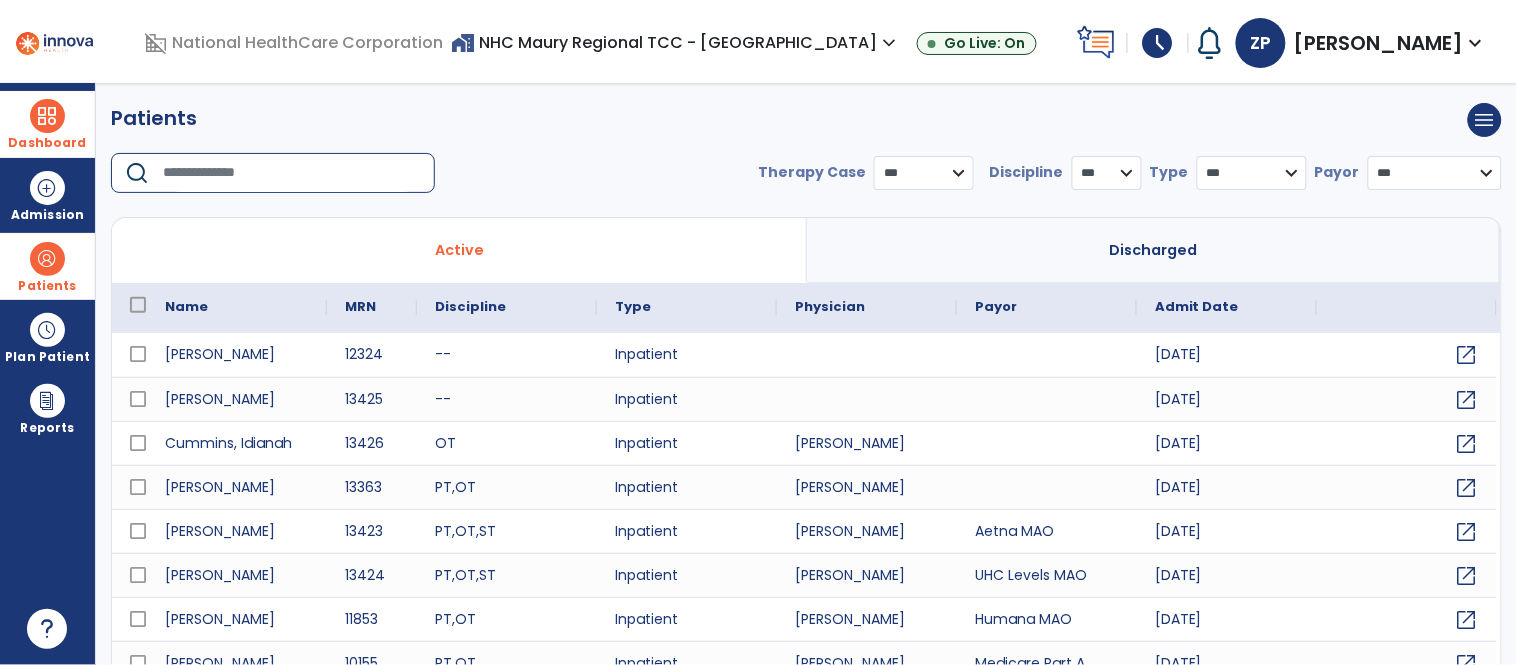 click at bounding box center [292, 173] 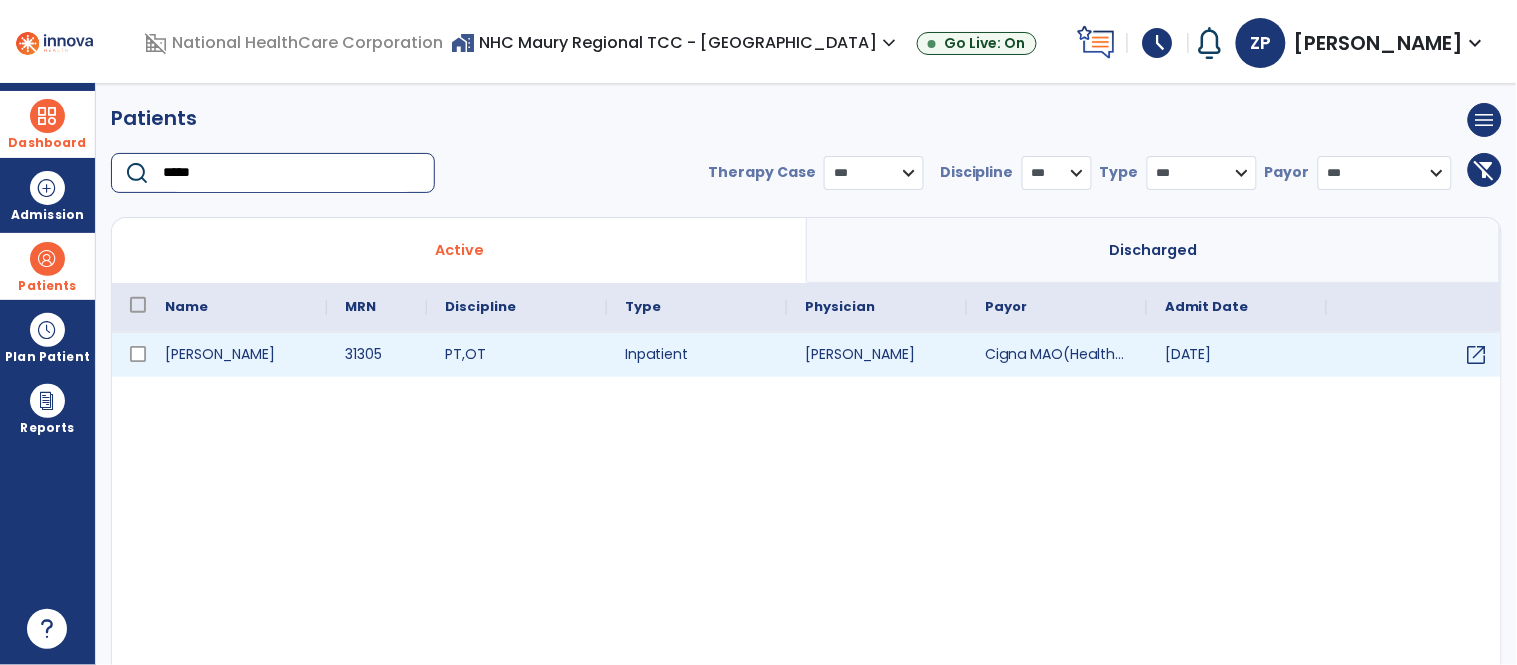 type on "*****" 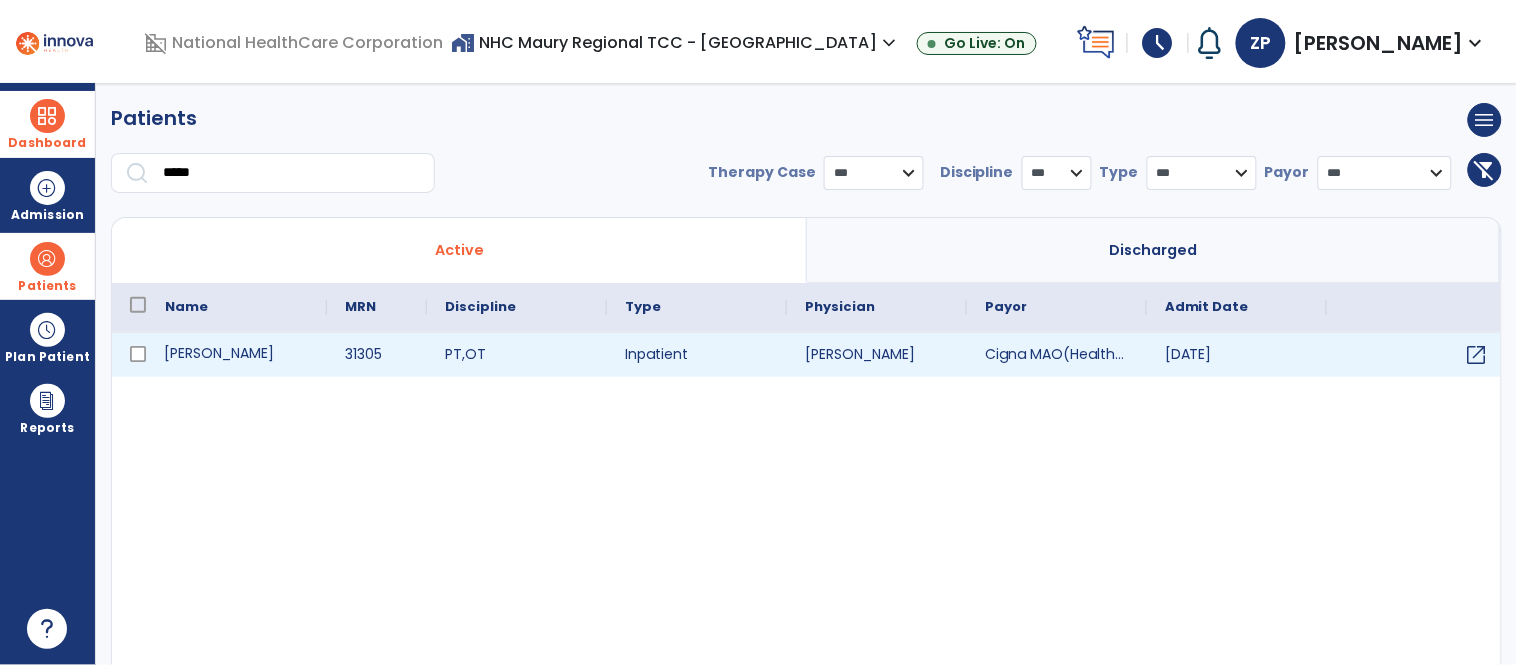 click on "[PERSON_NAME]" at bounding box center (237, 355) 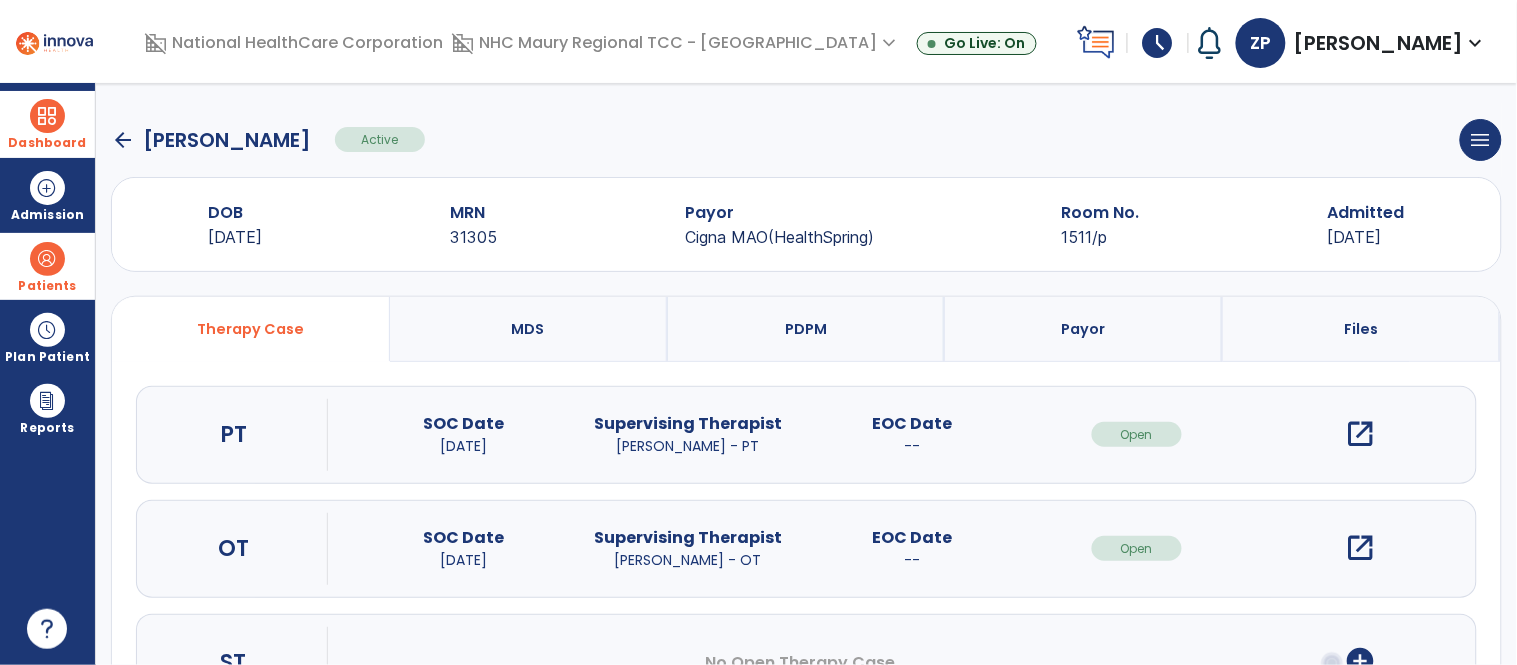 click on "open_in_new" at bounding box center (1361, 434) 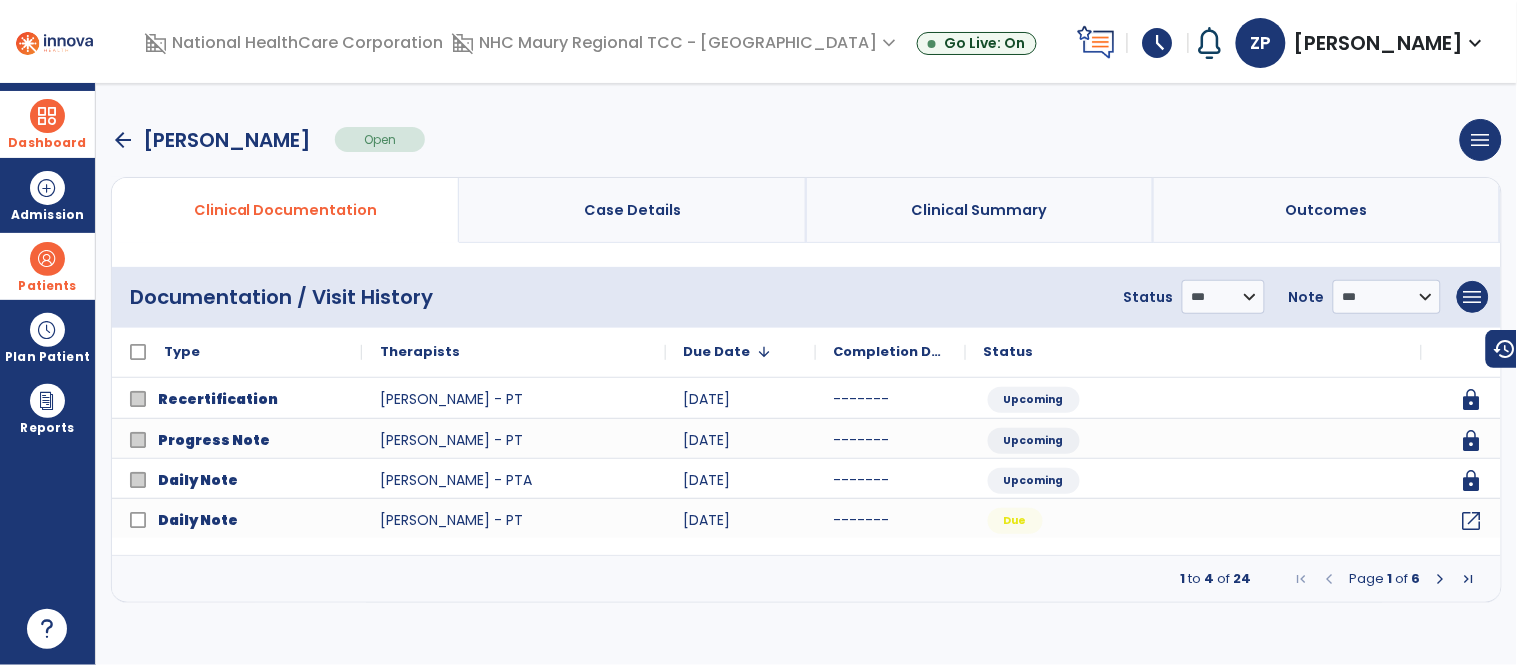 click at bounding box center (1441, 579) 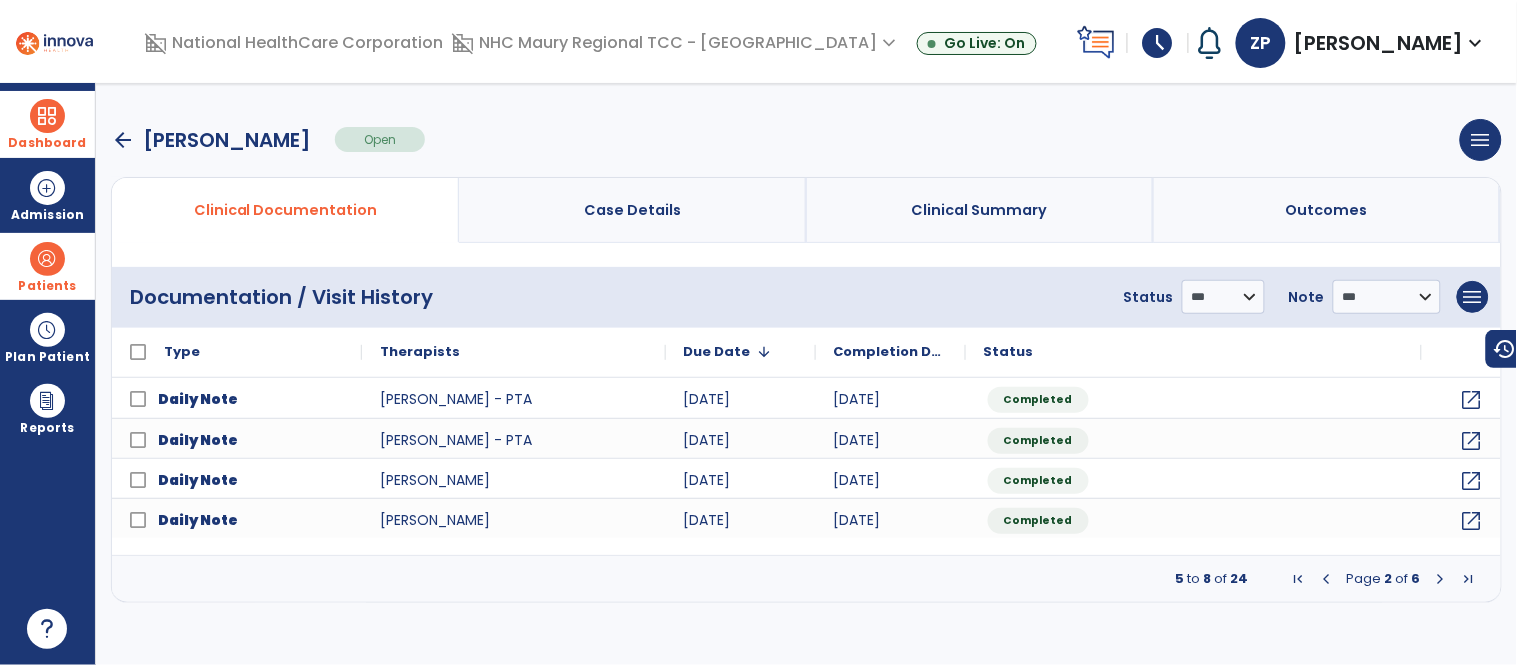 click at bounding box center (1327, 579) 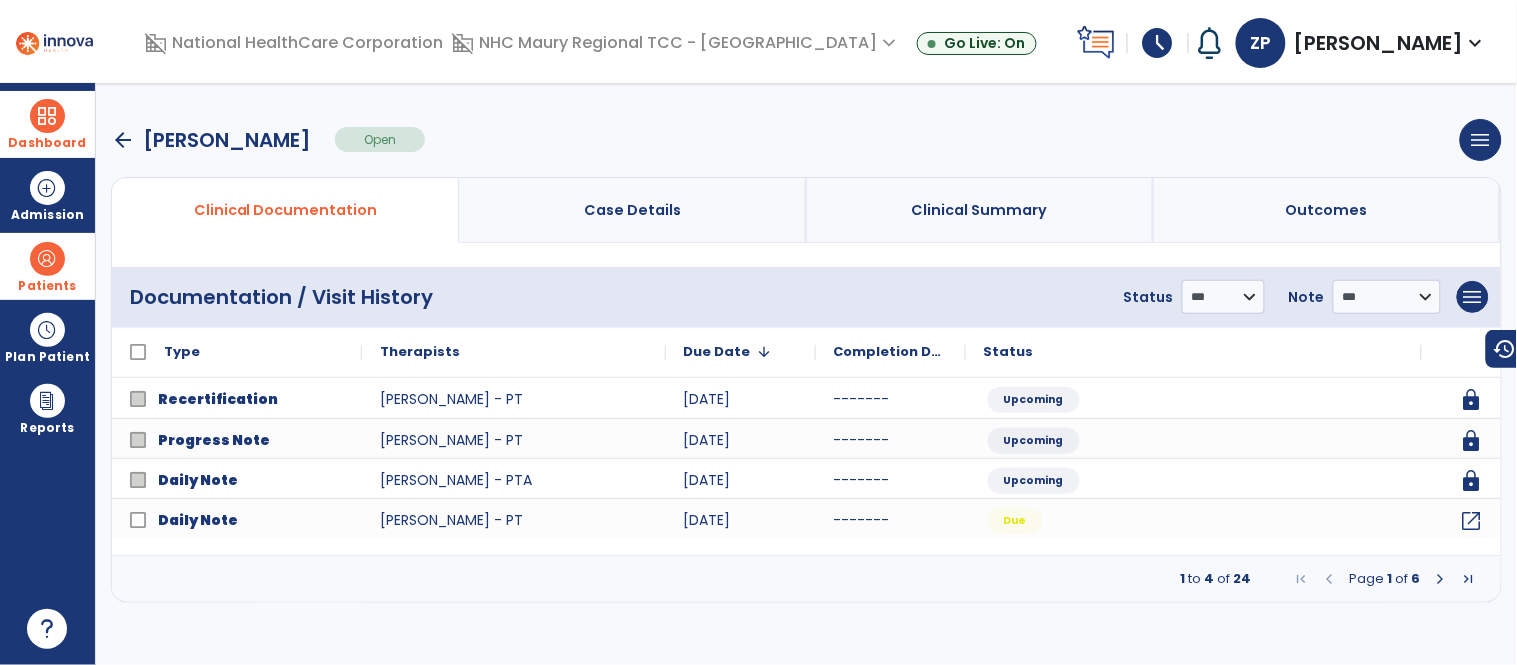 click on "arrow_back   [PERSON_NAME]  Open  menu   Edit Therapy Case   Delete Therapy Case   Close Therapy Case" at bounding box center (806, 140) 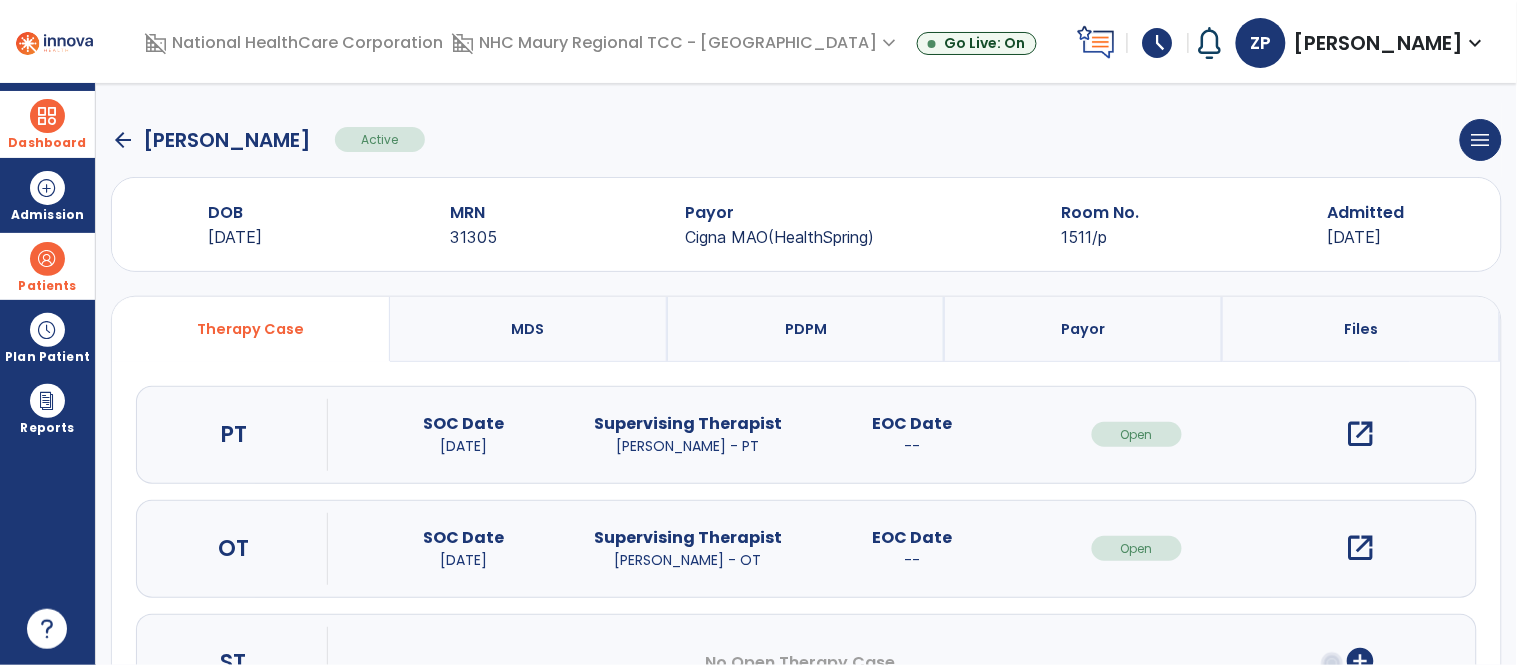 click on "open_in_new" at bounding box center [1361, 434] 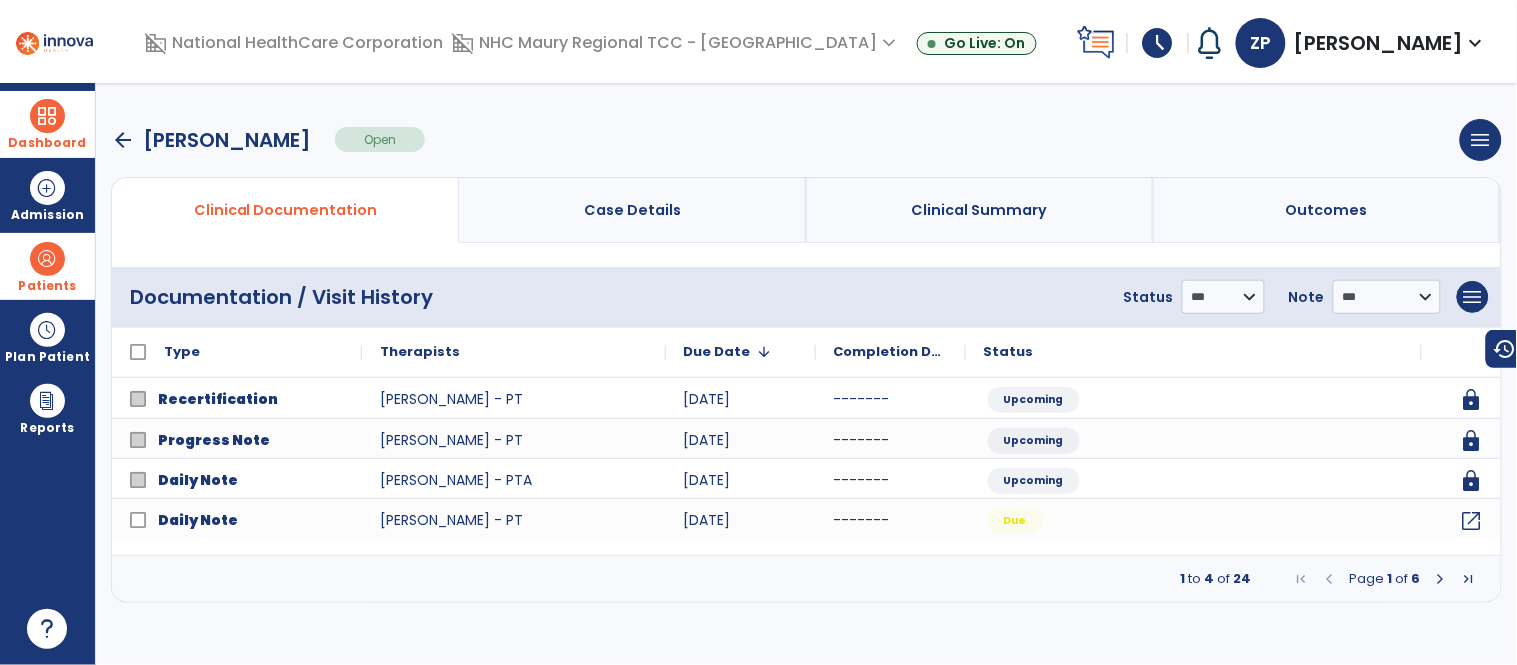 click at bounding box center (1441, 579) 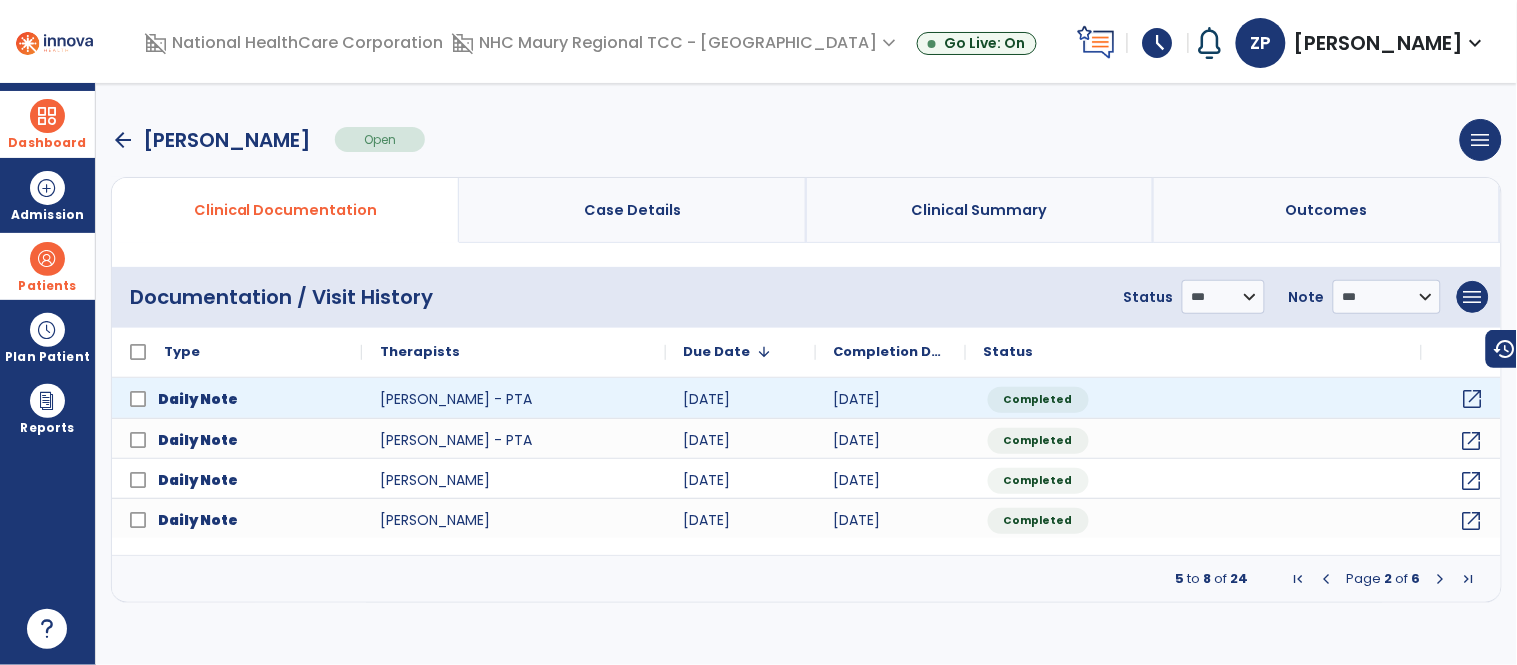 click on "open_in_new" 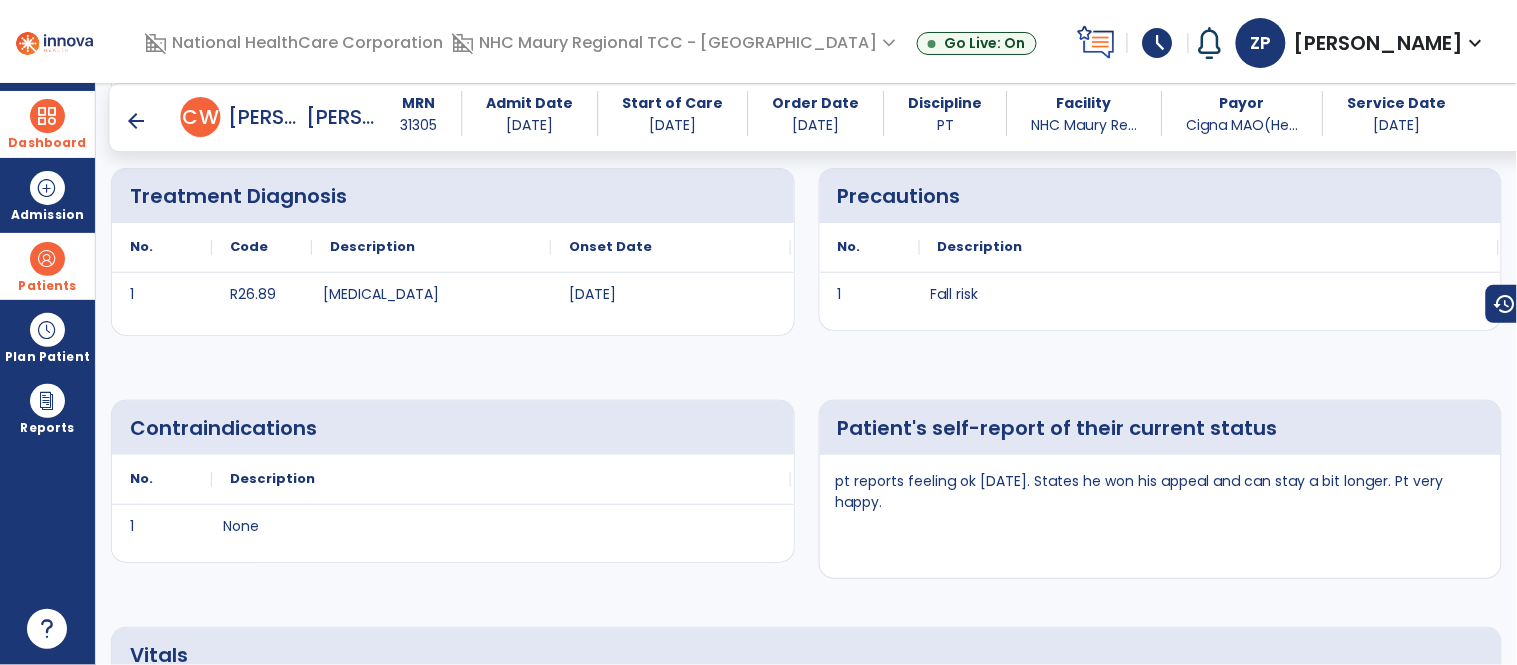 scroll, scrollTop: 0, scrollLeft: 0, axis: both 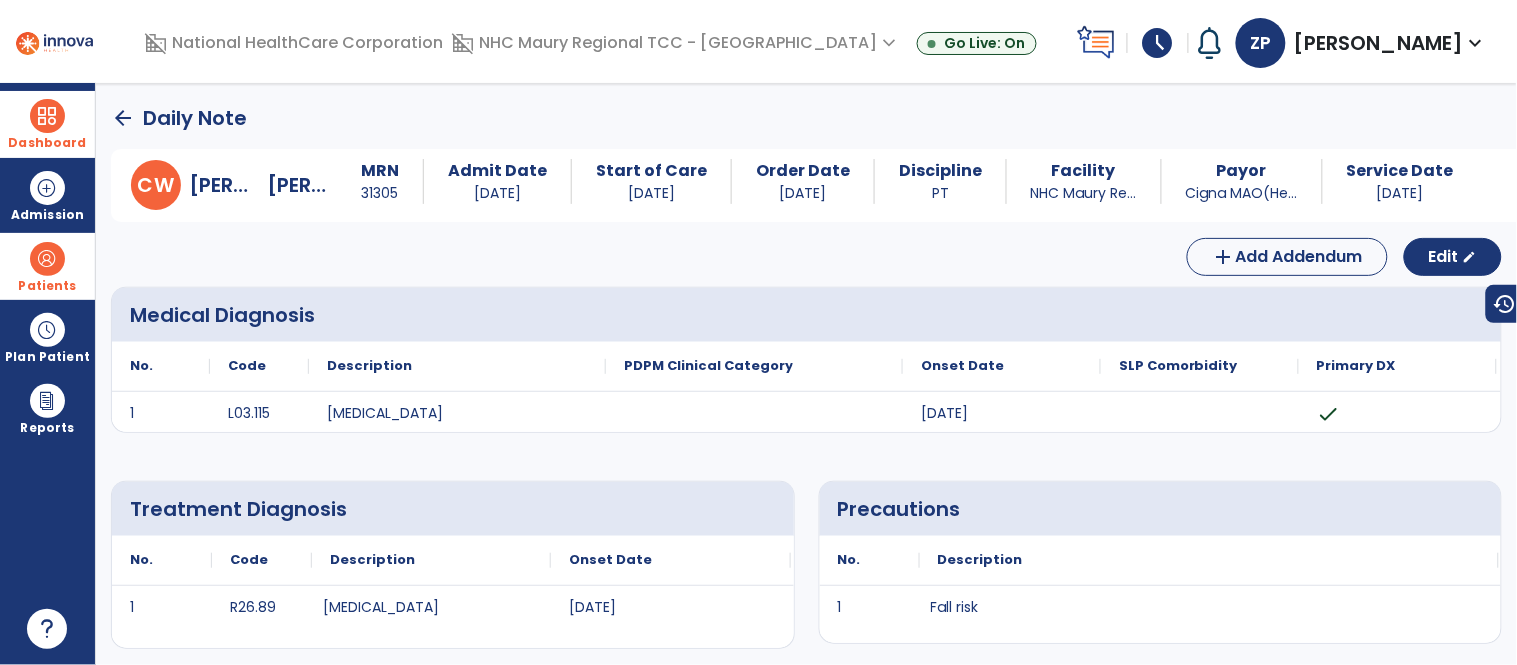 click on "arrow_back" 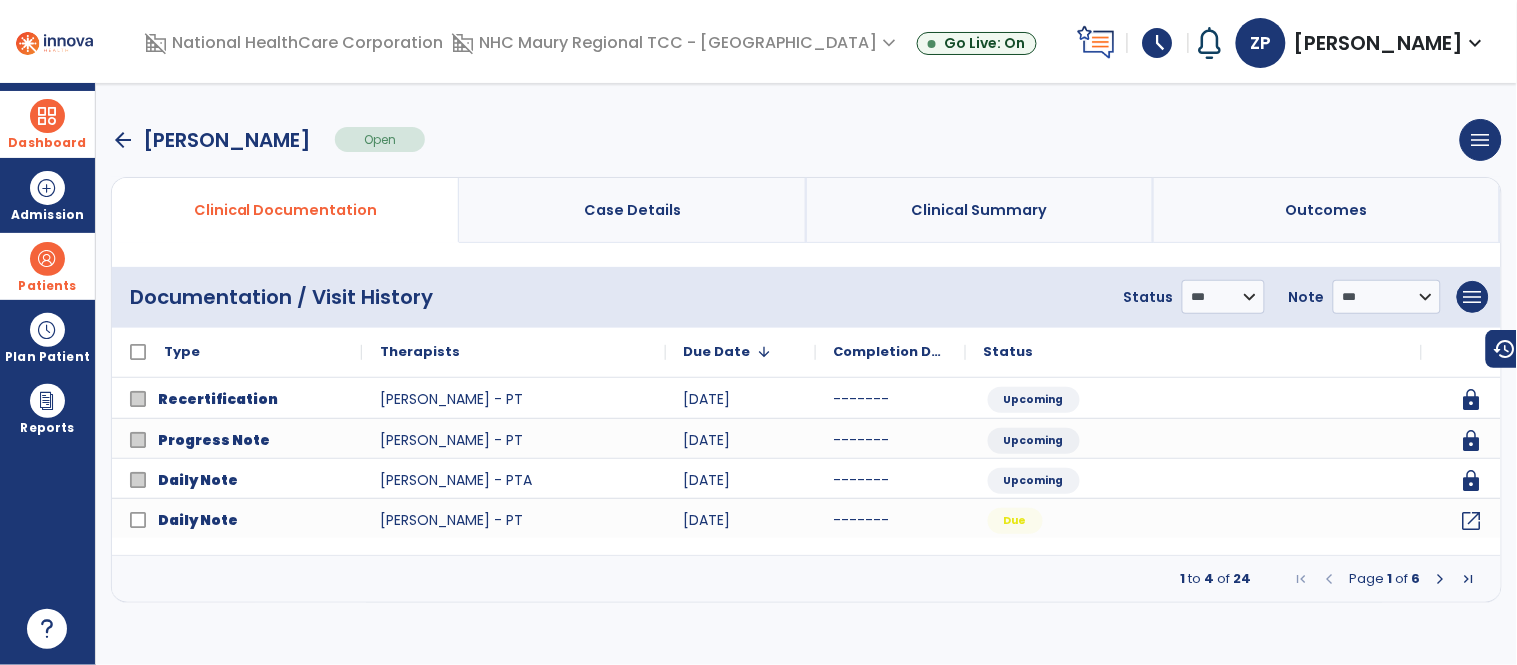 click on "arrow_back   [PERSON_NAME]  Open  menu   Edit Therapy Case   Delete Therapy Case   Close Therapy Case" at bounding box center [806, 140] 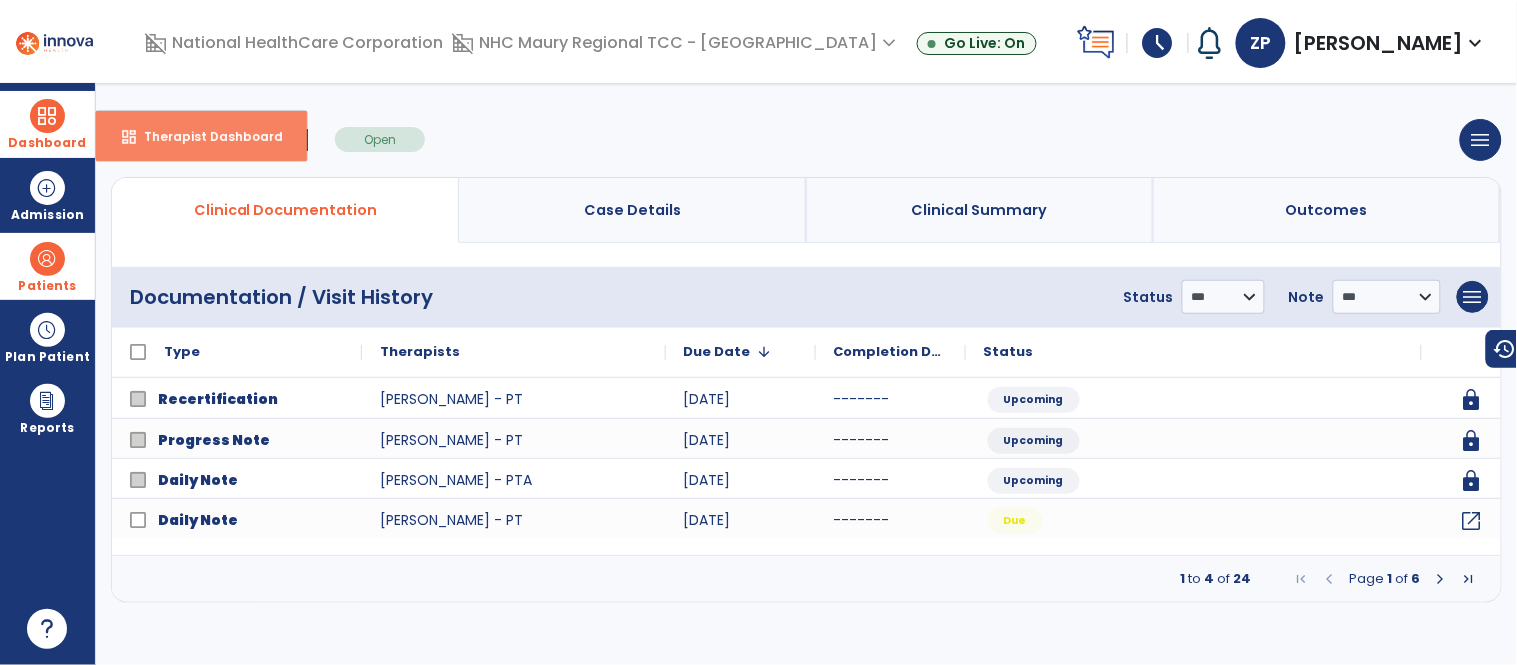 click on "Therapist Dashboard" at bounding box center (205, 136) 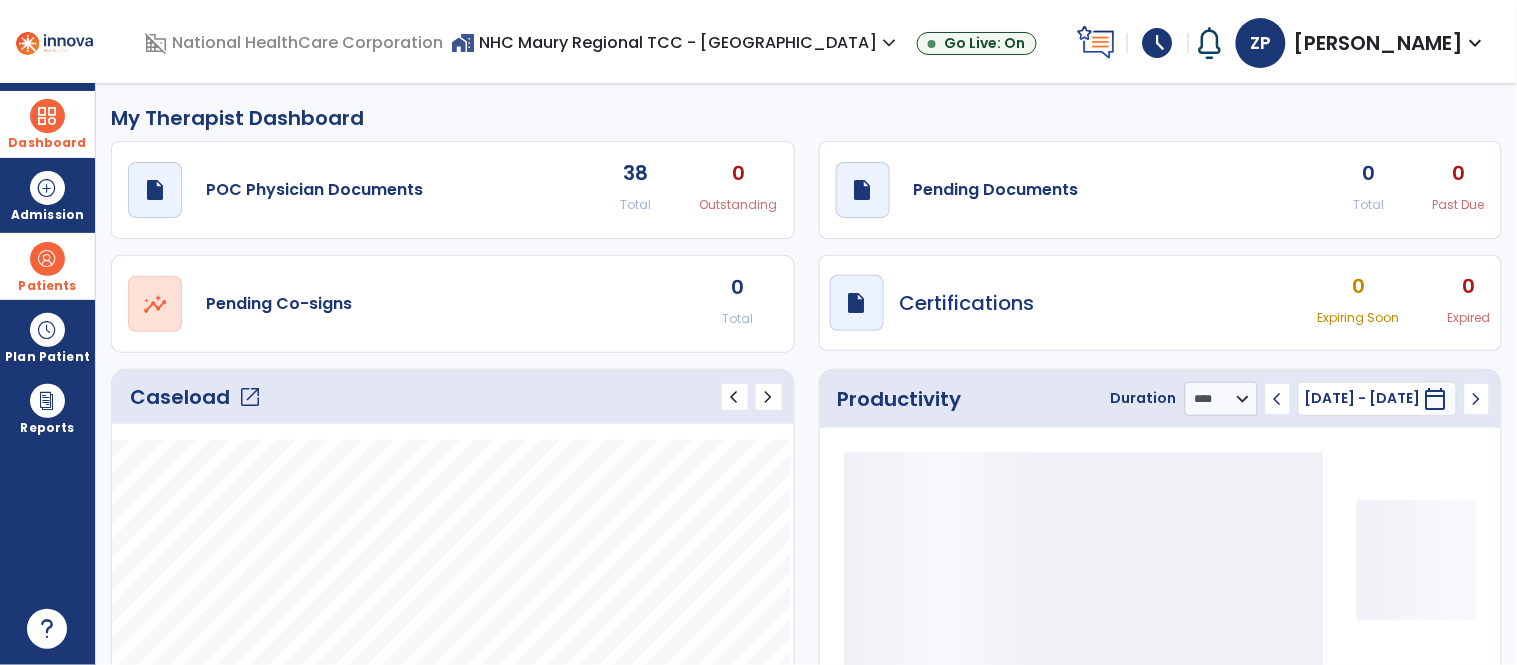 click on "My Therapist Dashboard" 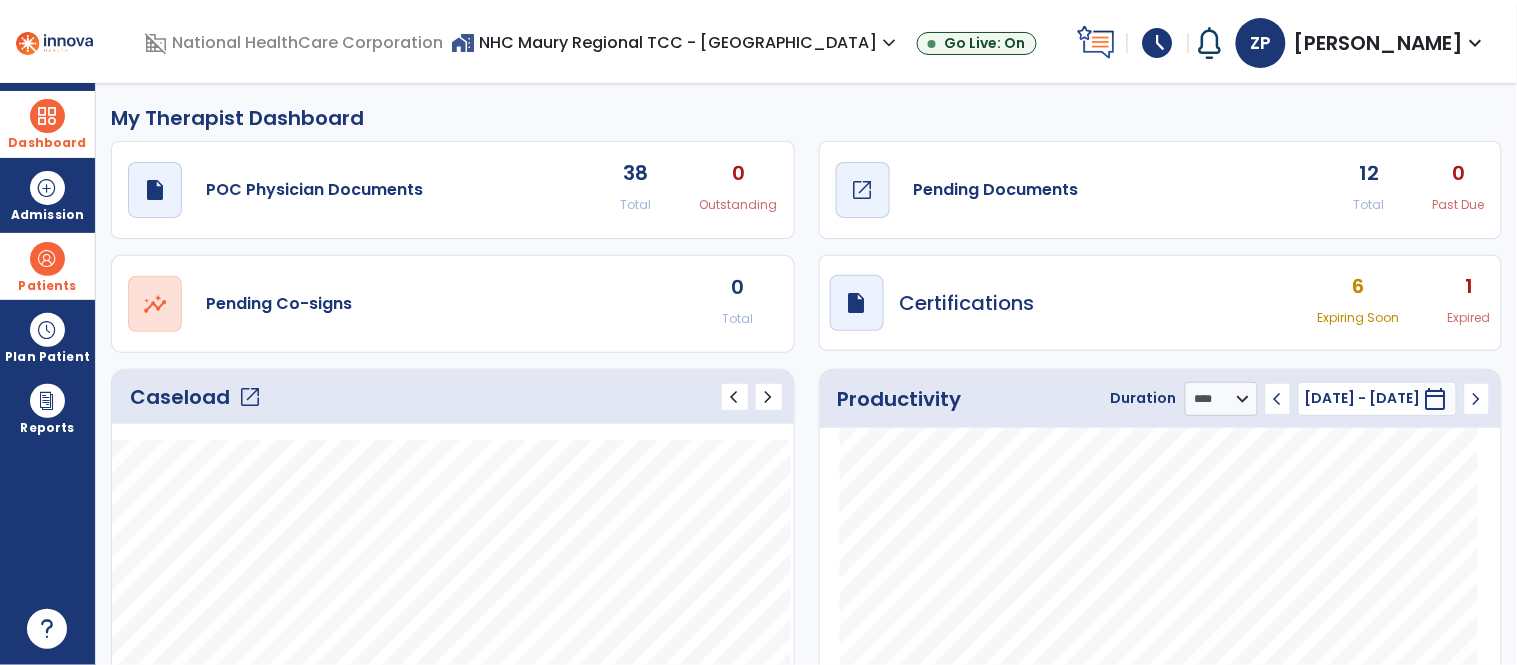 click on "draft   open_in_new  Pending Documents" 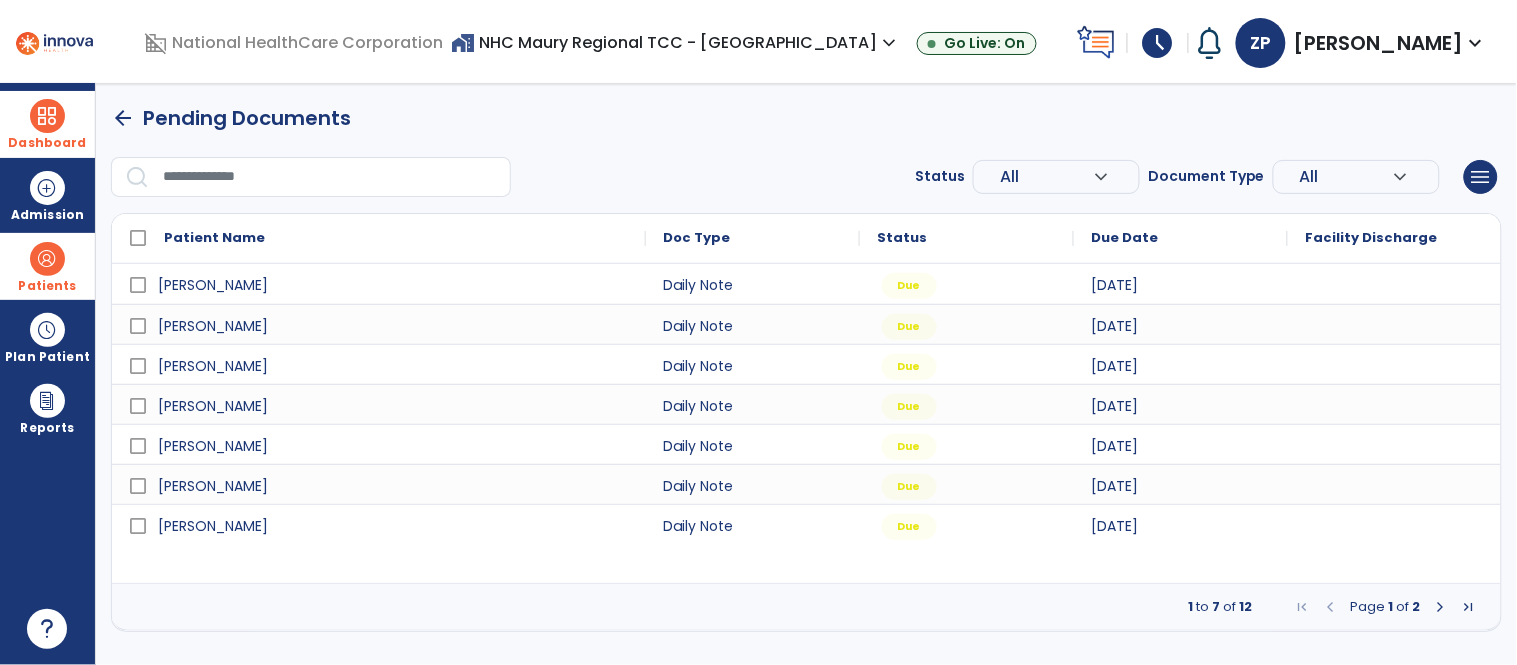 click on "arrow_back   Pending Documents  Status All  expand_more  ALL Due Past Due Incomplete Document Type All  expand_more  ALL Daily Note Progress Note Evaluation Discharge Note Recertification  menu   Export List   Print List
Patient Name
Doc Type
Status 1" at bounding box center (806, 367) 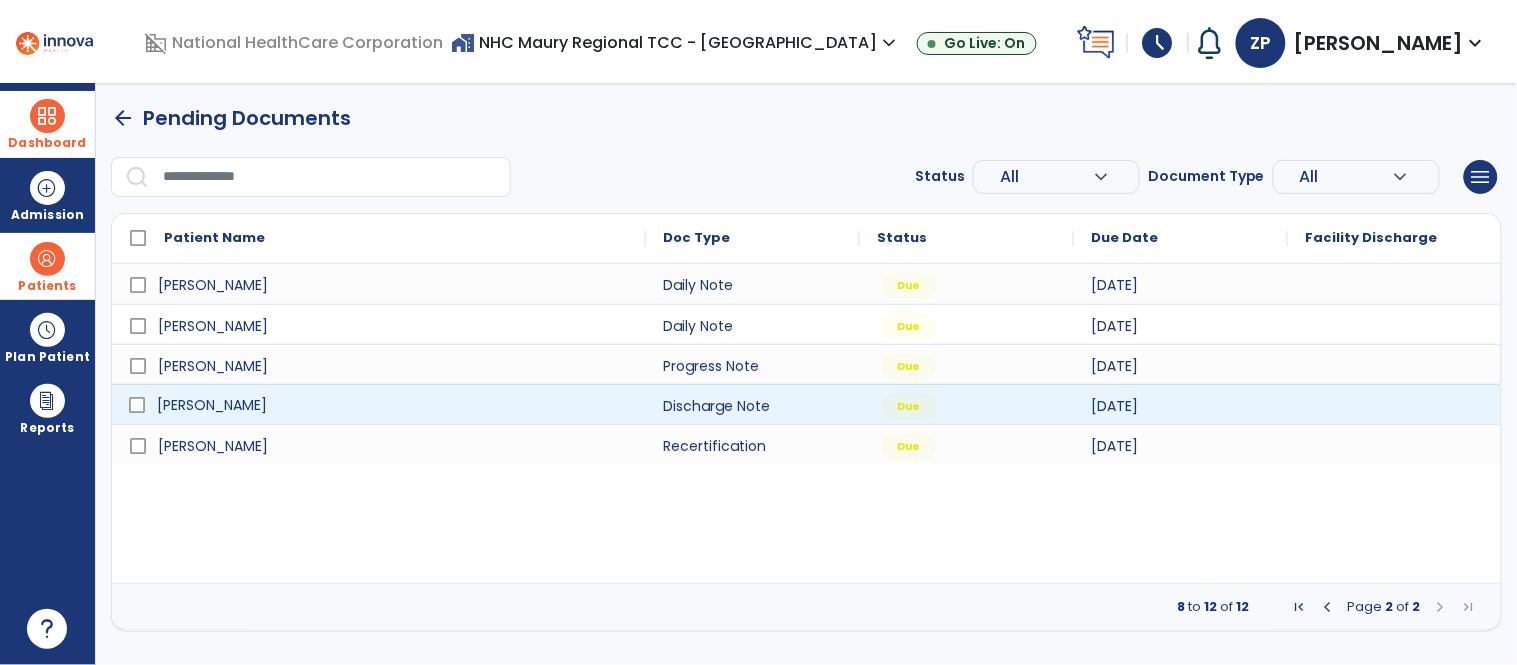 click on "[PERSON_NAME]" at bounding box center [393, 405] 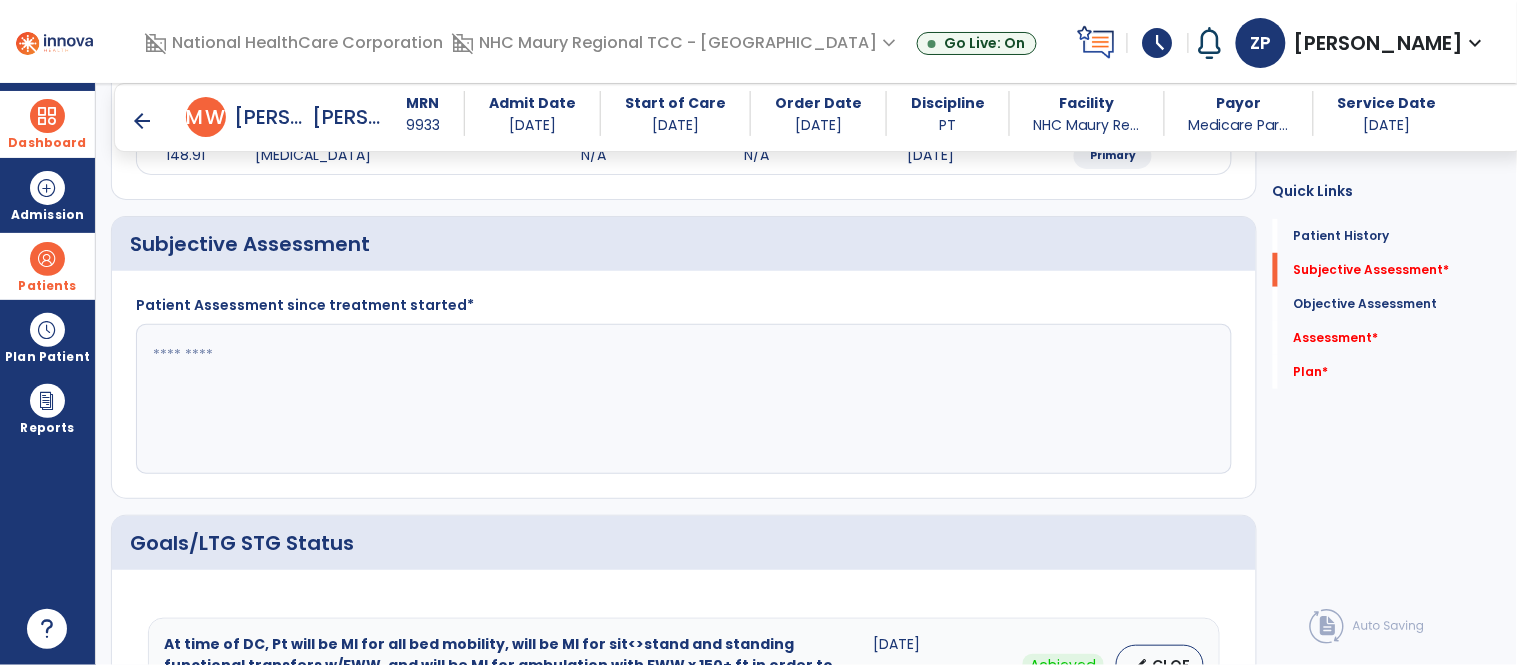 scroll, scrollTop: 301, scrollLeft: 0, axis: vertical 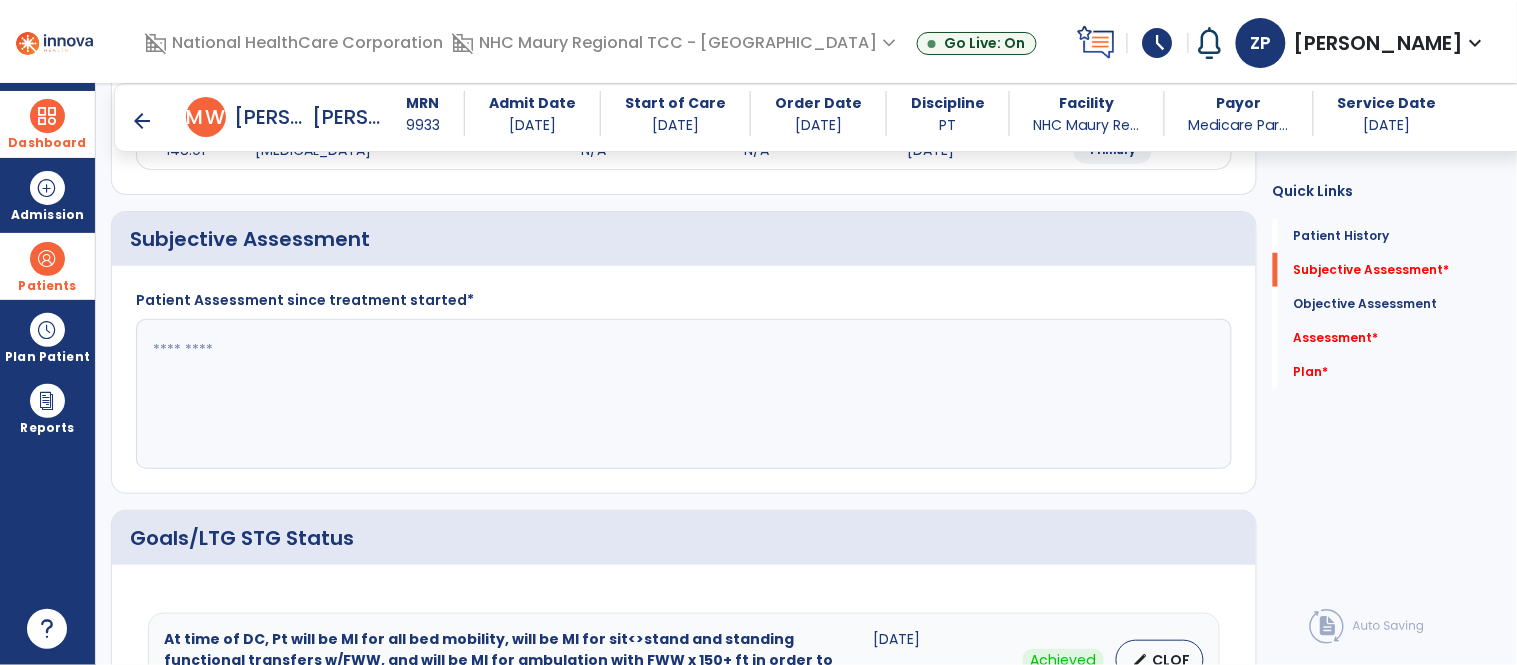 click 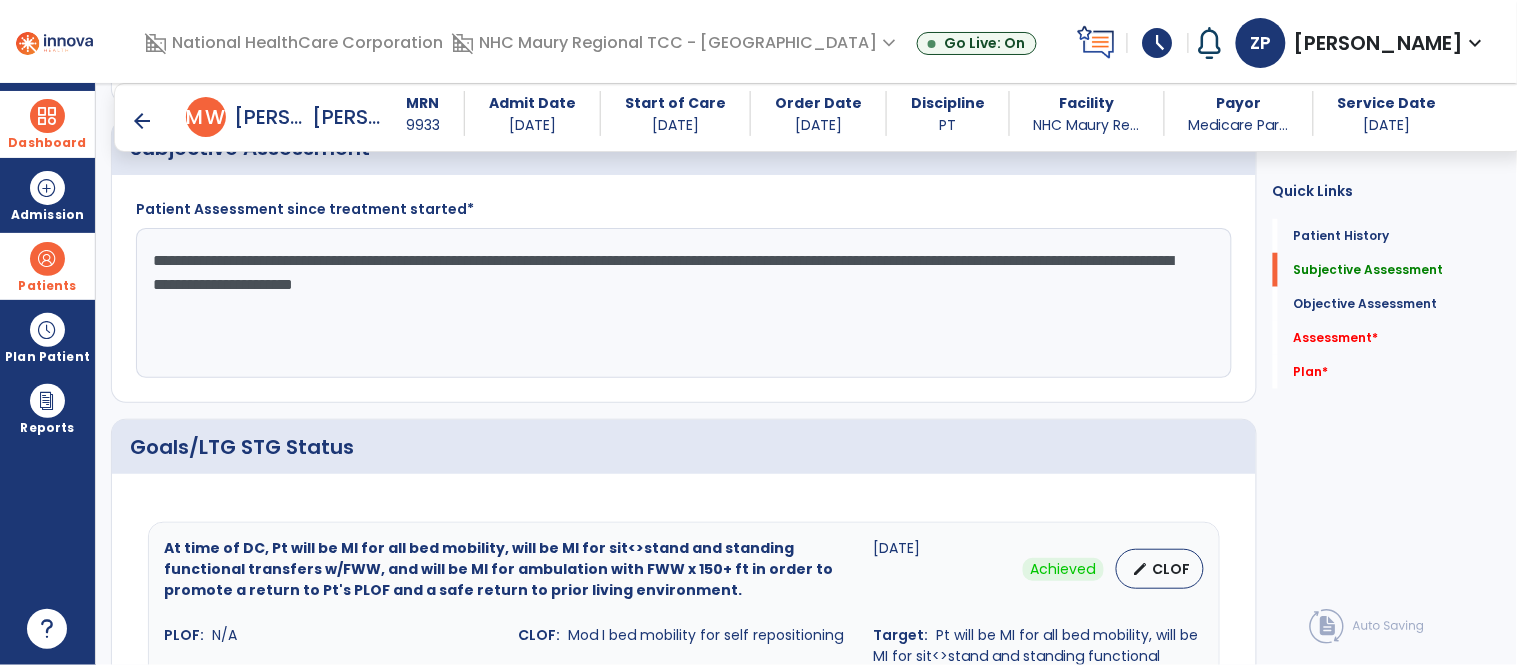 scroll, scrollTop: 391, scrollLeft: 0, axis: vertical 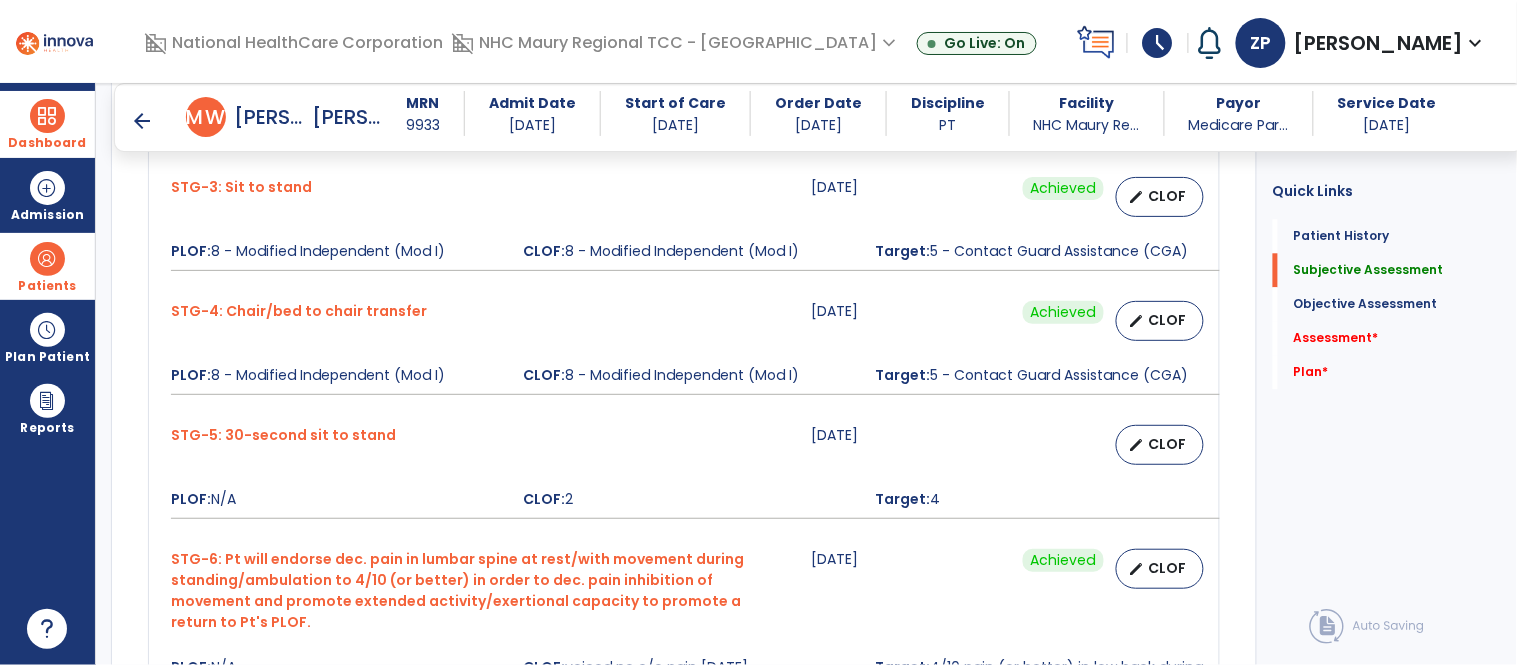 type on "**********" 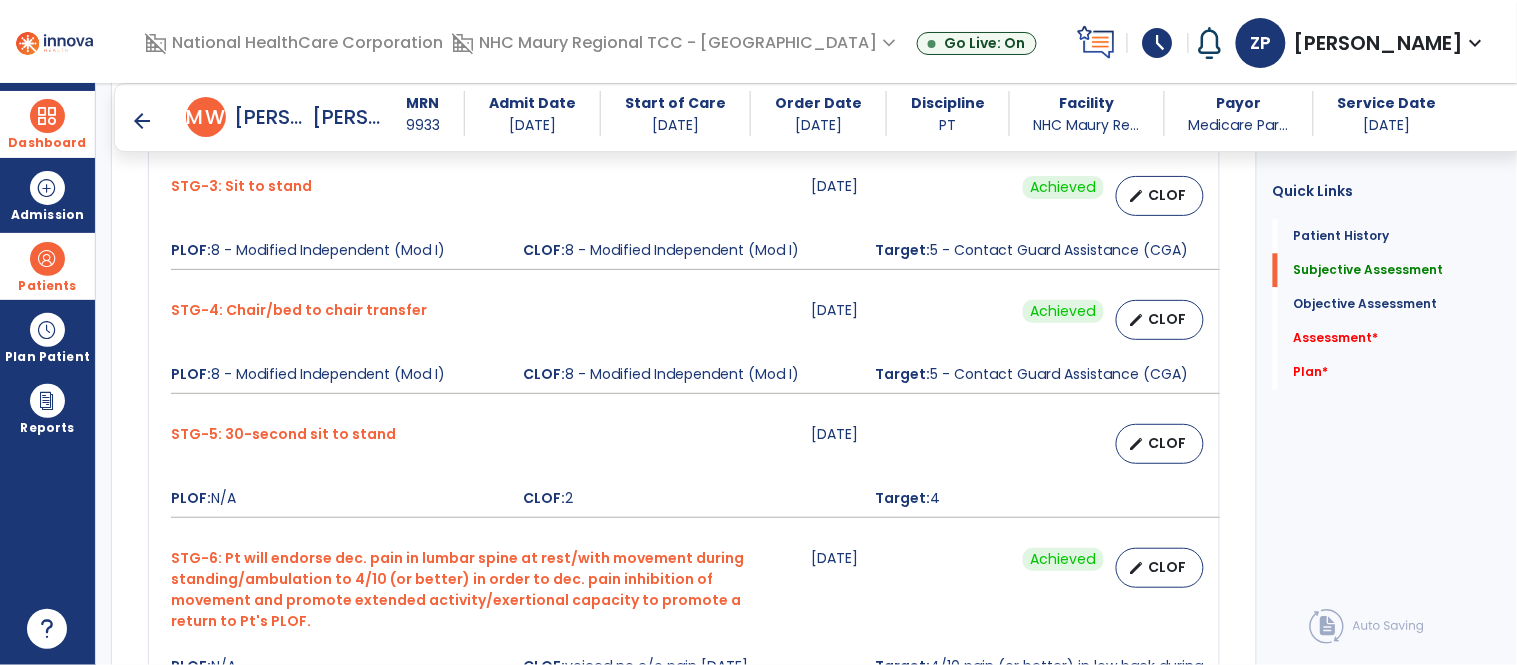 click on "STG-4: Chair/bed to chair transfer  [DATE]  Achieved  edit   CLOF PLOF:  8 - Modified Independent (Mod I)  CLOF:  8 - Modified Independent (Mod I)  Target:  5 - Contact Guard Assistance (CGA)" at bounding box center [684, 347] 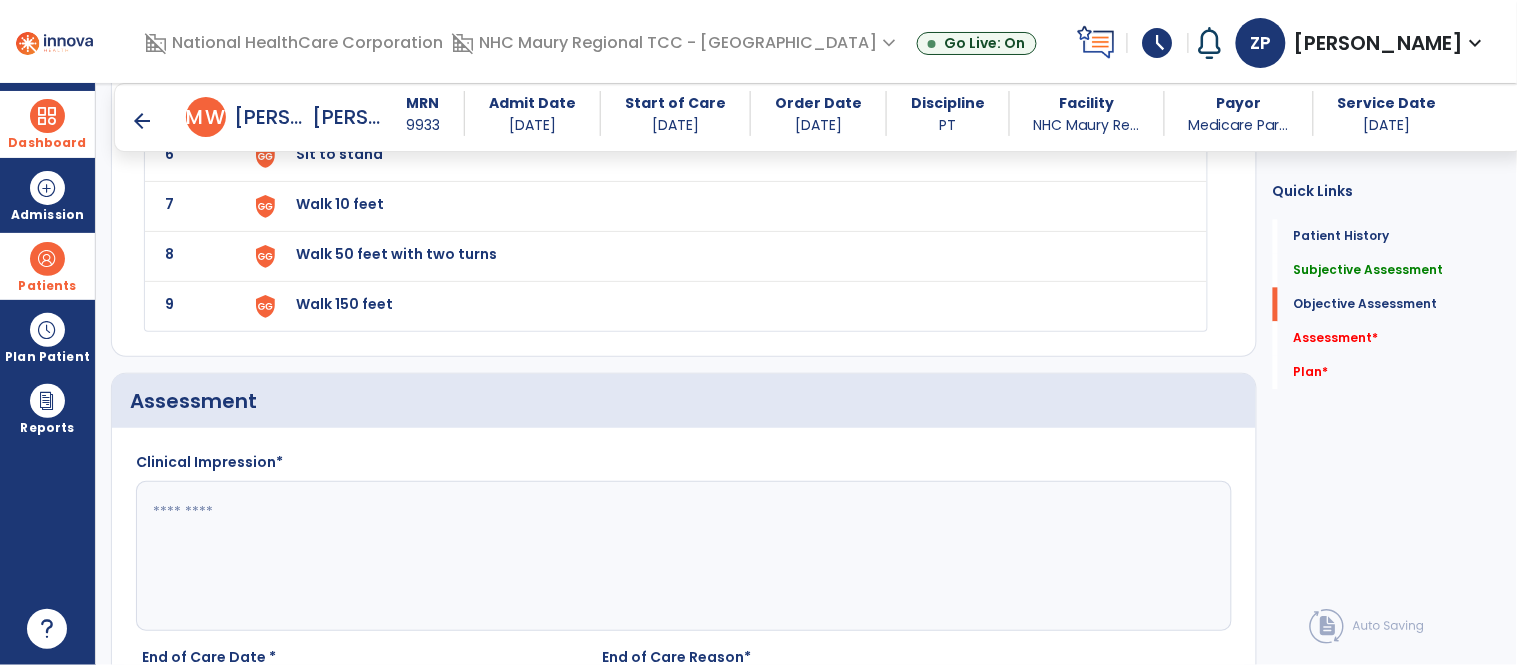 scroll, scrollTop: 3027, scrollLeft: 0, axis: vertical 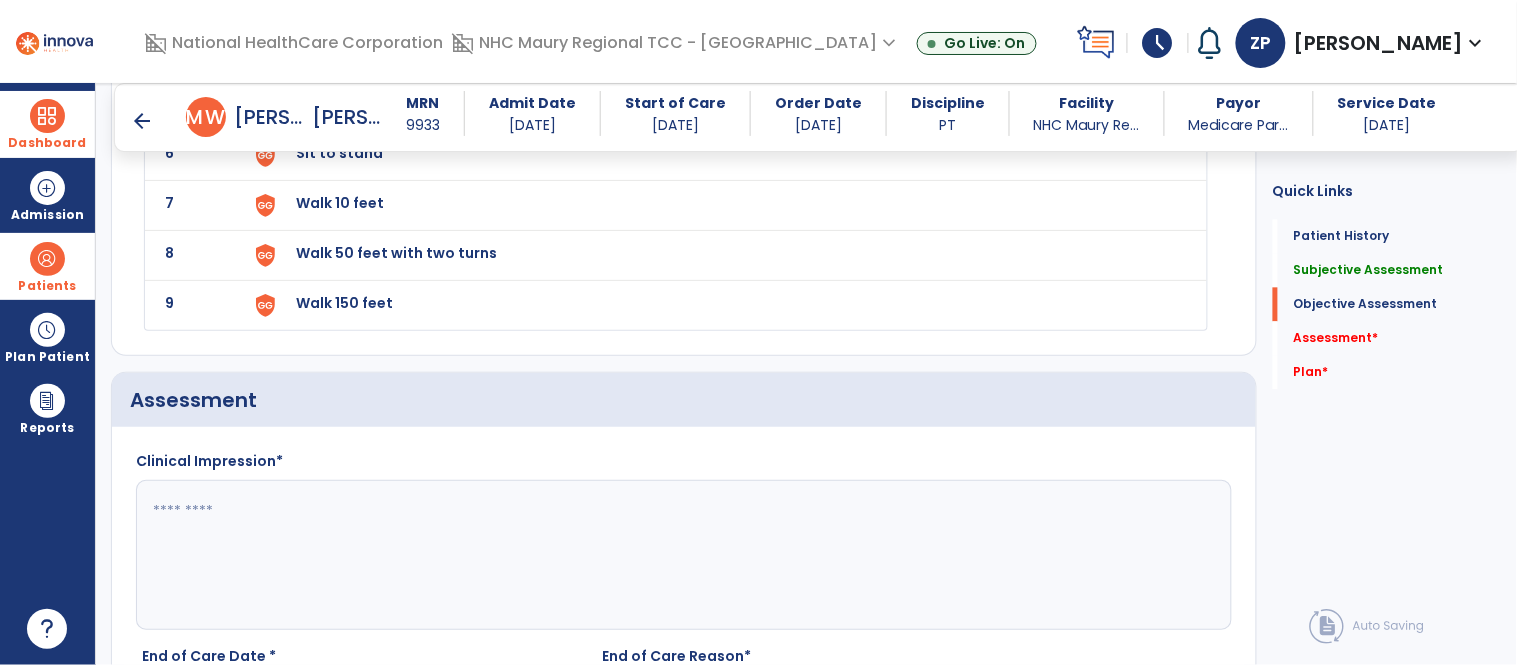 click on "Functional Deficits   GGs  1 1 step (curb) 2 4 steps (stairs) 3 Chair/bed to chair transfer 4 Lying to sitting on side of bed 5 Roll left to right while in bed 6 Sit to stand 7 Walk 10 feet 8 Walk 50 feet with two turns 9 Walk 150 feet" 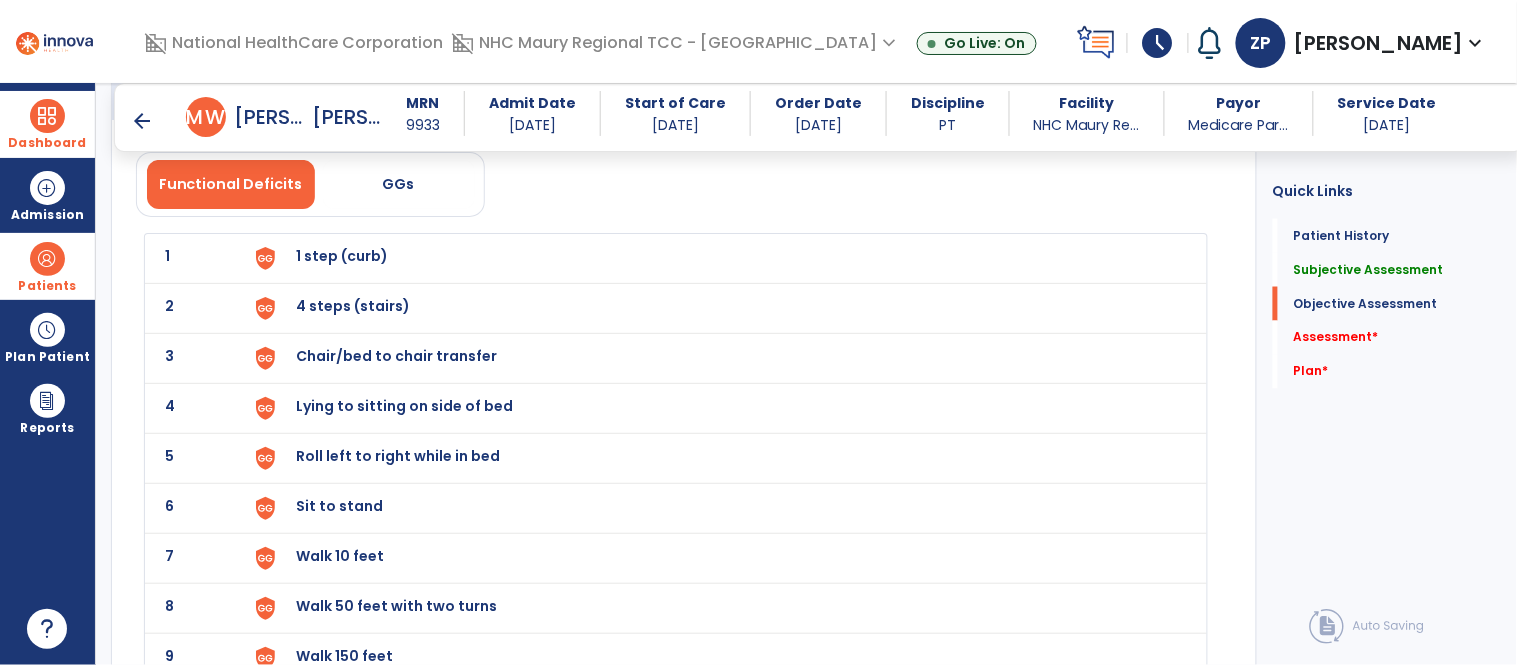 scroll, scrollTop: 2672, scrollLeft: 0, axis: vertical 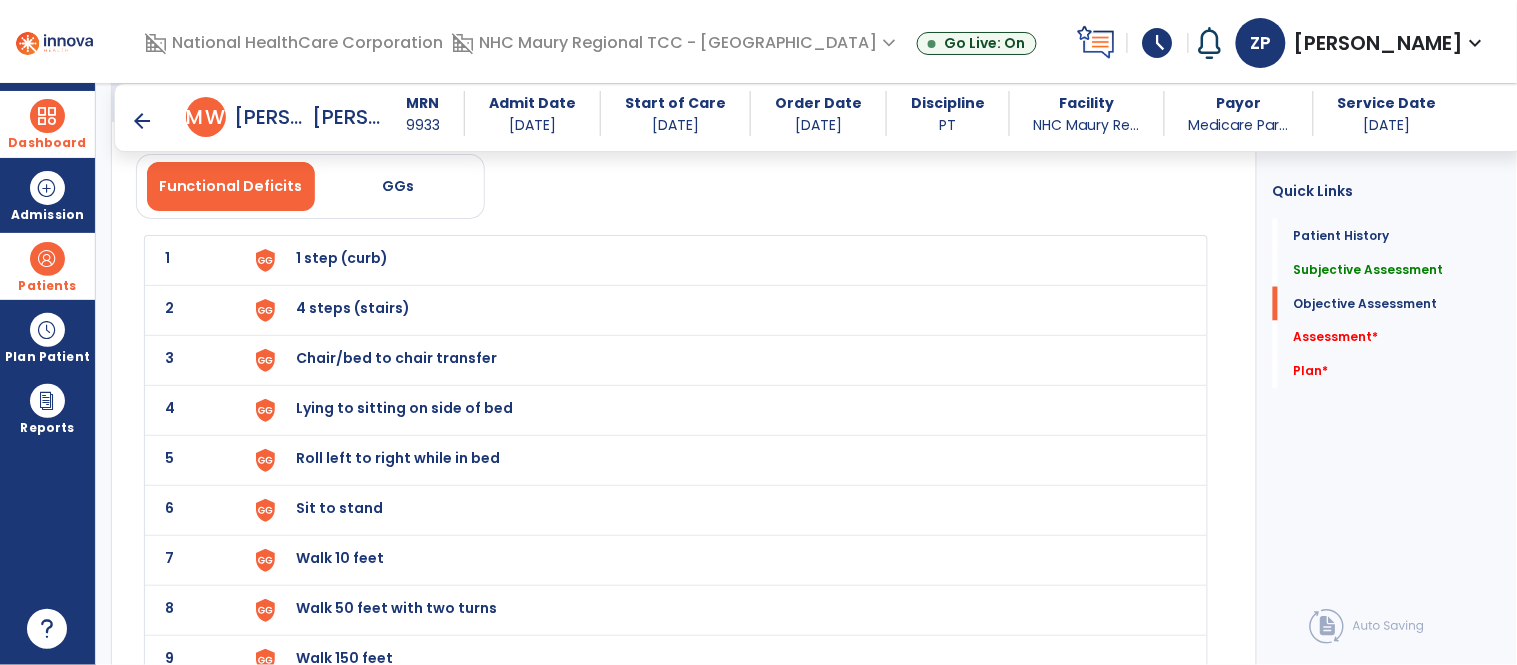 click on "Functional Deficits   GGs" 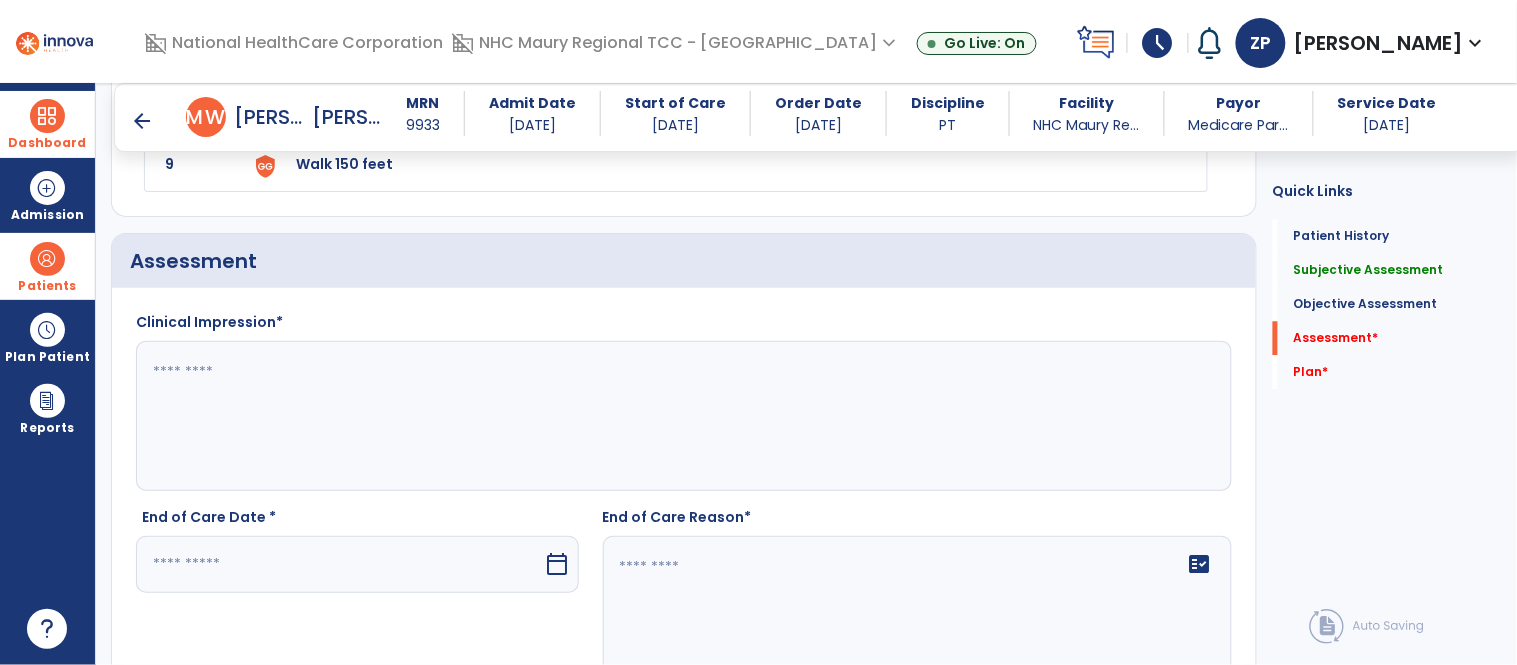 scroll, scrollTop: 3177, scrollLeft: 0, axis: vertical 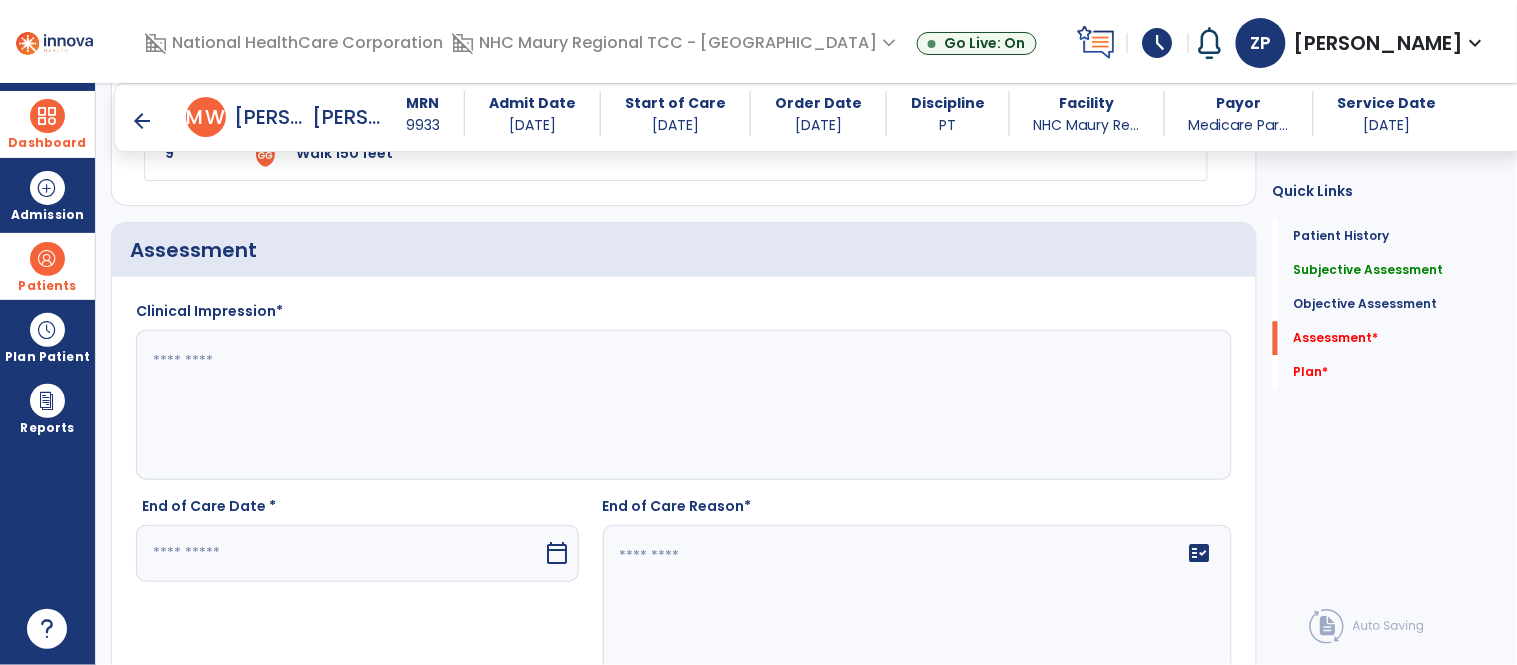 click 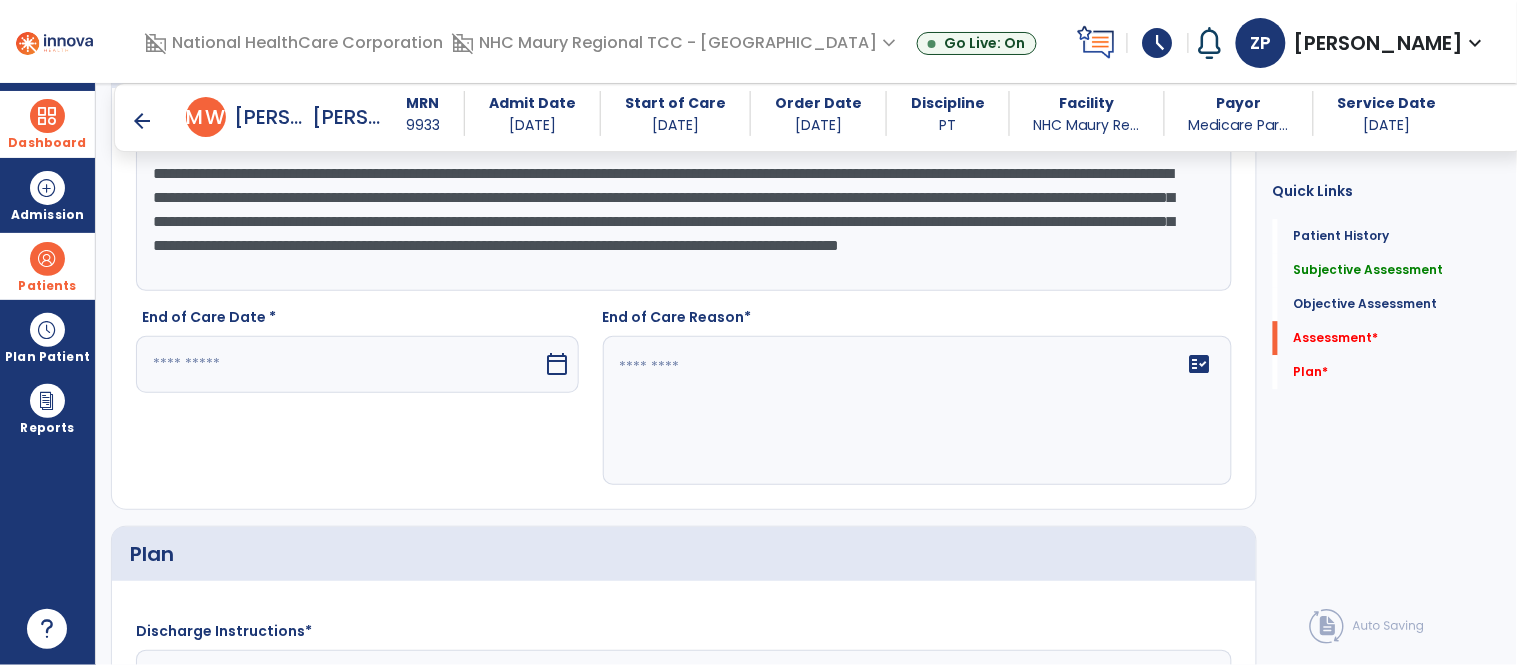 scroll, scrollTop: 3372, scrollLeft: 0, axis: vertical 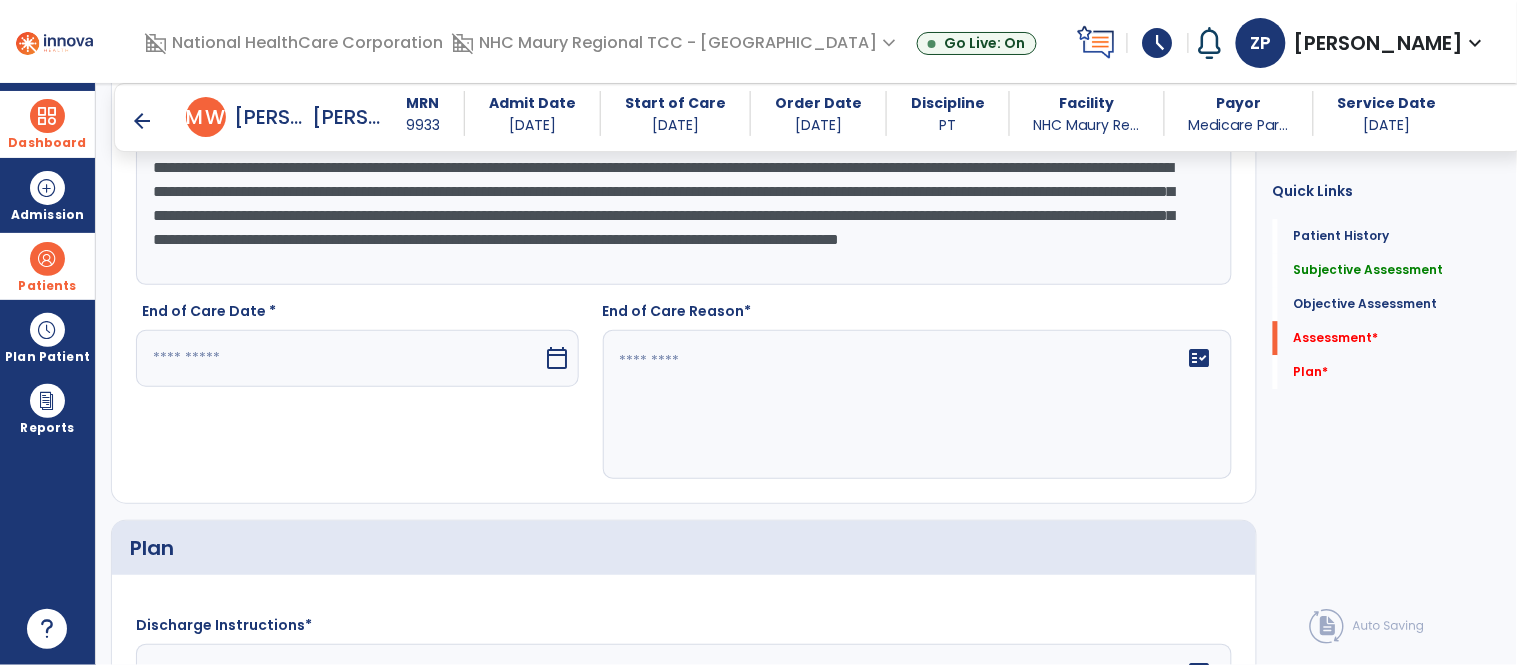 type on "**********" 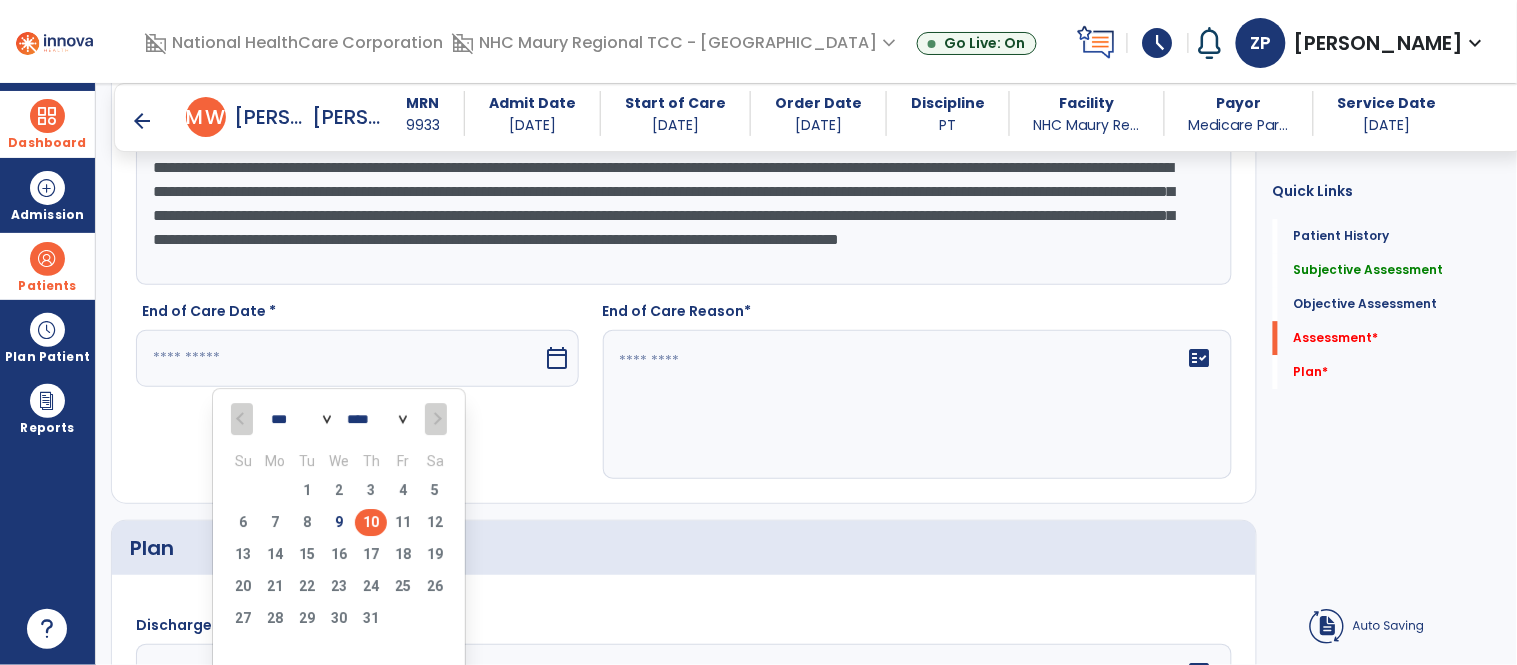 click on "10" at bounding box center (371, 522) 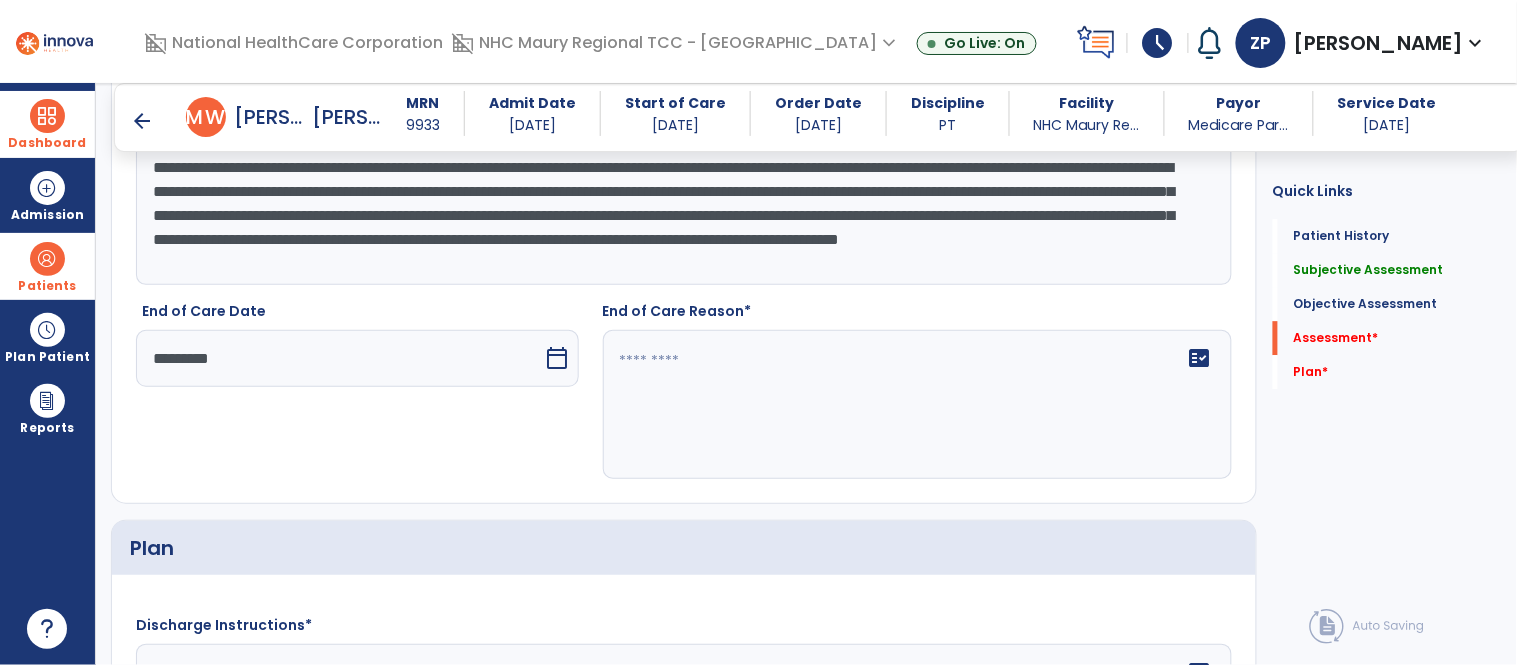 click on "End of Care Date  *********  calendar_today" 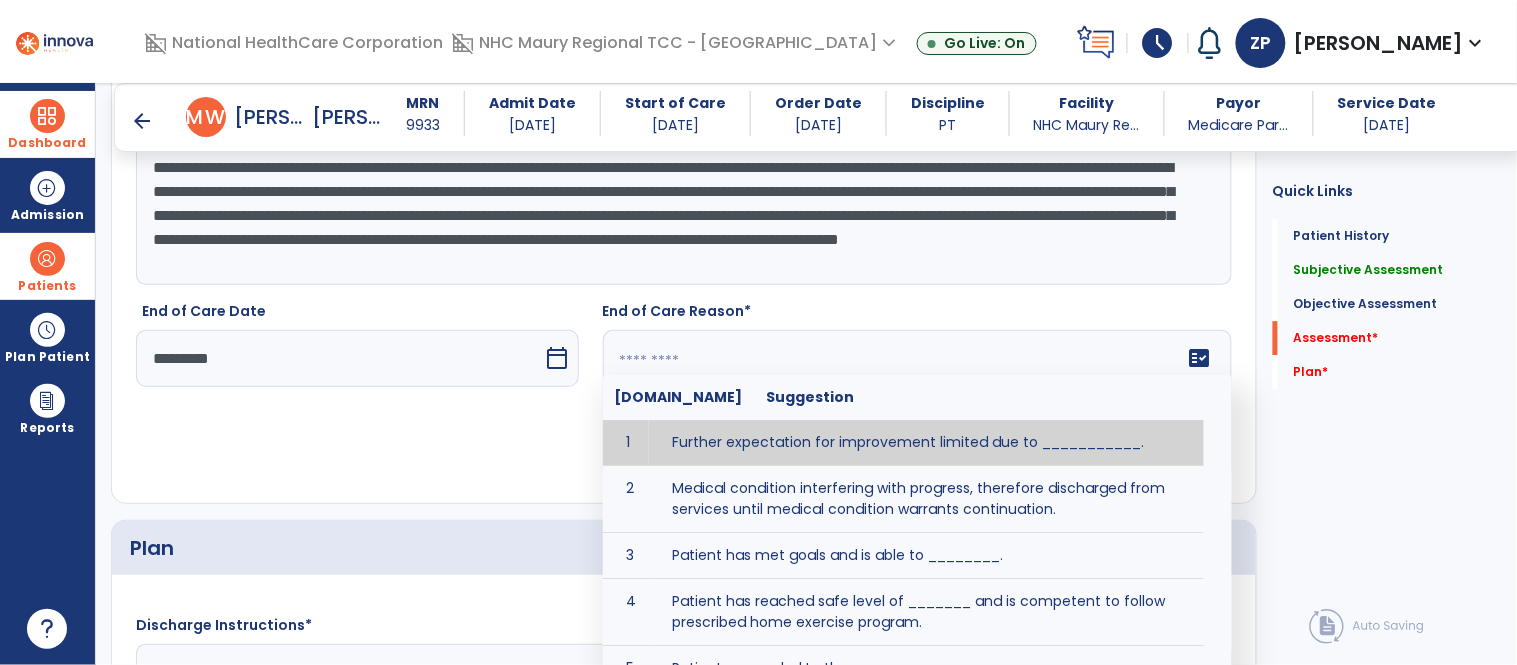 click on "fact_check  [DOMAIN_NAME] Suggestion 1 Further expectation for improvement limited due to ___________. 2 Medical condition interfering with progress, therefore discharged from services until medical condition warrants continuation. 3 Patient has met goals and is able to ________. 4 Patient has reached safe level of _______ and is competent to follow prescribed home exercise program. 5 Patient responded to therapy ____________. 6 Unexpected facility discharge - patient continues to warrant further therapy and will be re-screened upon readmission. 7 Unstable medical condition makes continued services inappropriate at this time." 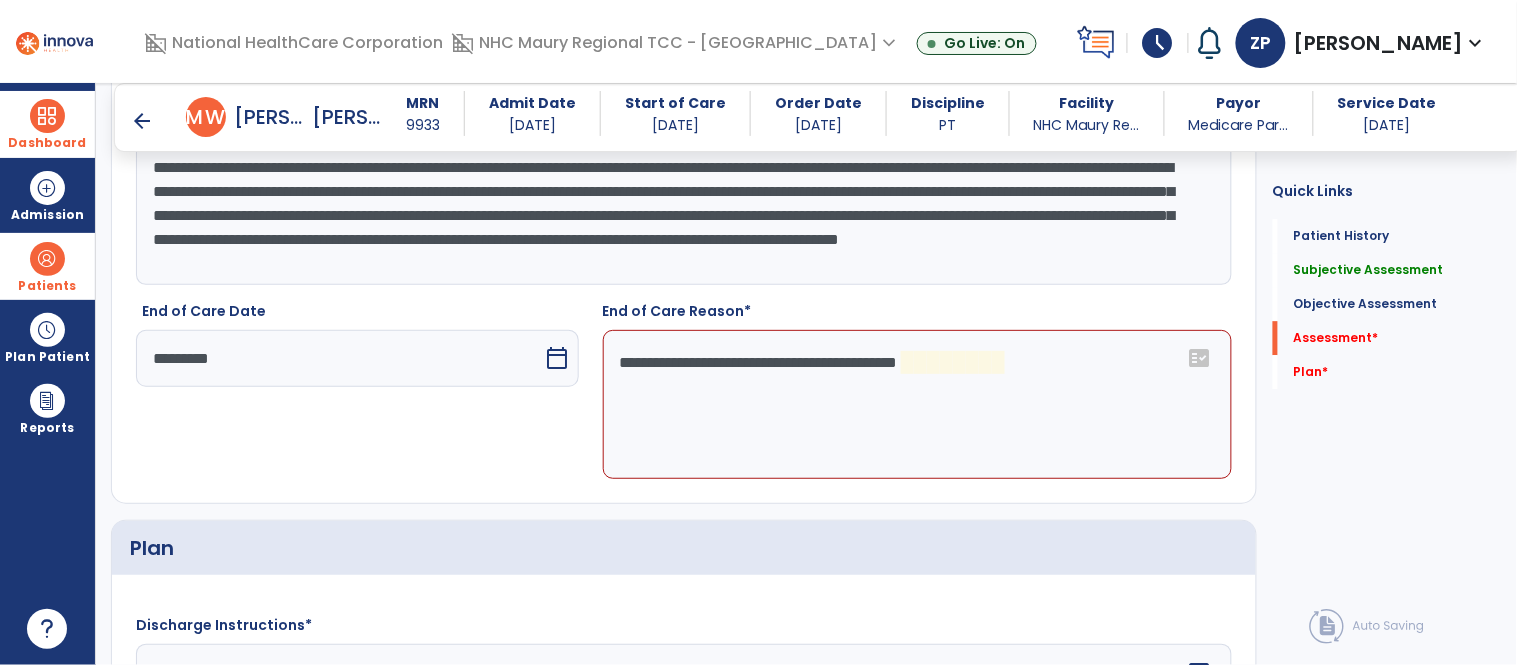 click on "**********" 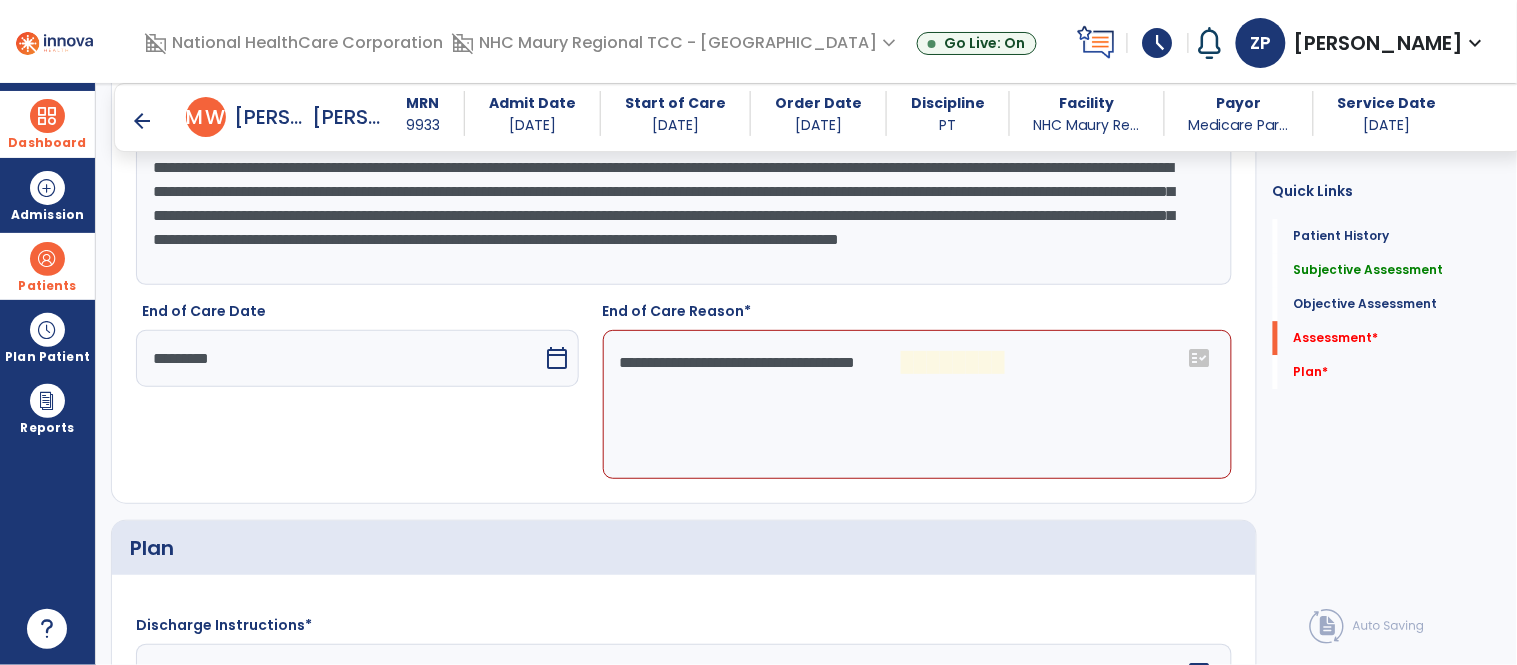 type 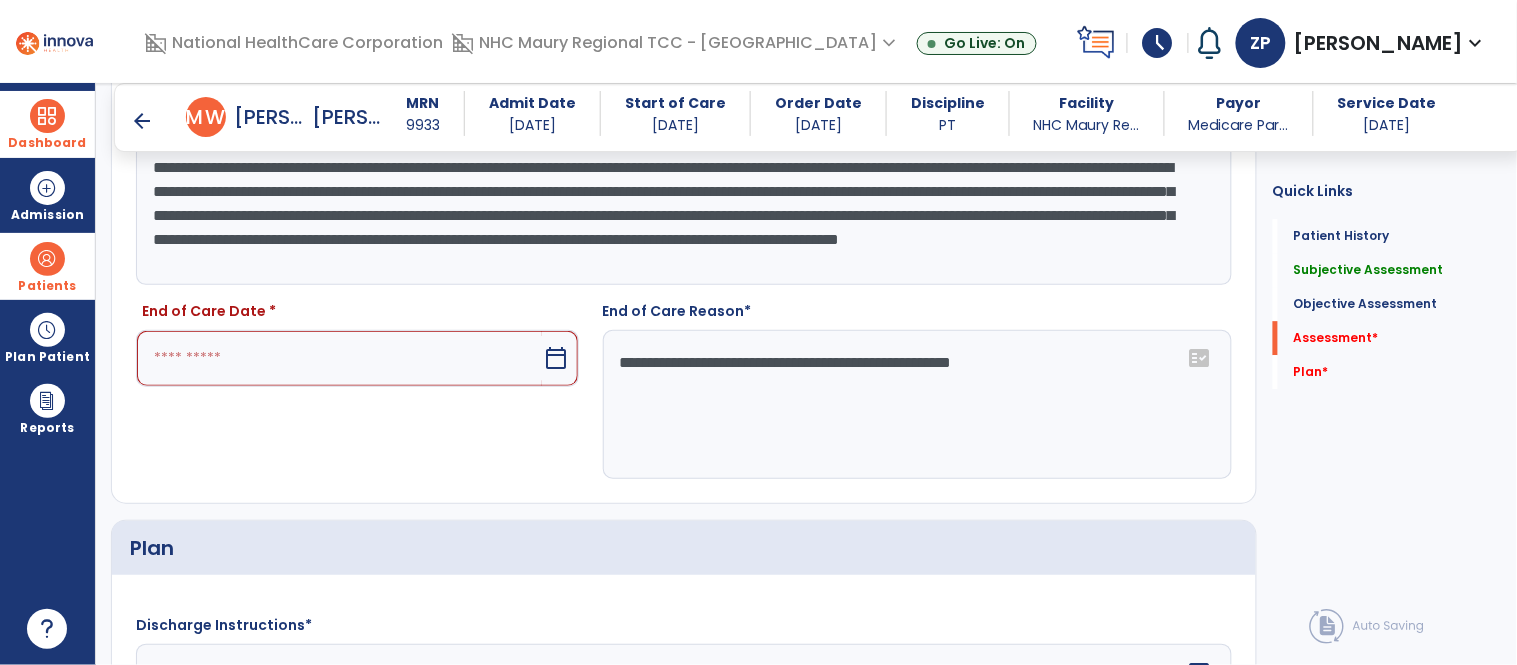 type on "**********" 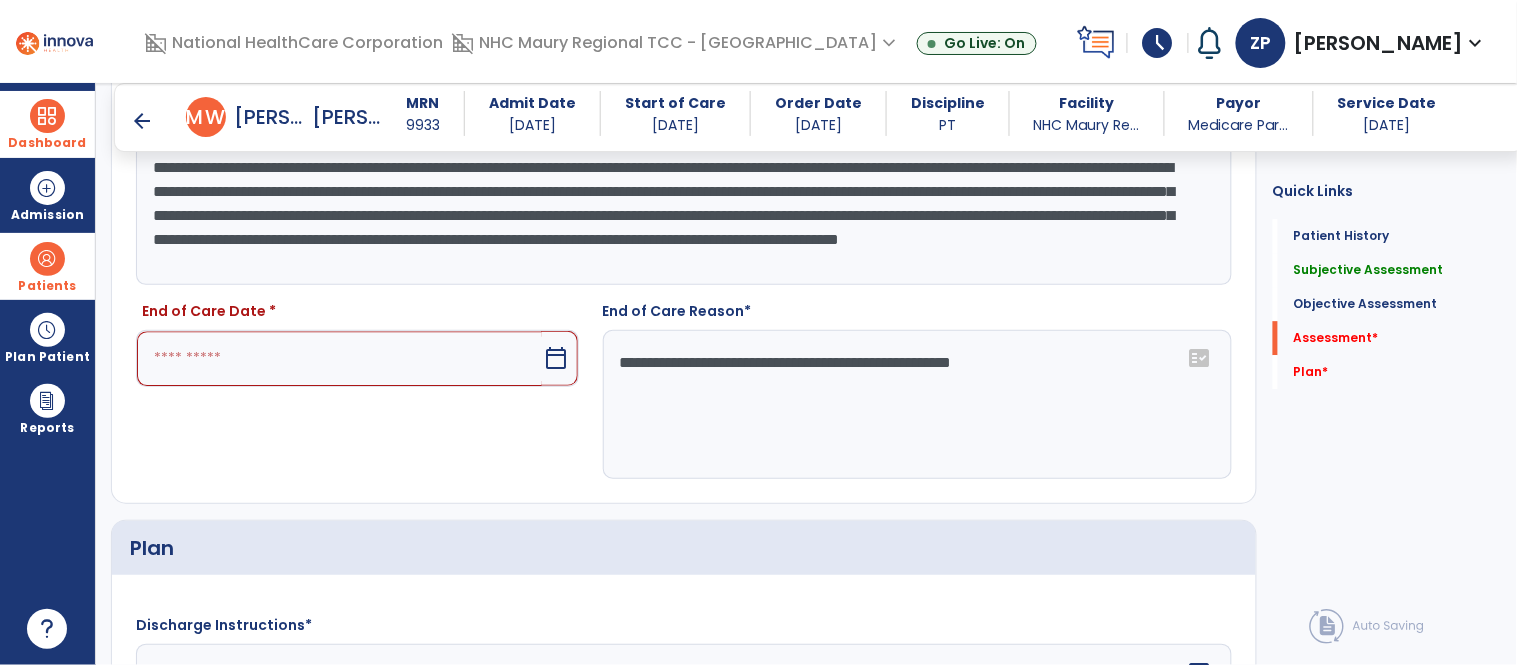 click at bounding box center [339, 358] 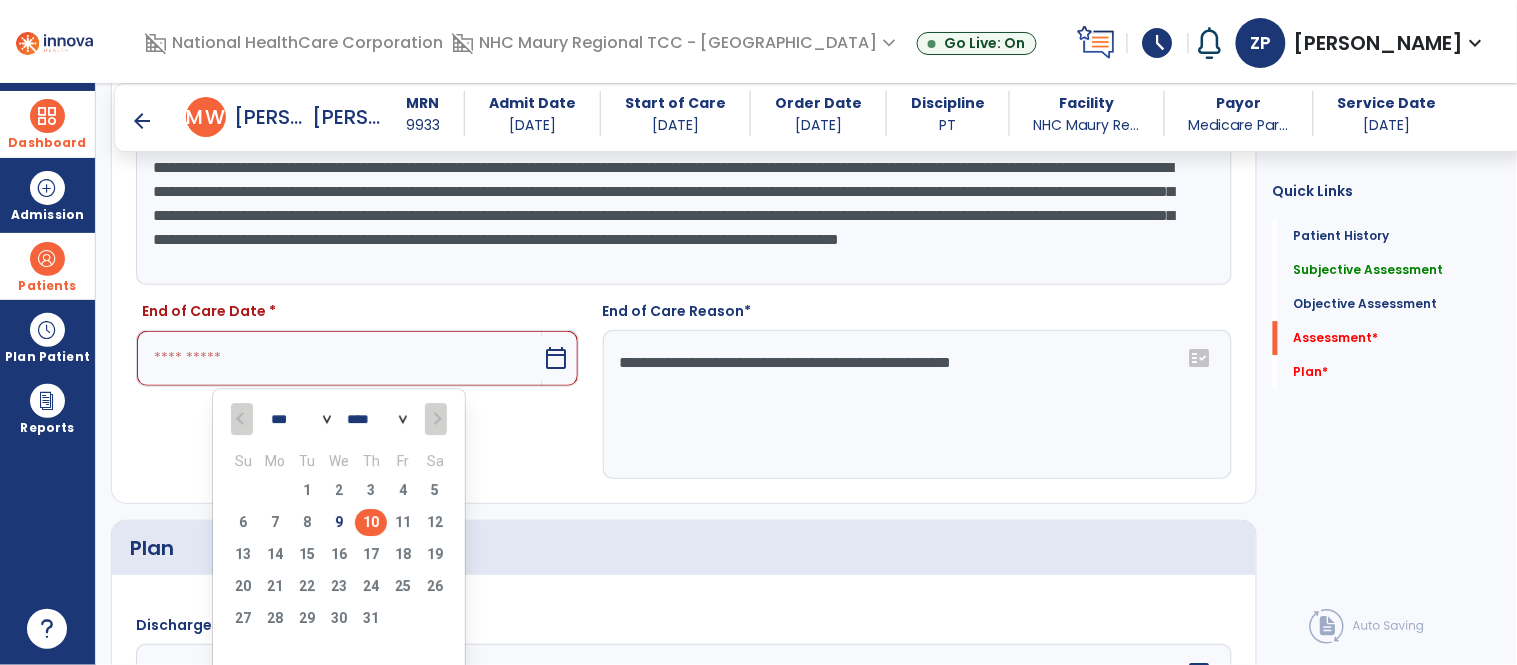 click on "10" at bounding box center (371, 522) 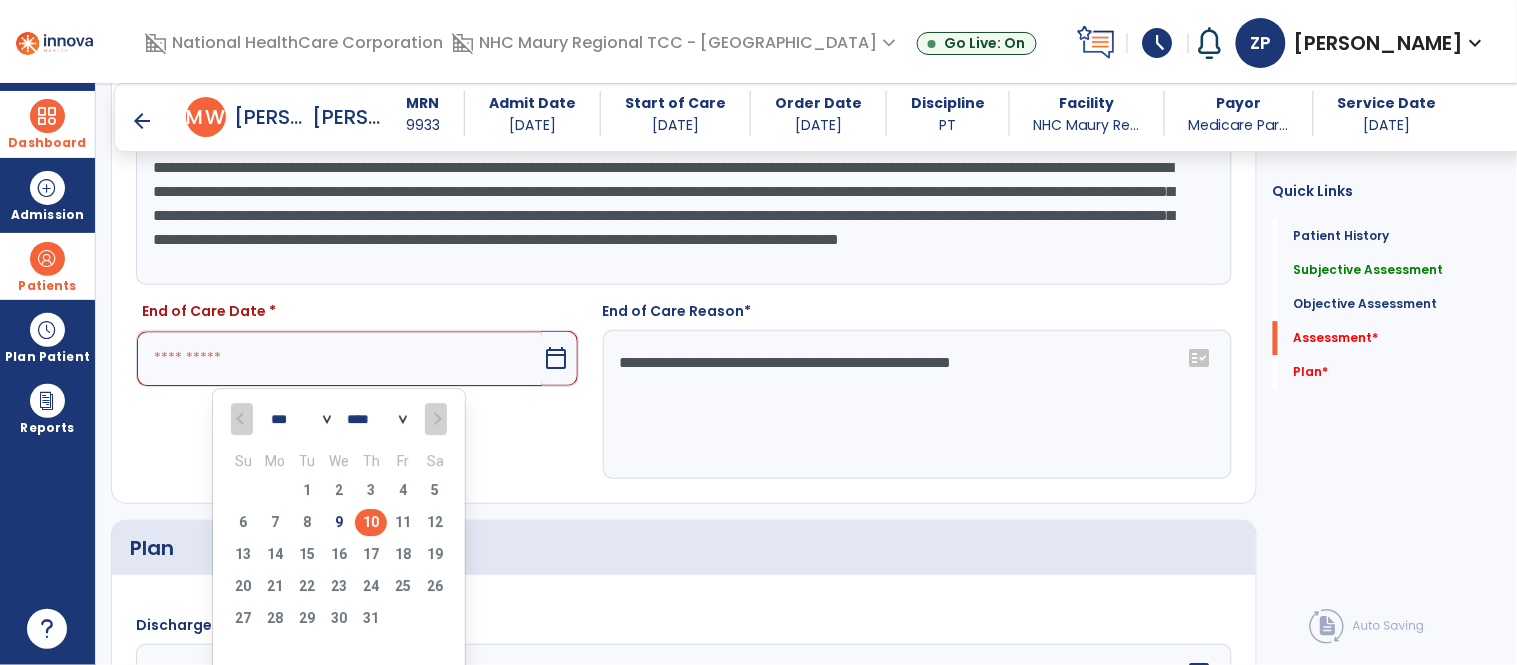 type on "*********" 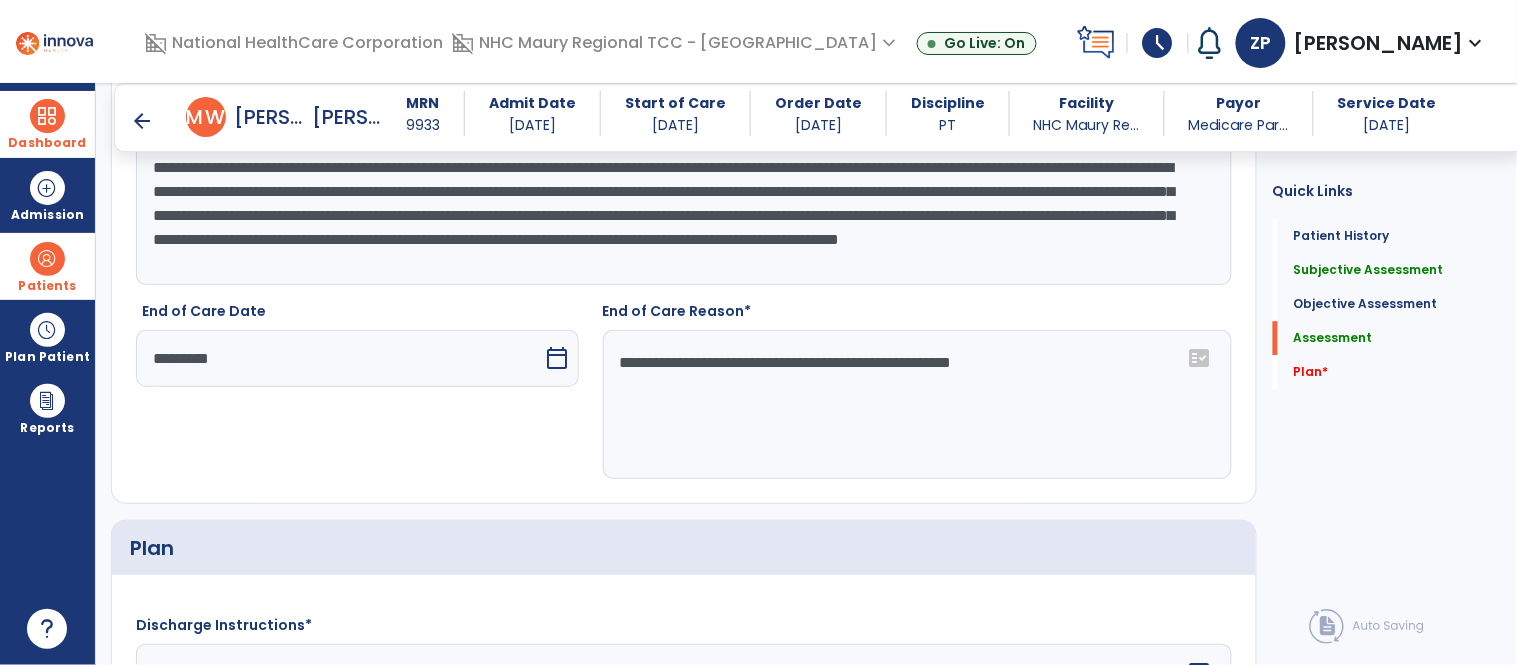 click on "**********" 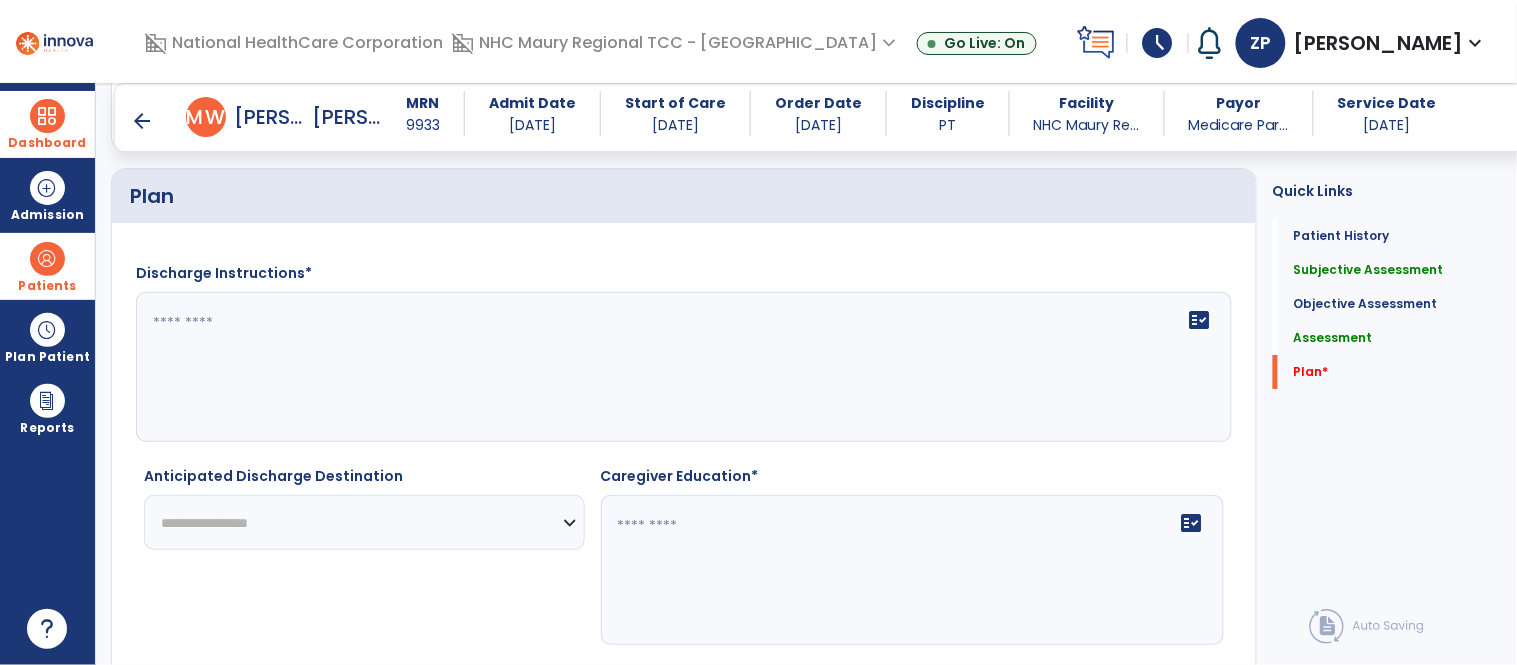 scroll, scrollTop: 3725, scrollLeft: 0, axis: vertical 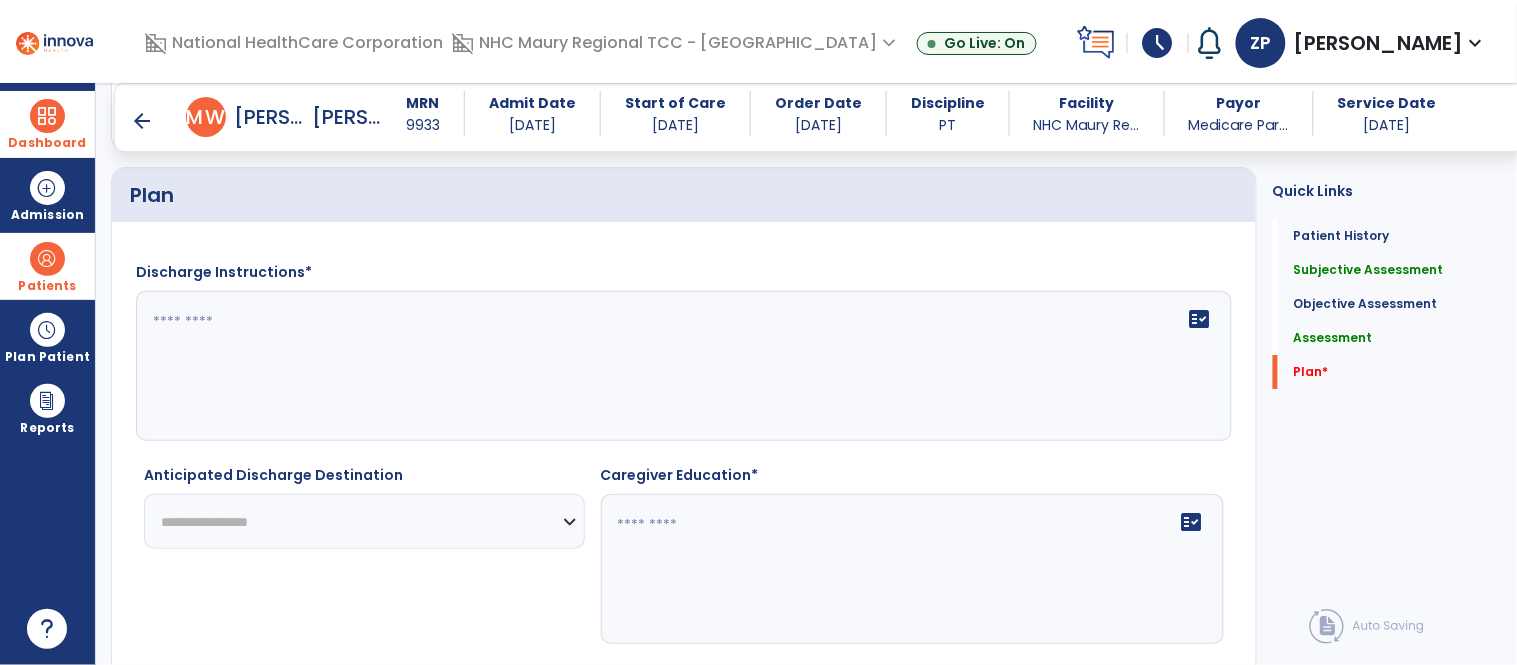 type on "**********" 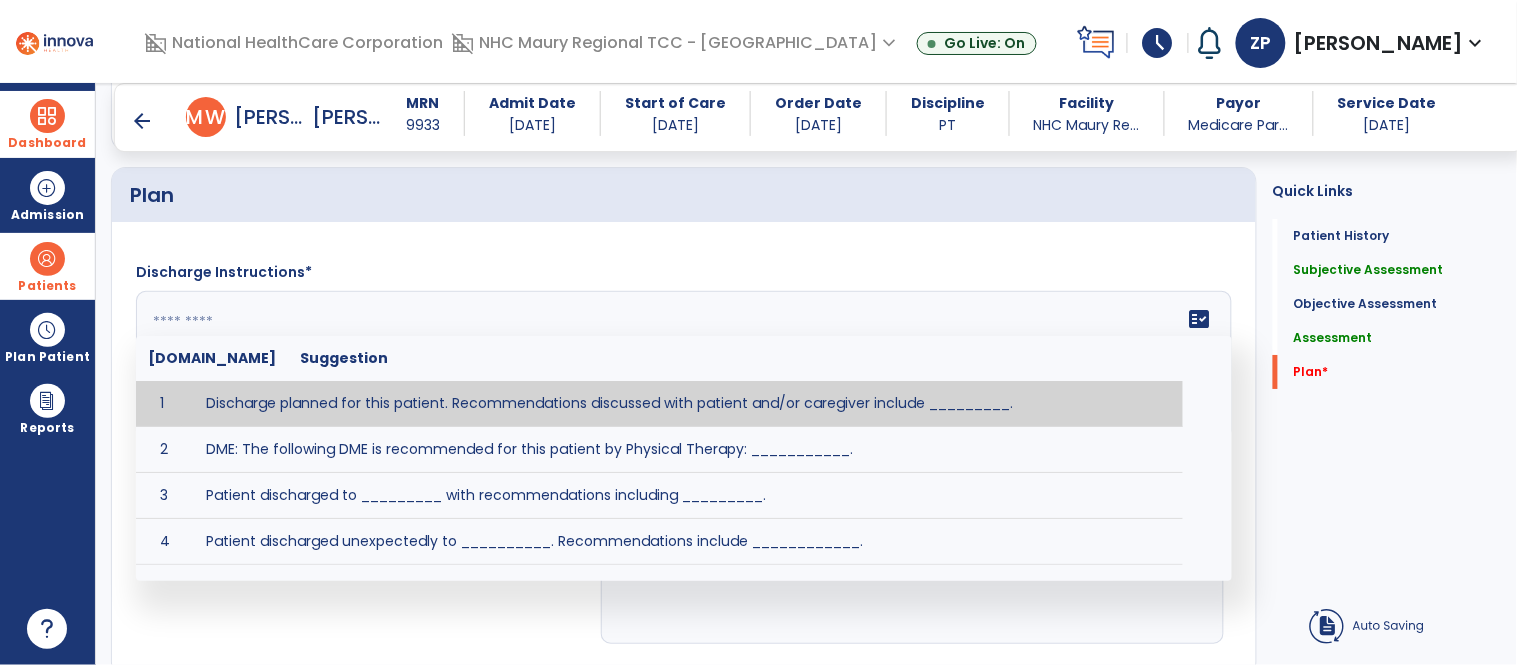 click on "fact_check  [DOMAIN_NAME] Suggestion 1 Discharge planned for this patient. Recommendations discussed with patient and/or caregiver include _________. 2 DME: The following DME is recommended for this patient by Physical Therapy: ___________. 3 Patient discharged to _________ with recommendations including _________. 4 Patient discharged unexpectedly to __________. Recommendations include ____________." 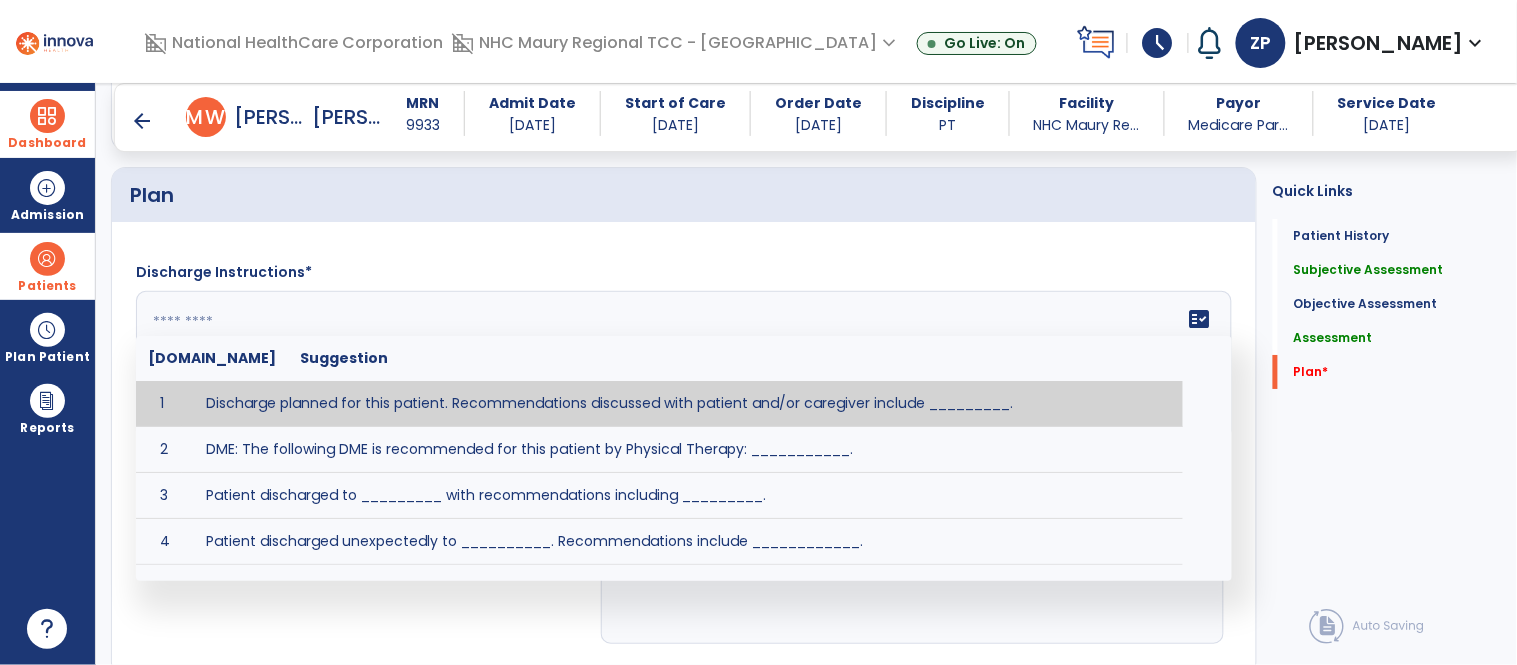 click on "**********" 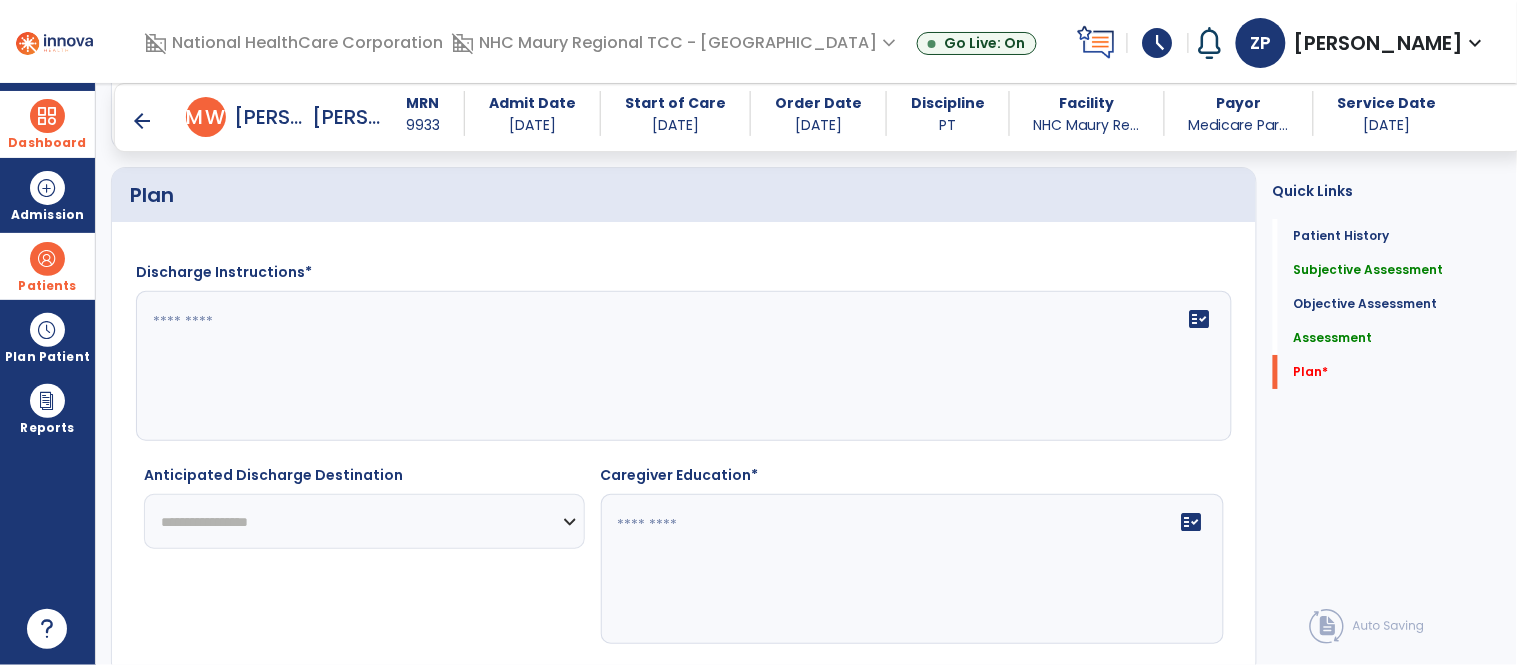 click on "**********" 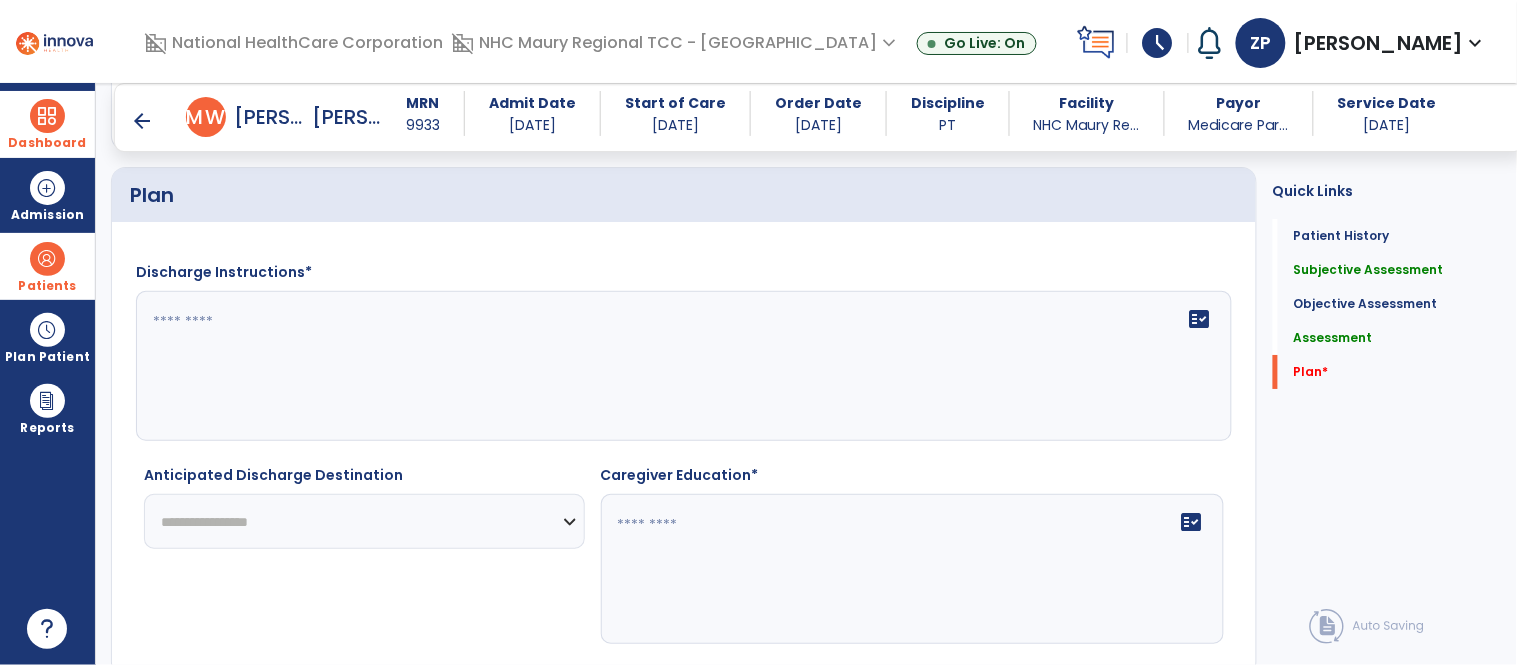 select on "**********" 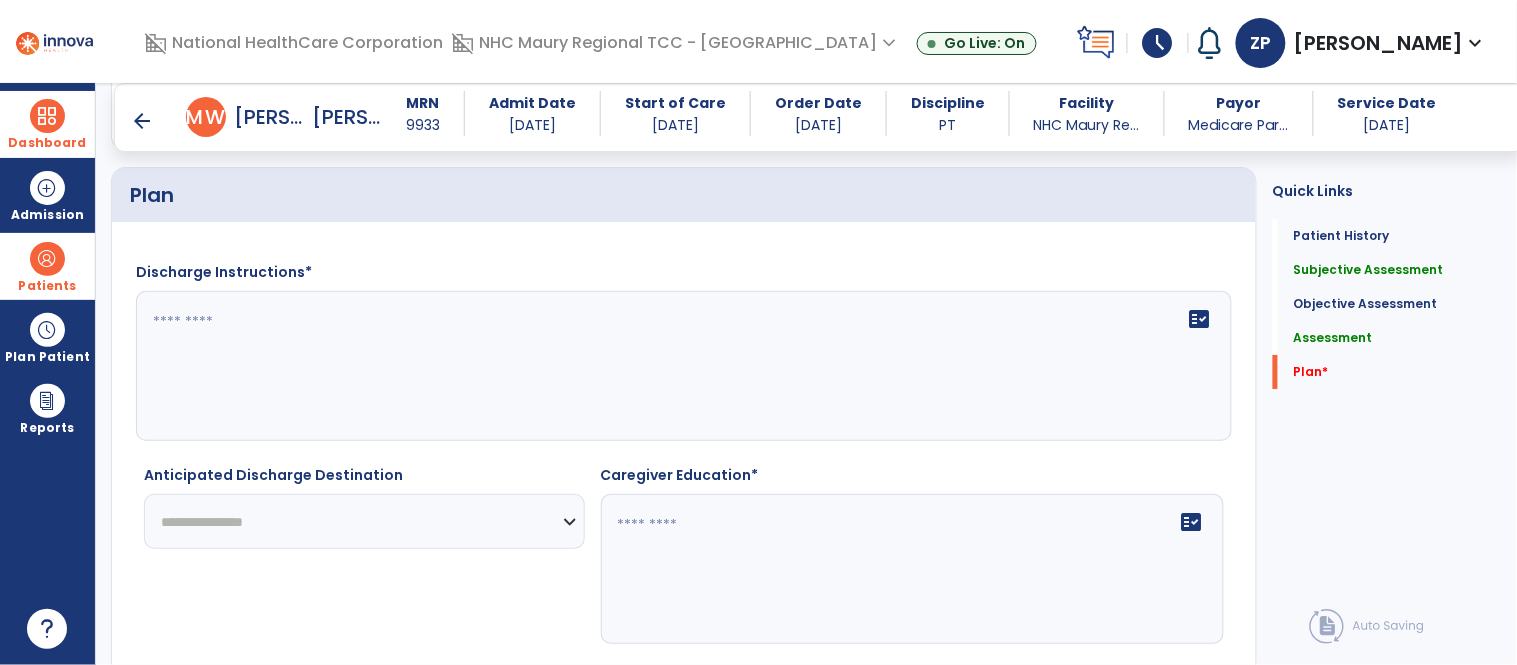 click on "**********" 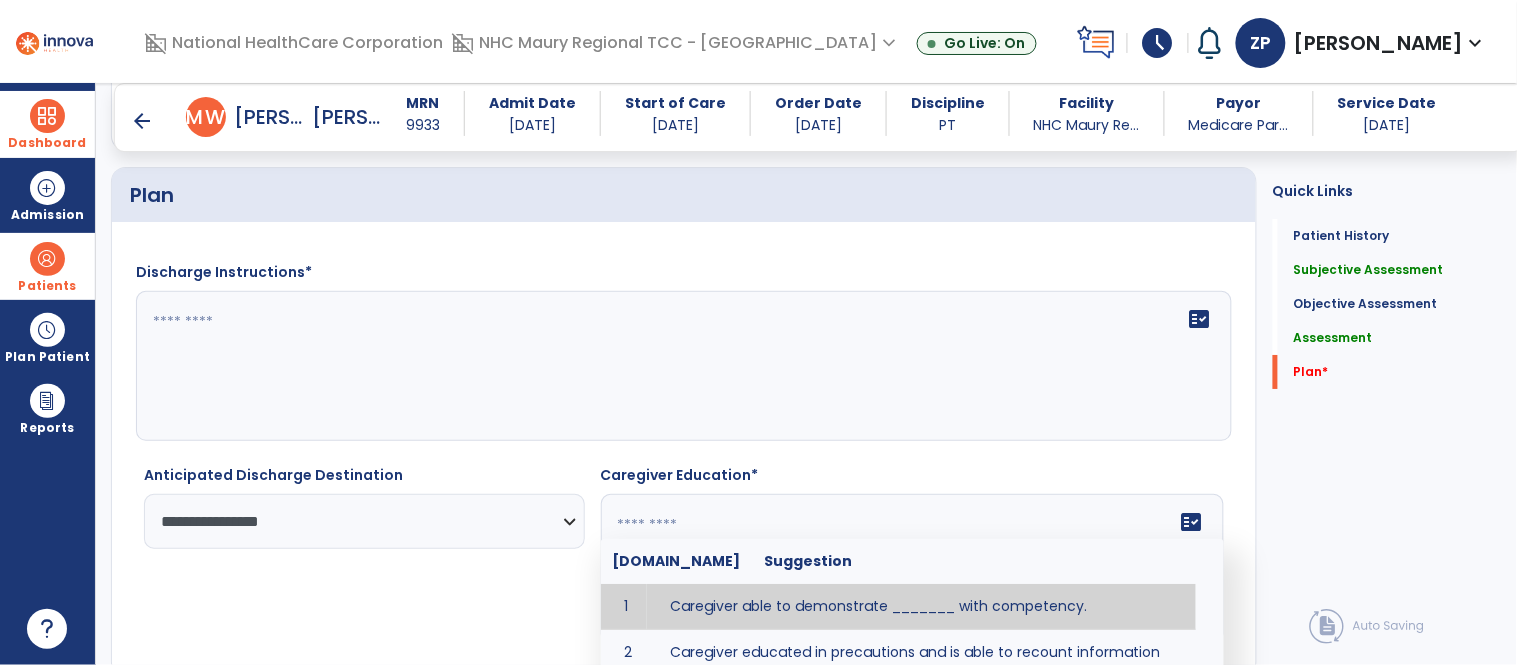 click on "fact_check  [DOMAIN_NAME] Suggestion 1 Caregiver able to demonstrate _______ with competency. 2 Caregiver educated in precautions and is able to recount information with accuracy. 3 Caregiver education initiated with _______ focusing on the following tasks/activities __________. 4 Home exercise program initiated with caregiver focusing on __________. 5 Patient educated in precautions and is able to recount information with [VALUE]% accuracy." 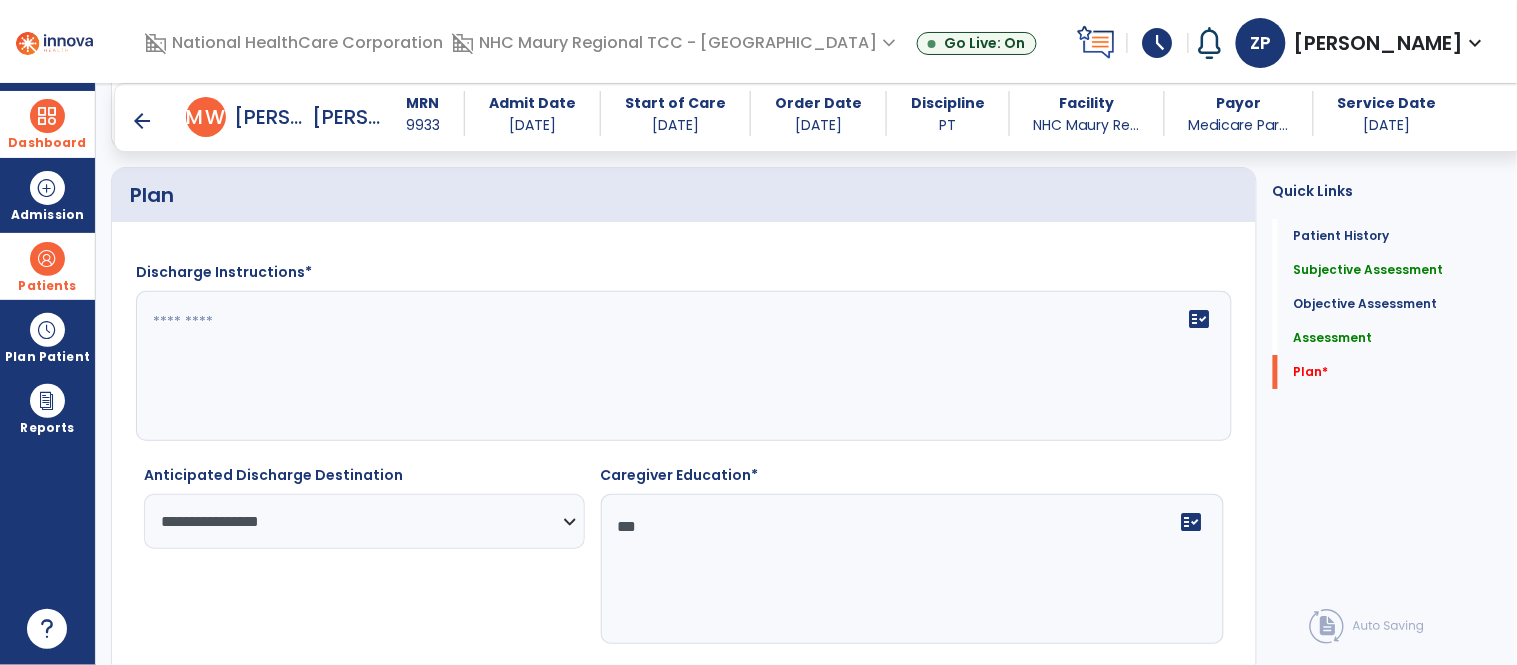 scroll, scrollTop: 3792, scrollLeft: 0, axis: vertical 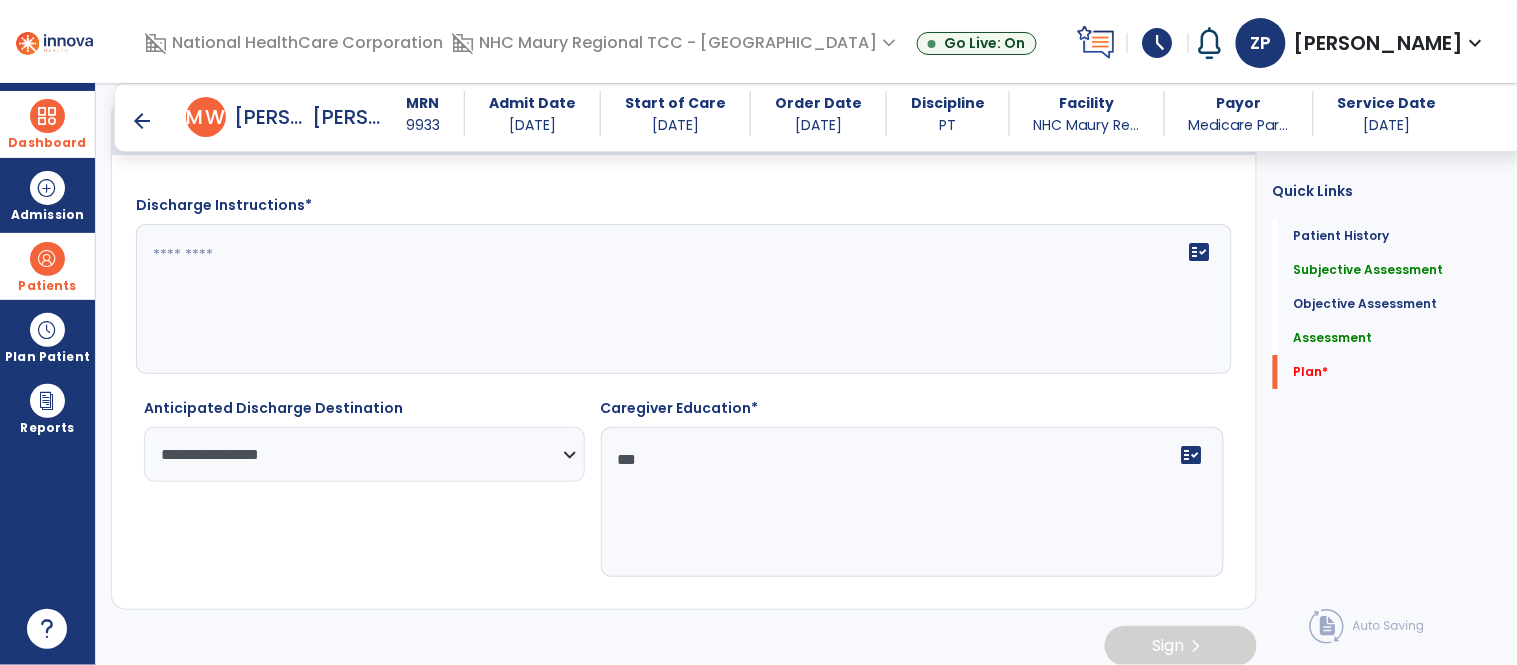 type on "***" 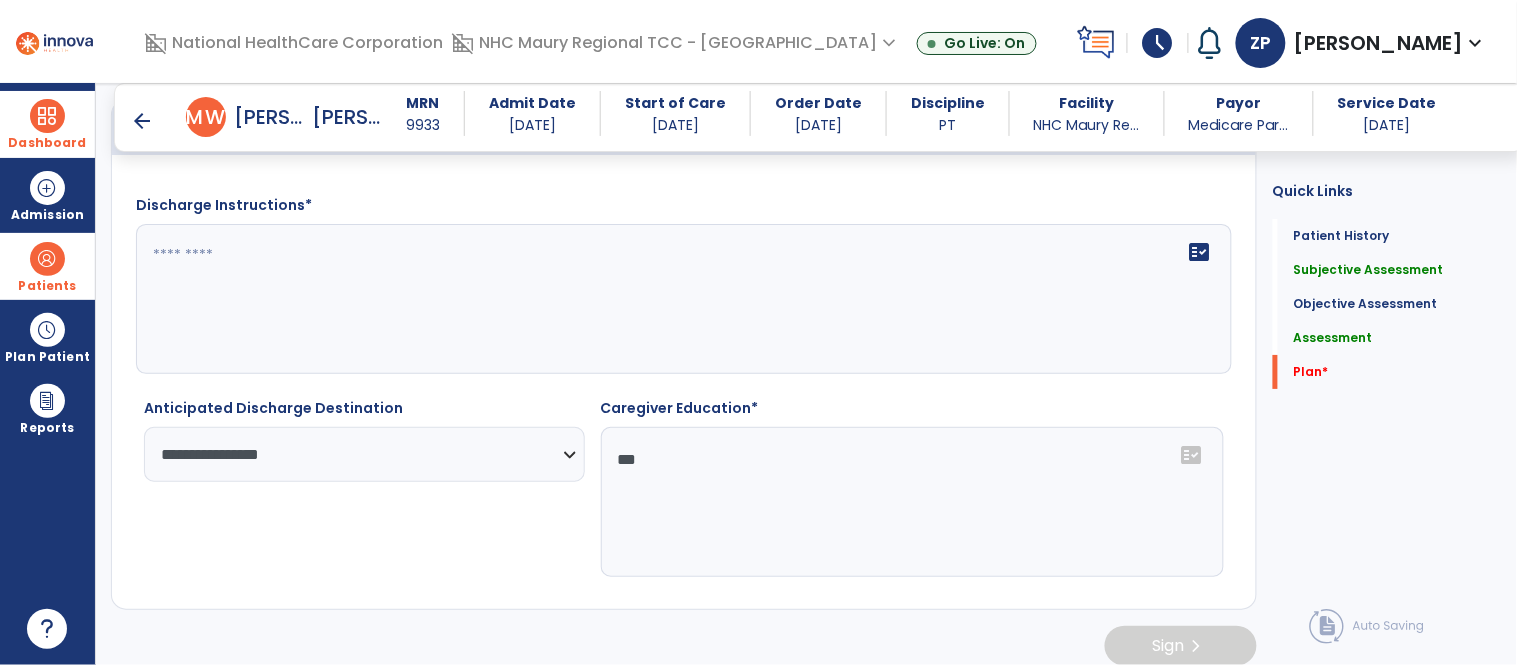select on "****" 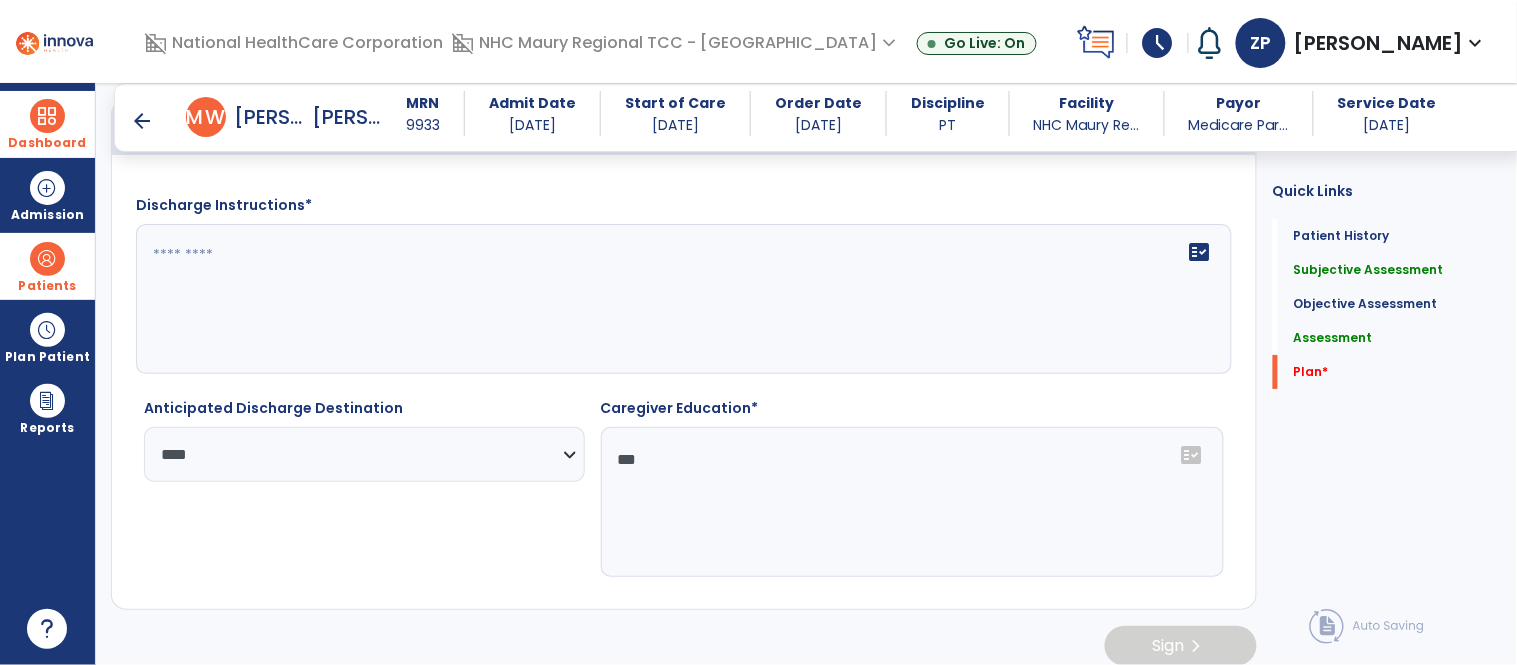 click on "**********" 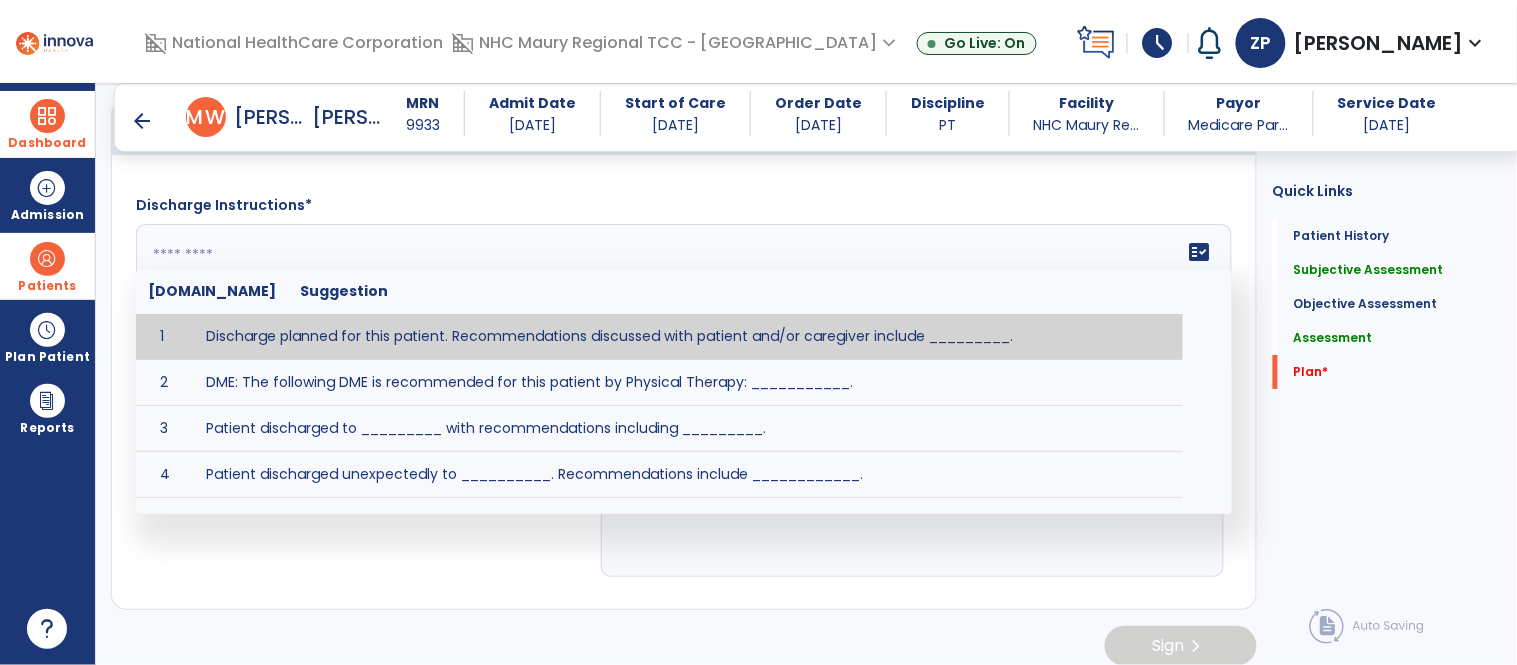 click 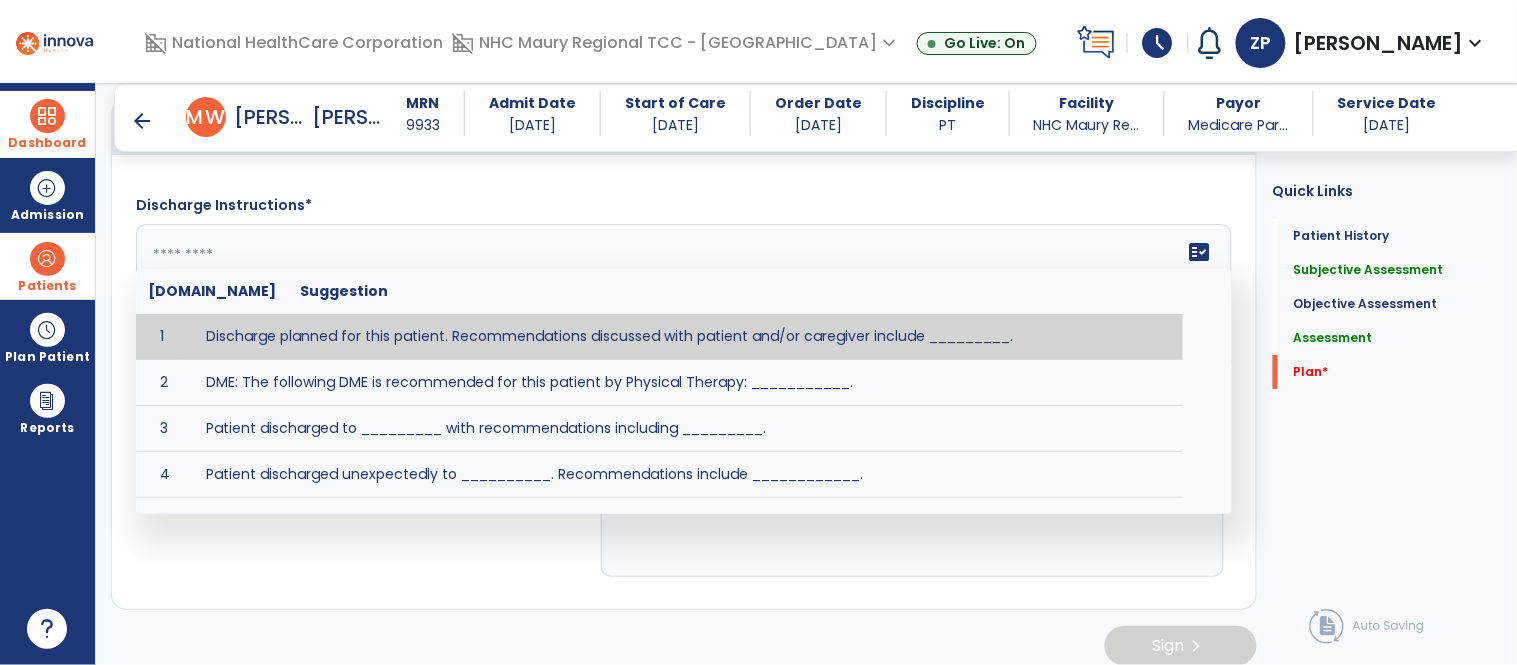 click 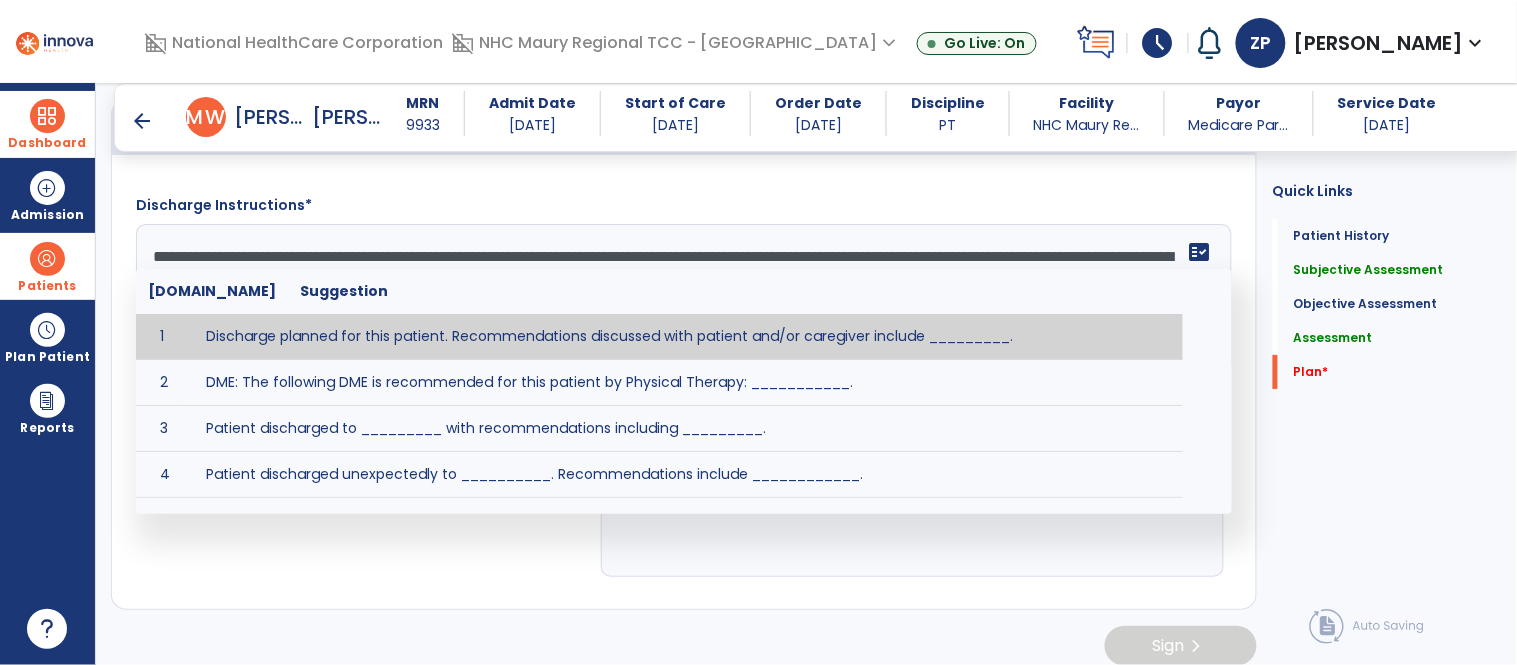 scroll, scrollTop: 38, scrollLeft: 0, axis: vertical 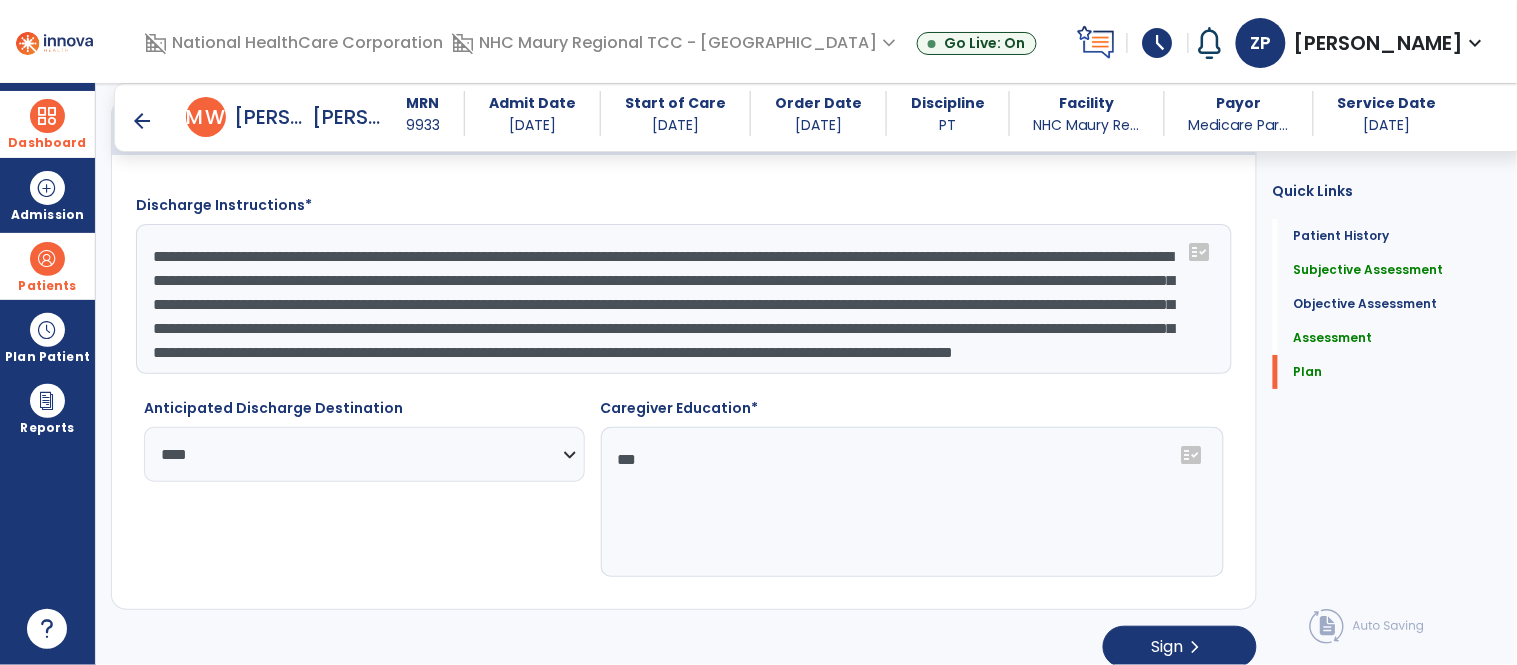 click on "**********" 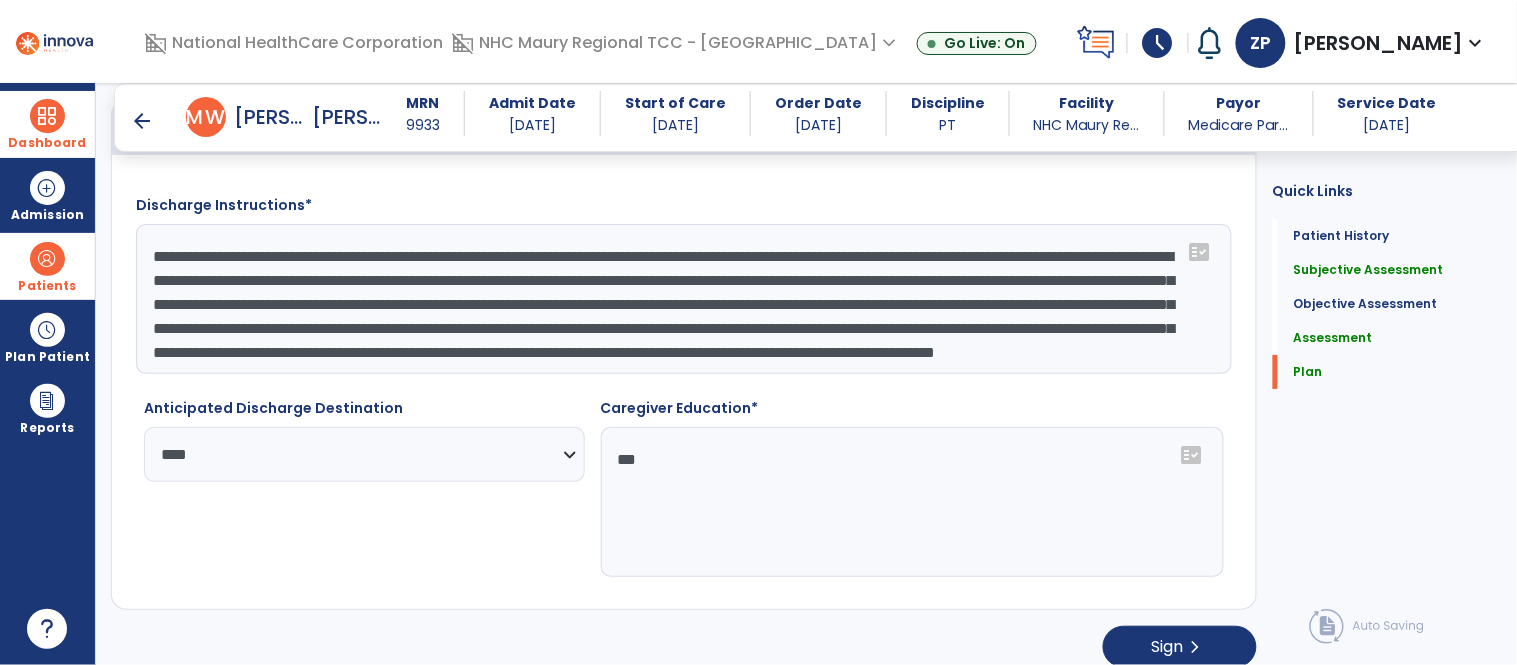 drag, startPoint x: 1048, startPoint y: 238, endPoint x: 836, endPoint y: 264, distance: 213.5884 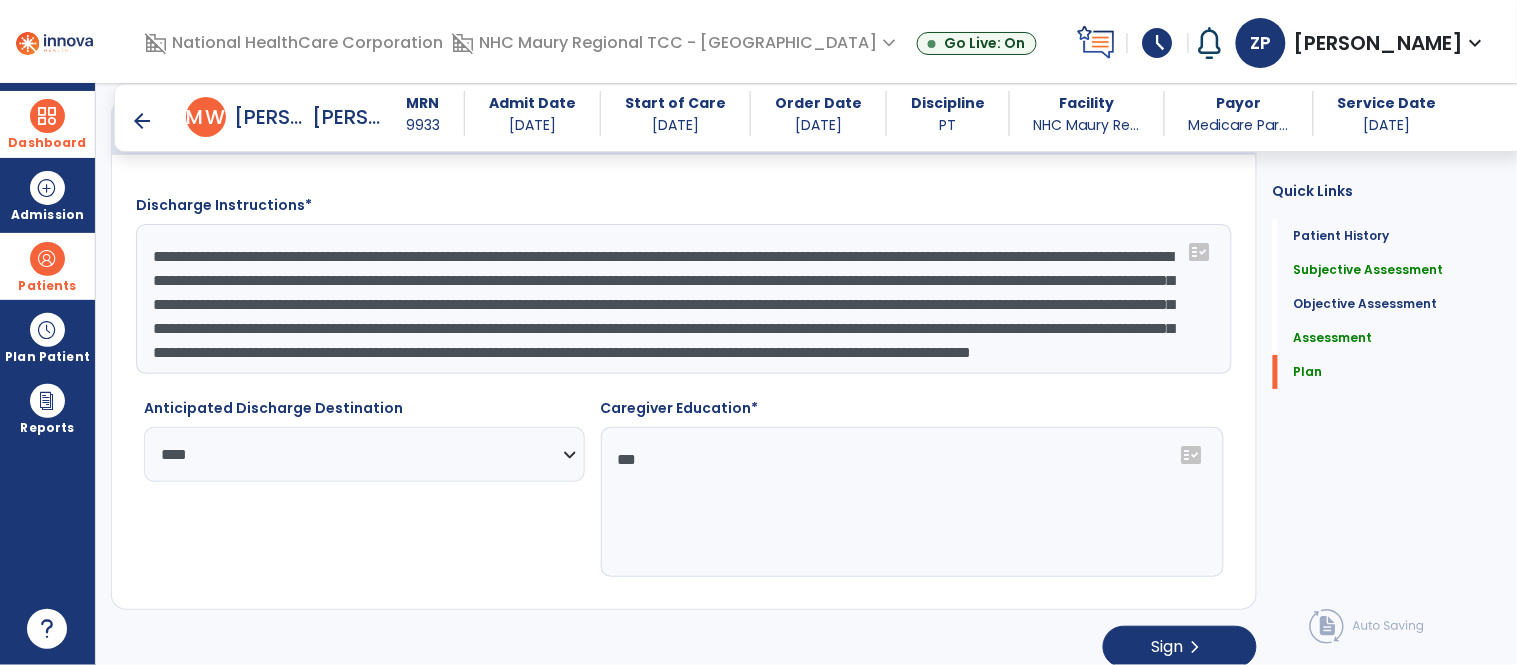 drag, startPoint x: 406, startPoint y: 288, endPoint x: 524, endPoint y: 292, distance: 118.06778 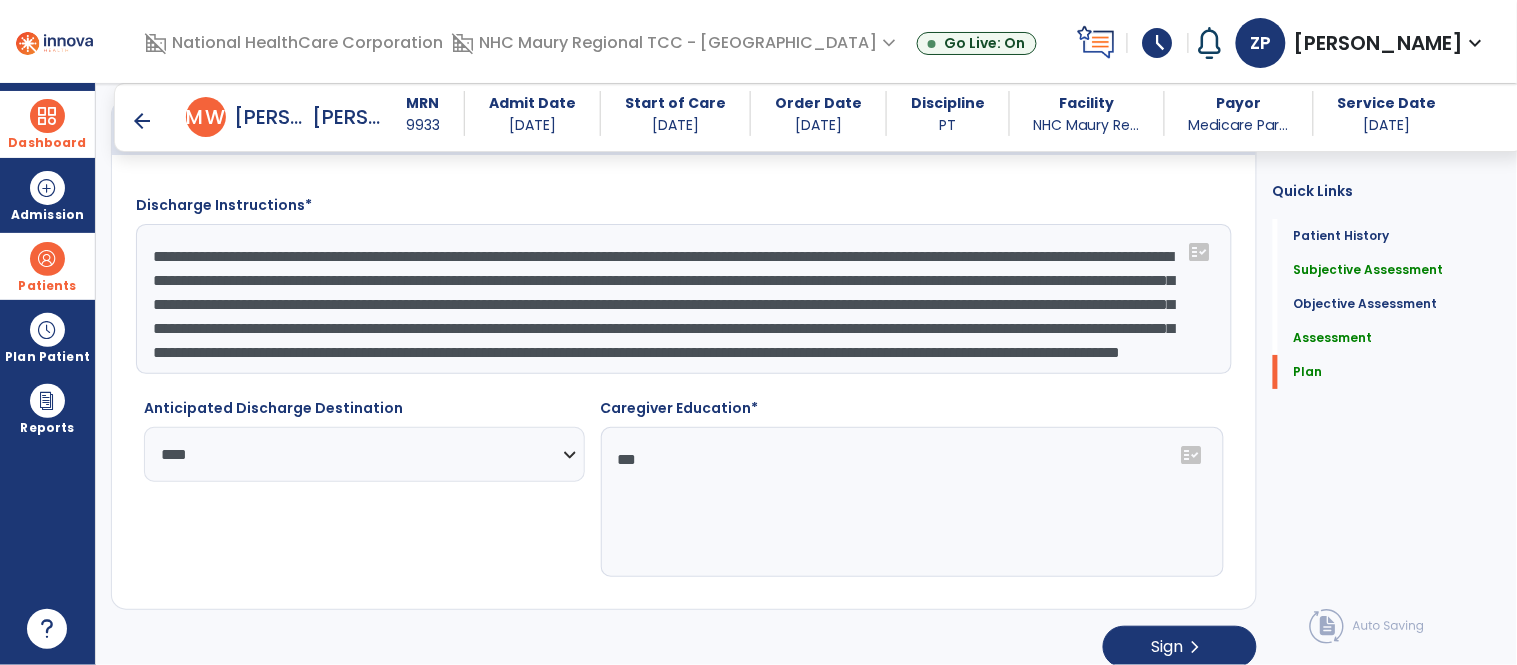 drag, startPoint x: 516, startPoint y: 313, endPoint x: 710, endPoint y: 308, distance: 194.06442 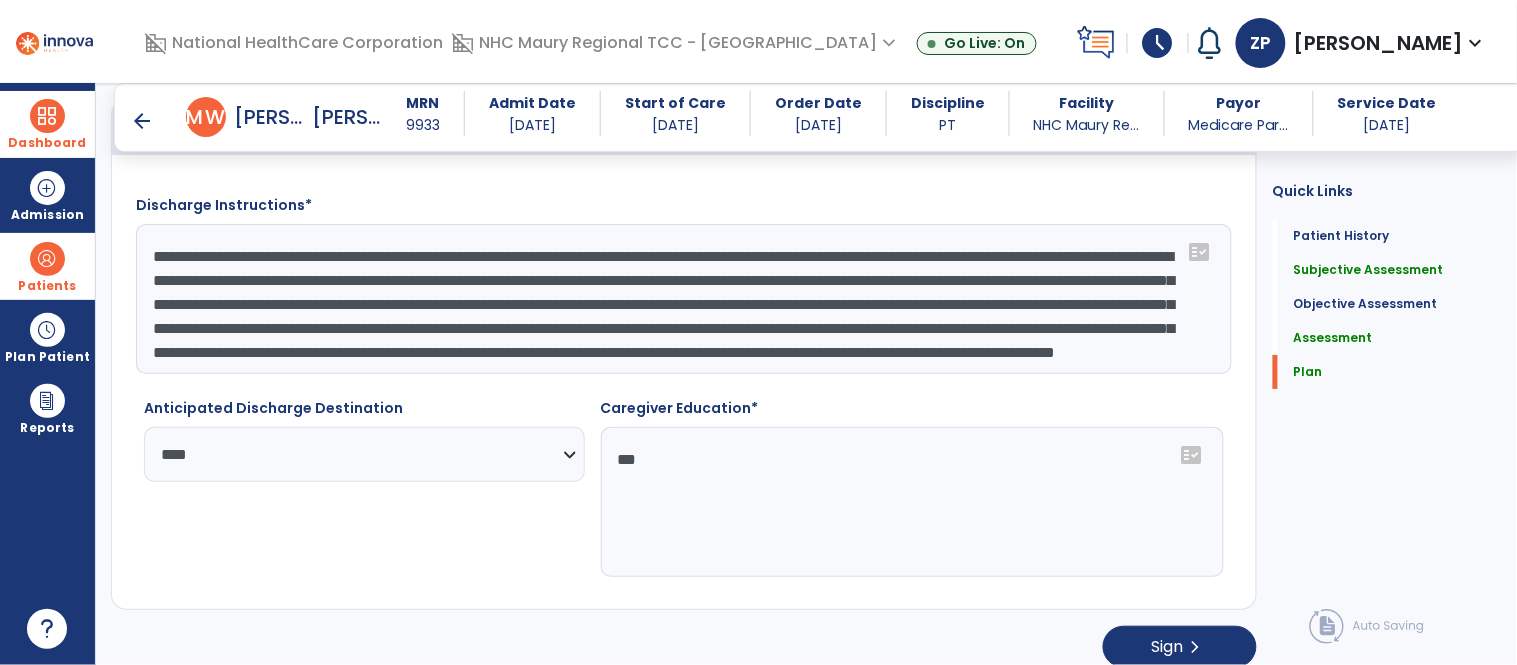 click on "**********" 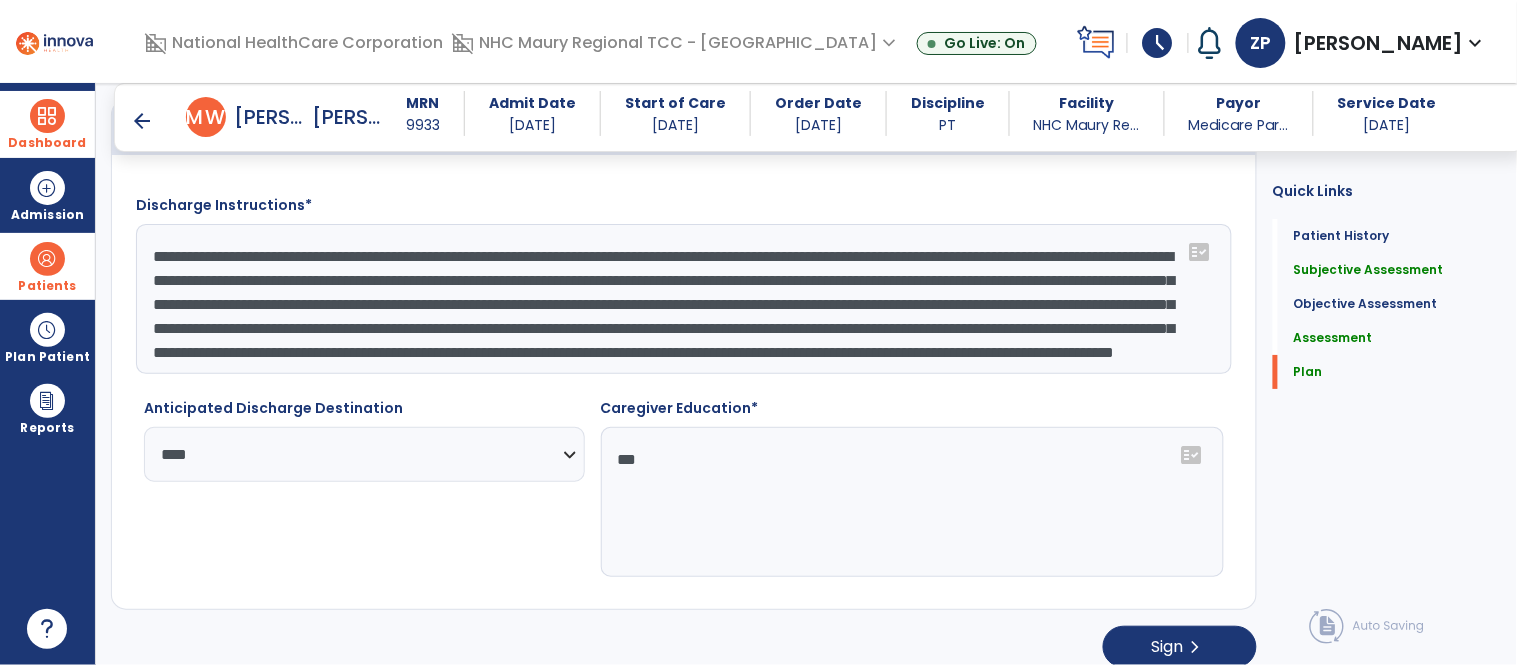 drag, startPoint x: 868, startPoint y: 315, endPoint x: 972, endPoint y: 316, distance: 104.00481 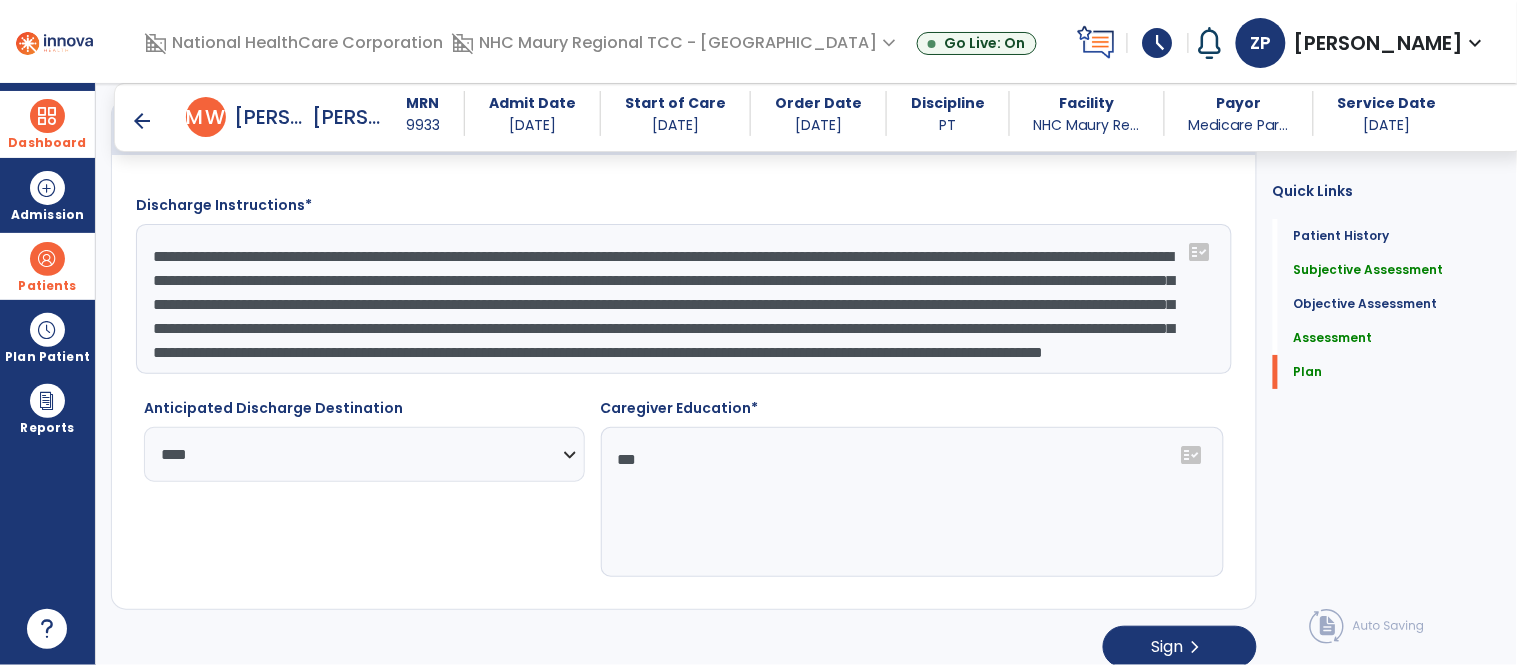 drag, startPoint x: 1062, startPoint y: 312, endPoint x: 1170, endPoint y: 308, distance: 108.07405 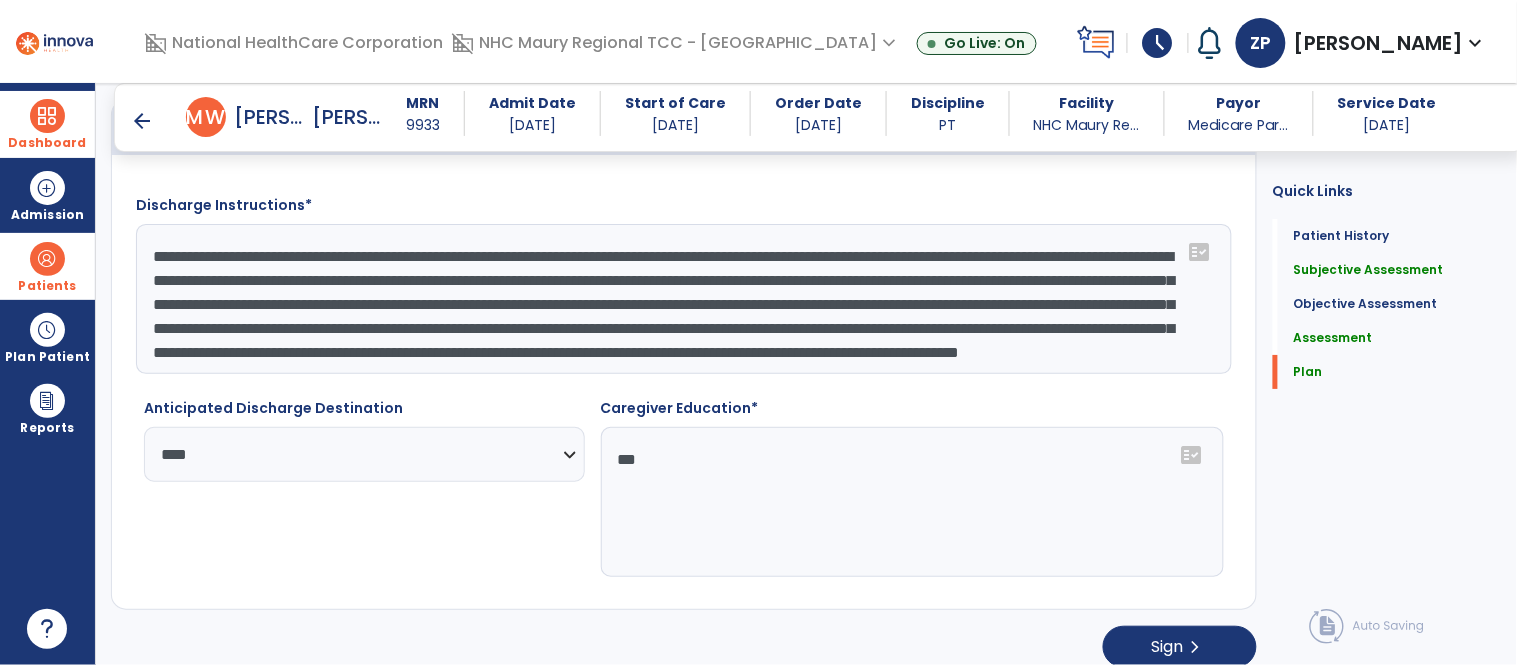 click on "**********" 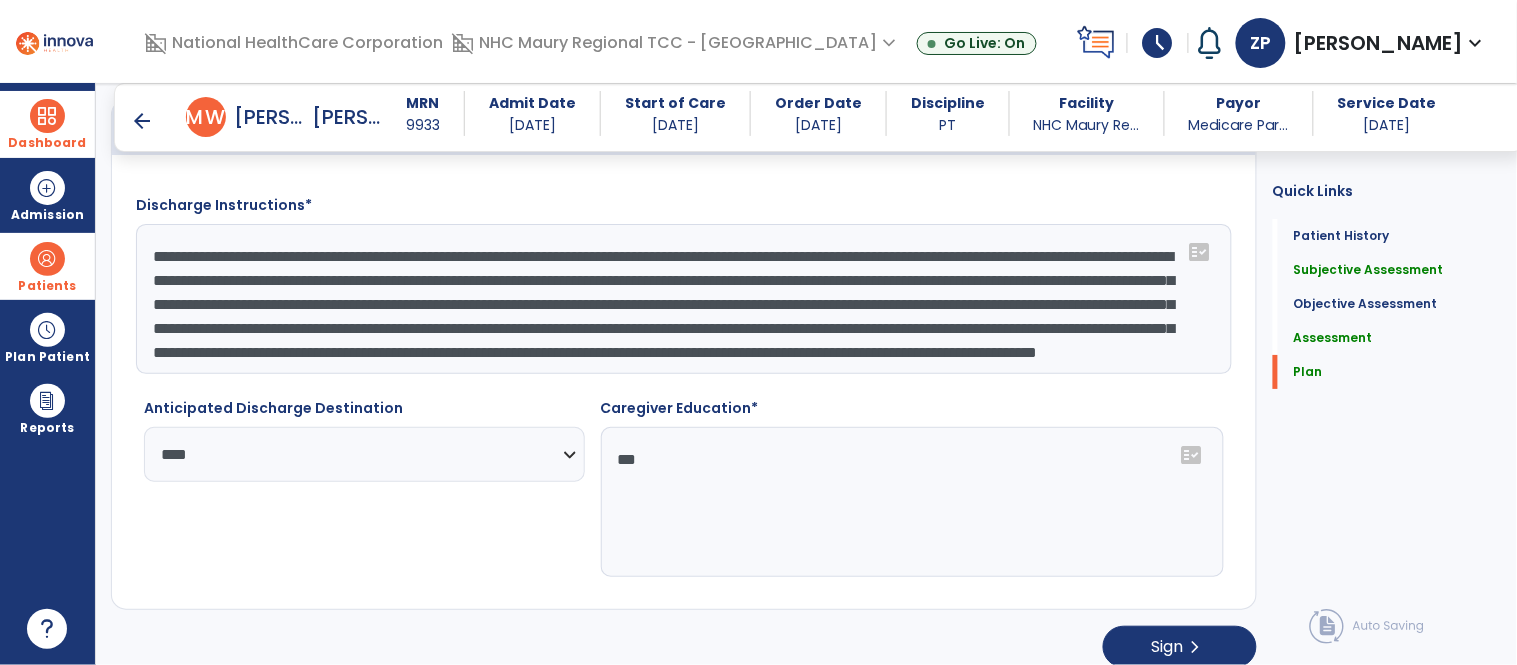 scroll, scrollTop: 47, scrollLeft: 0, axis: vertical 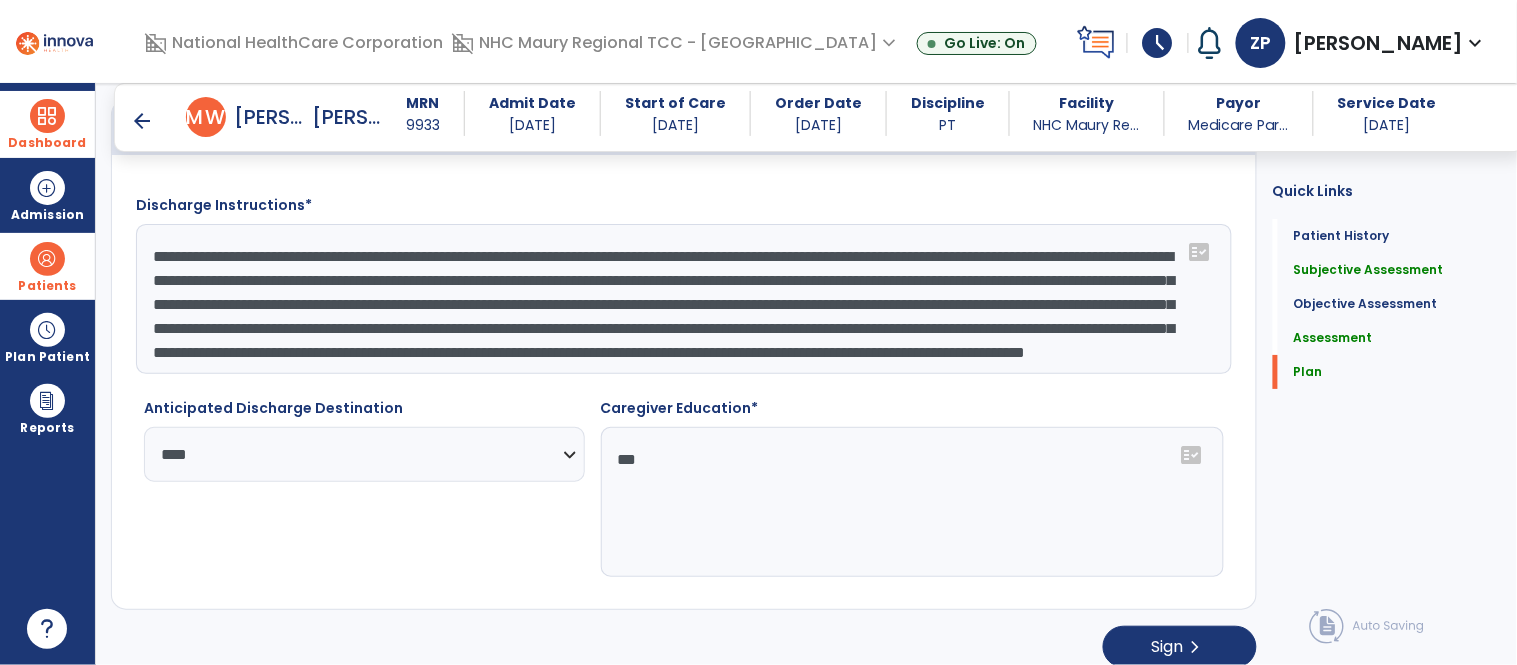 click on "**********" 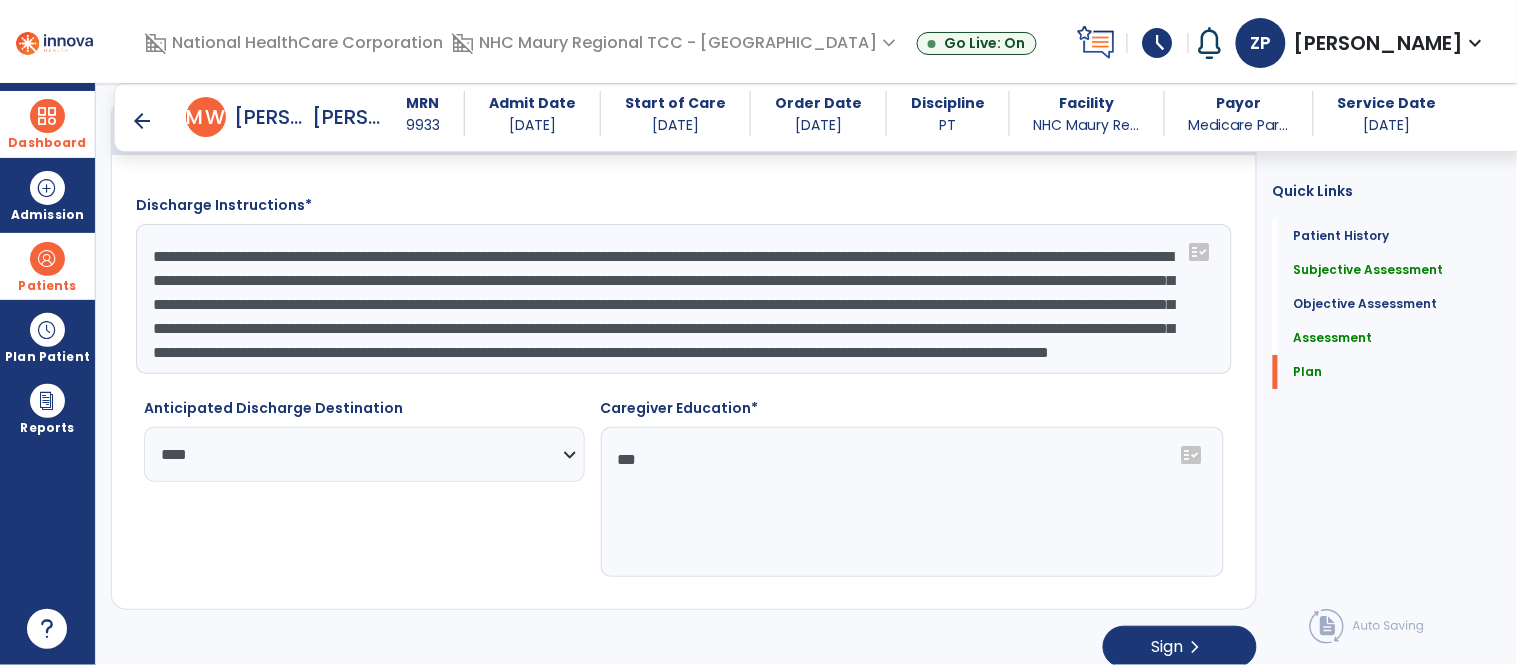 drag, startPoint x: 890, startPoint y: 284, endPoint x: 1050, endPoint y: 284, distance: 160 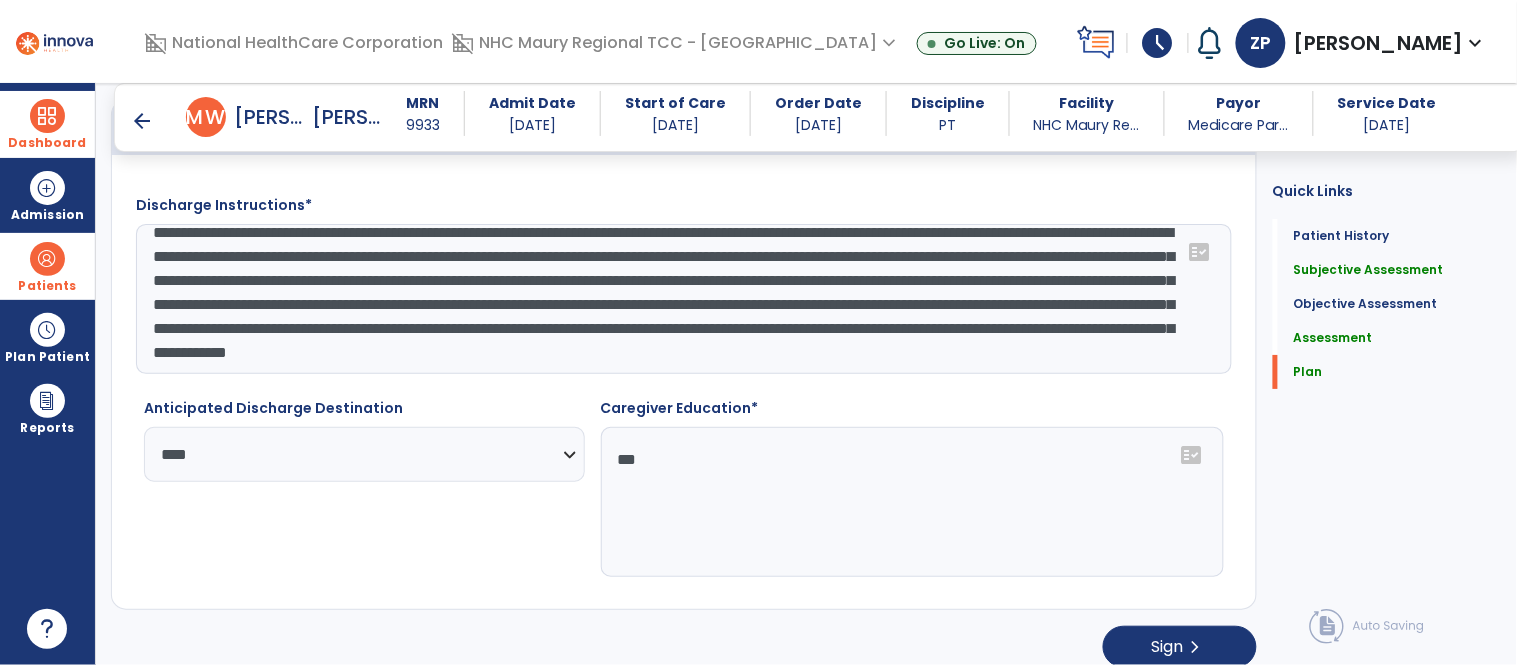 click on "**********" 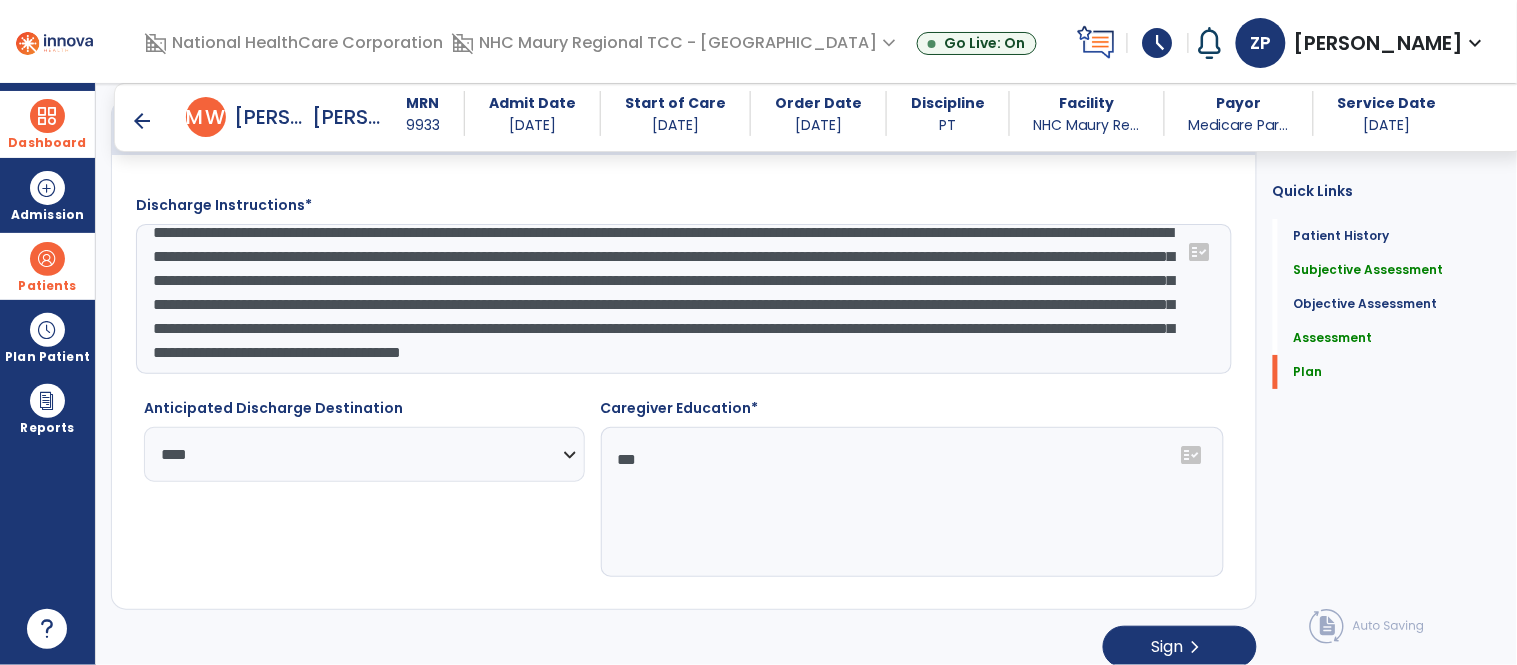 click on "**********" 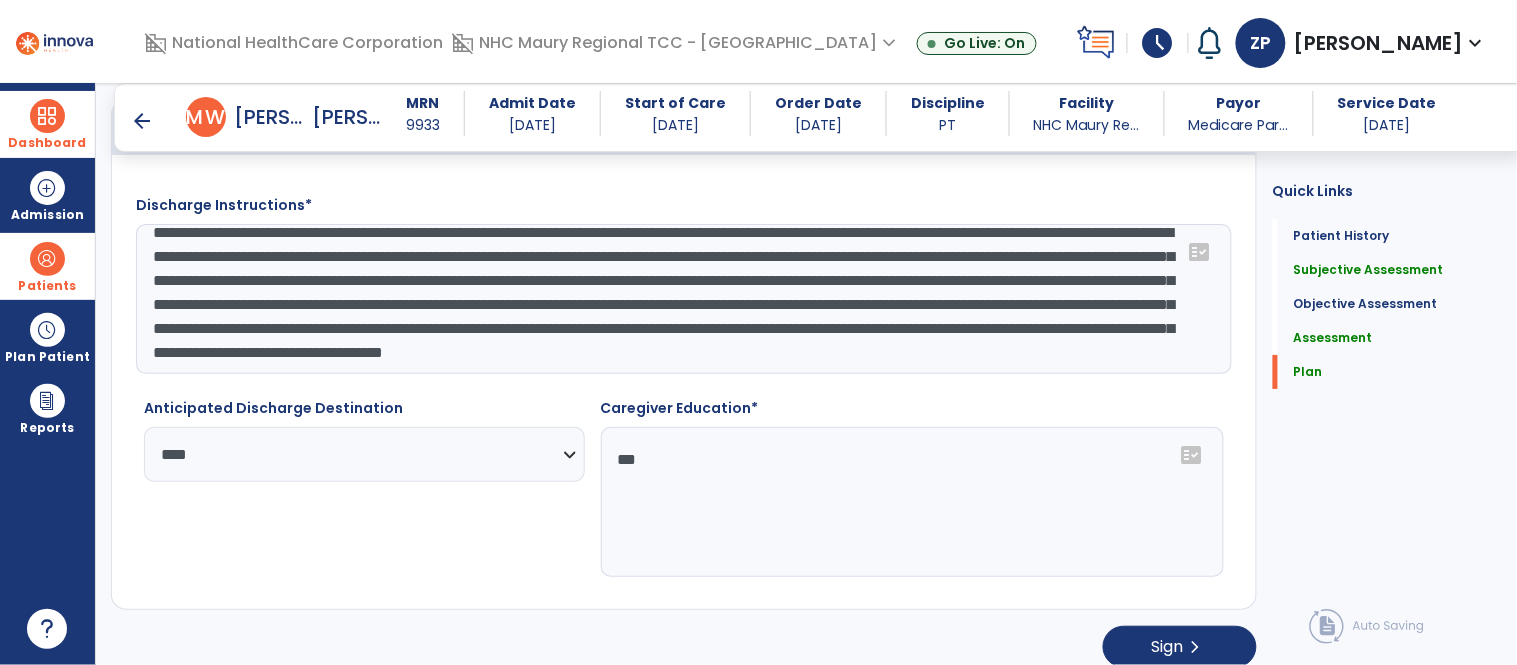 scroll, scrollTop: 72, scrollLeft: 0, axis: vertical 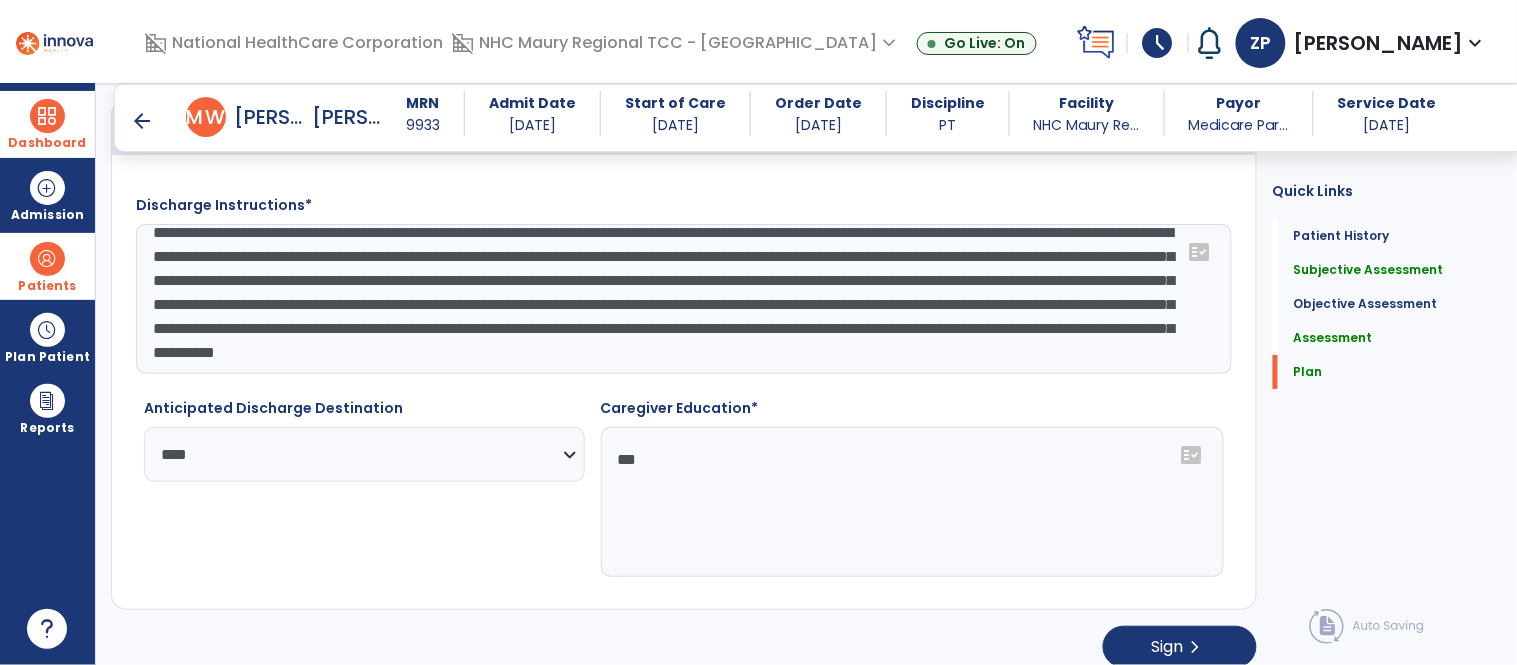 click on "**********" 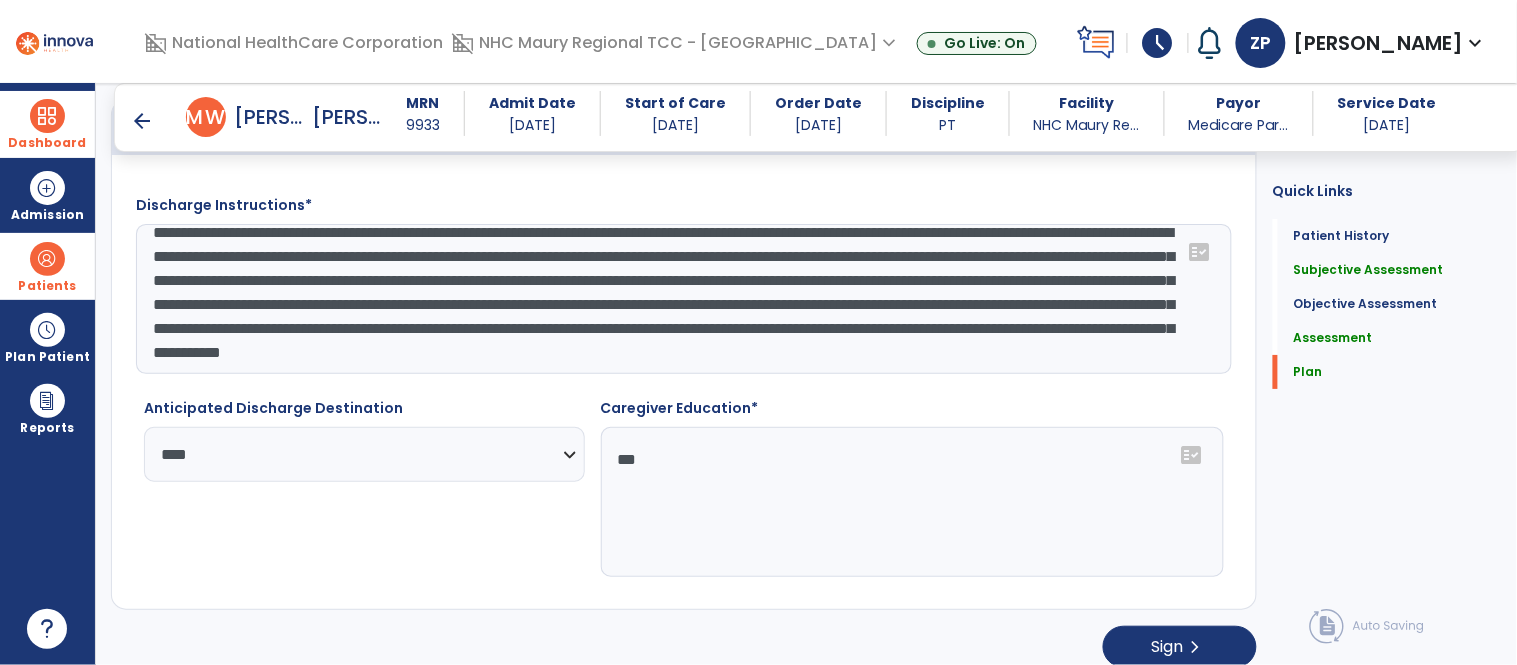 click on "**********" 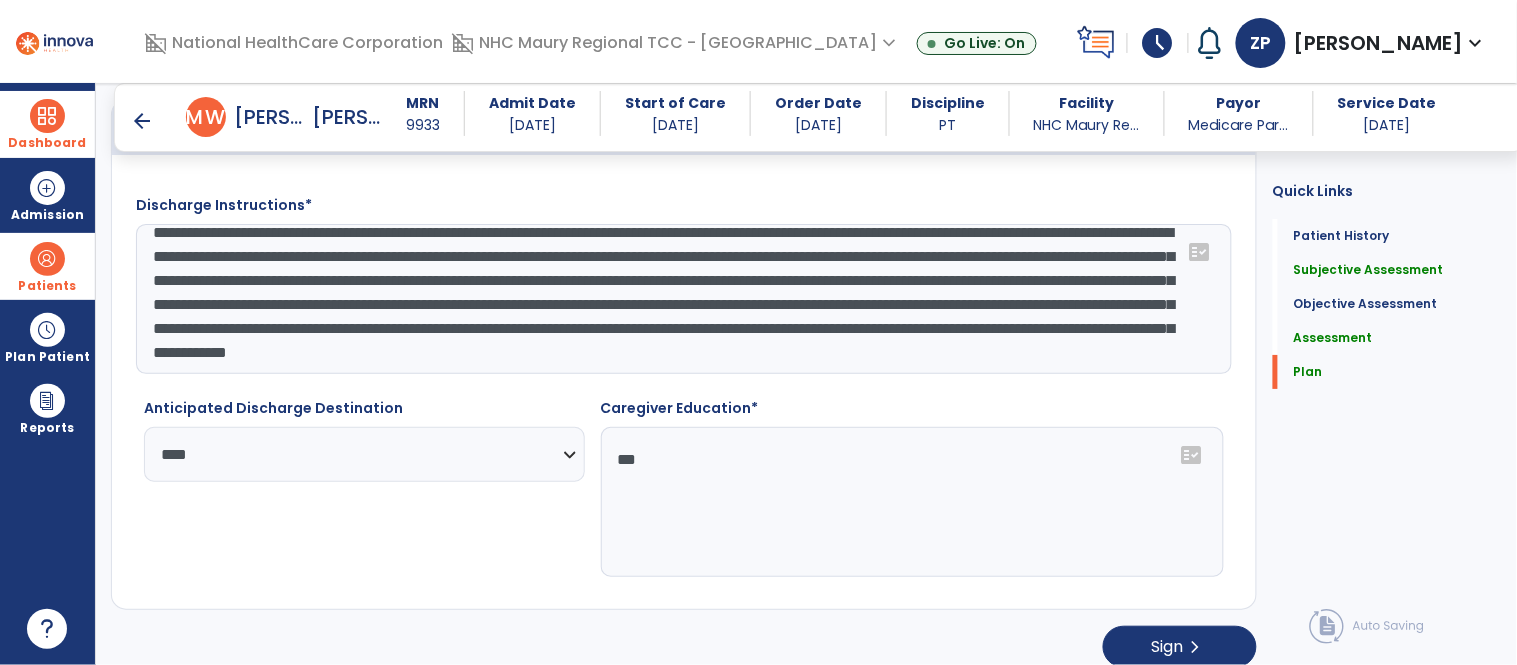 scroll, scrollTop: 0, scrollLeft: 0, axis: both 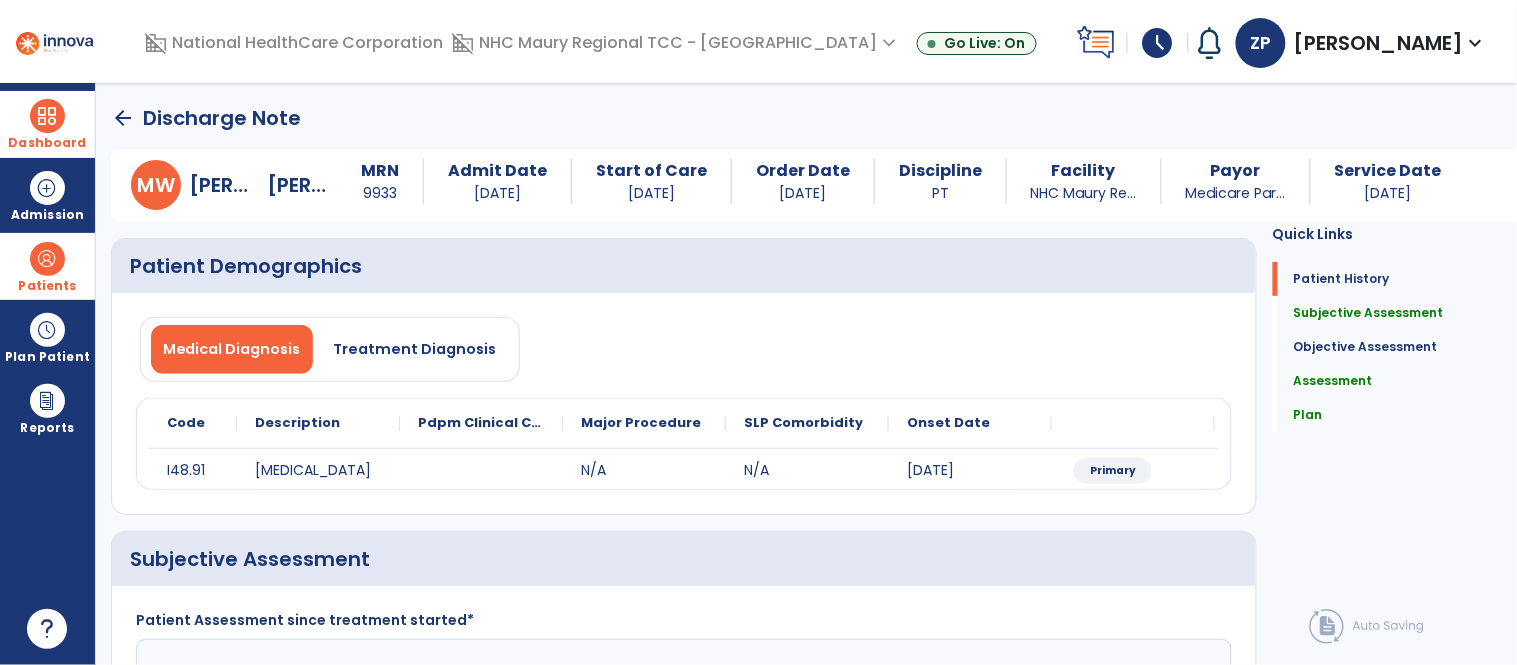 type on "**********" 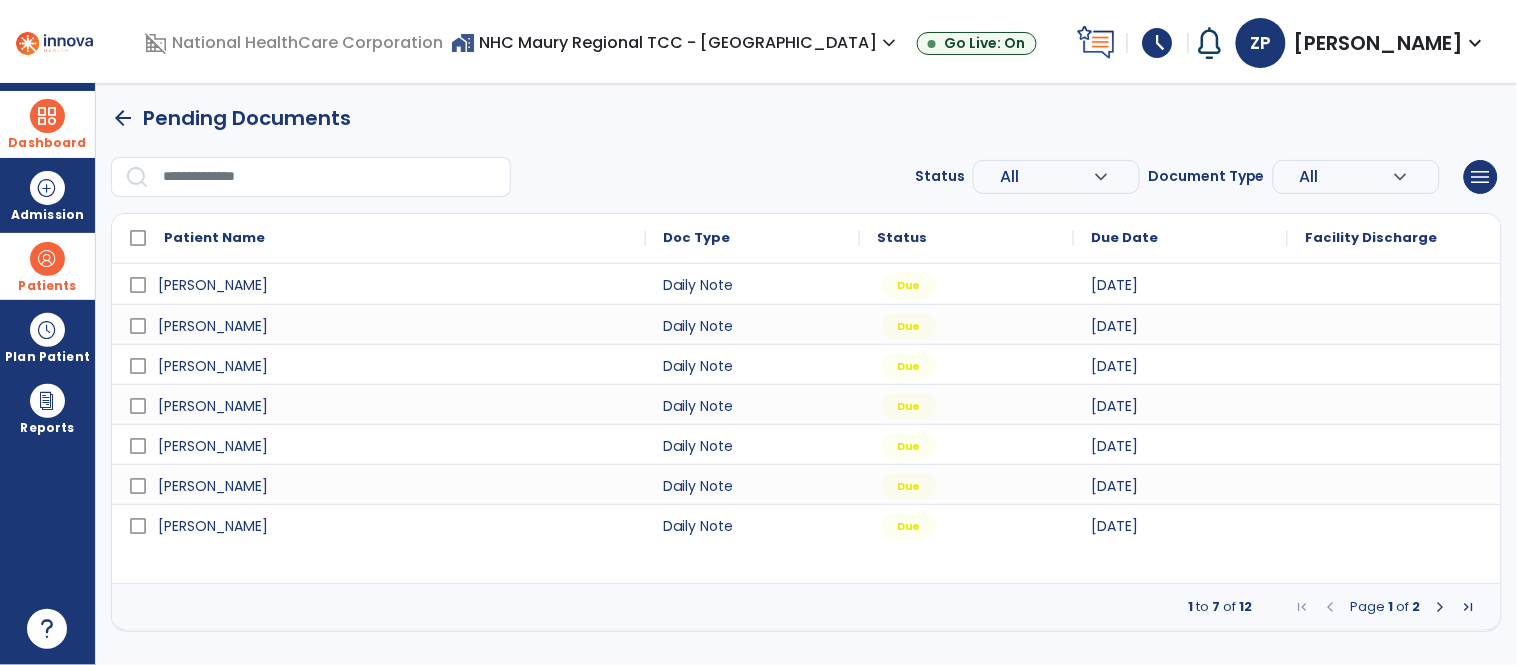 click at bounding box center (1441, 607) 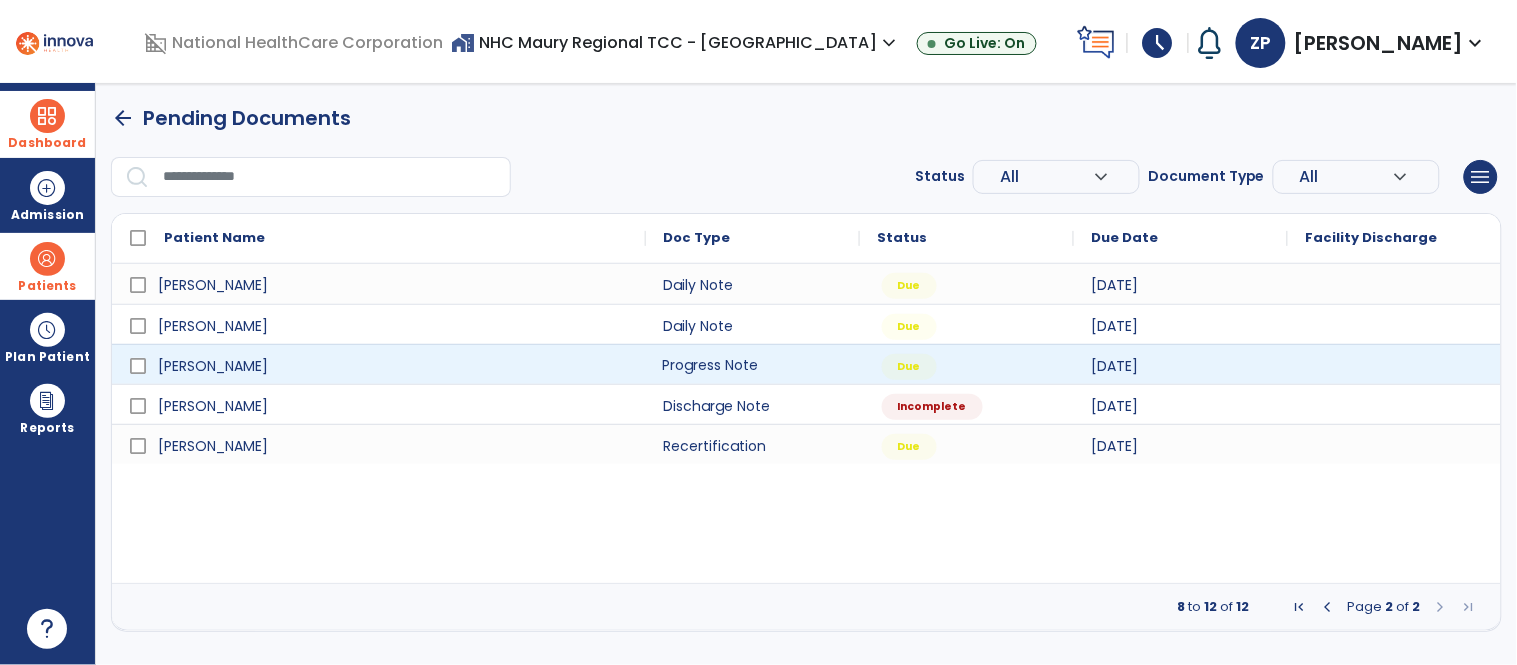 click on "Progress Note" at bounding box center (753, 364) 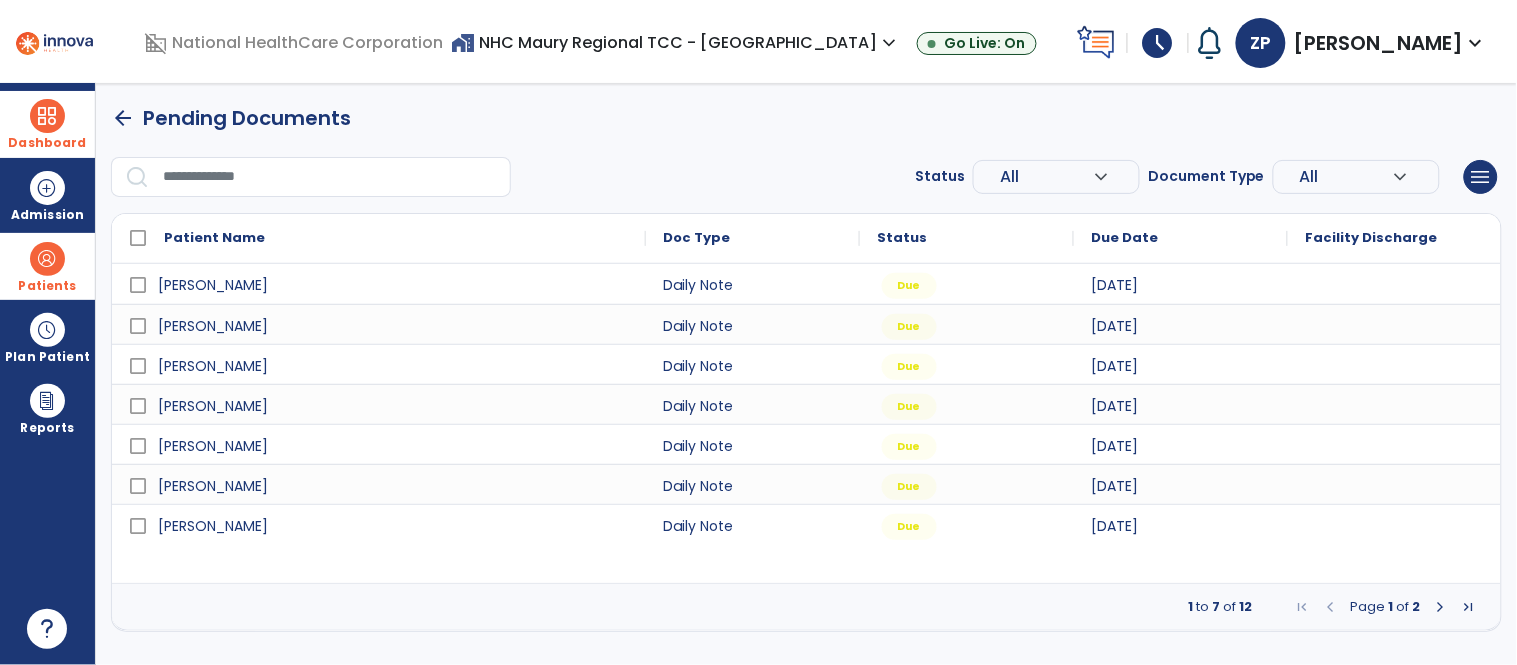 click at bounding box center [1441, 607] 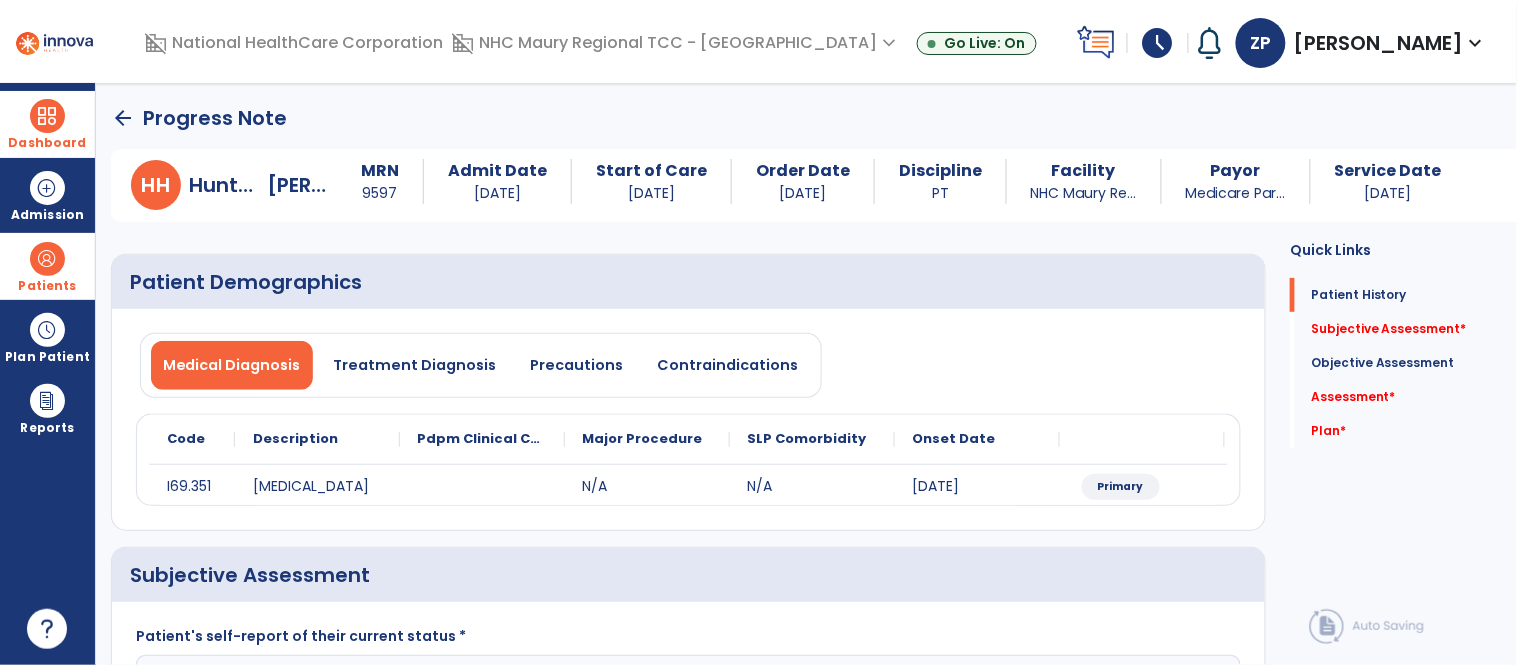 click on "Patient Demographics" 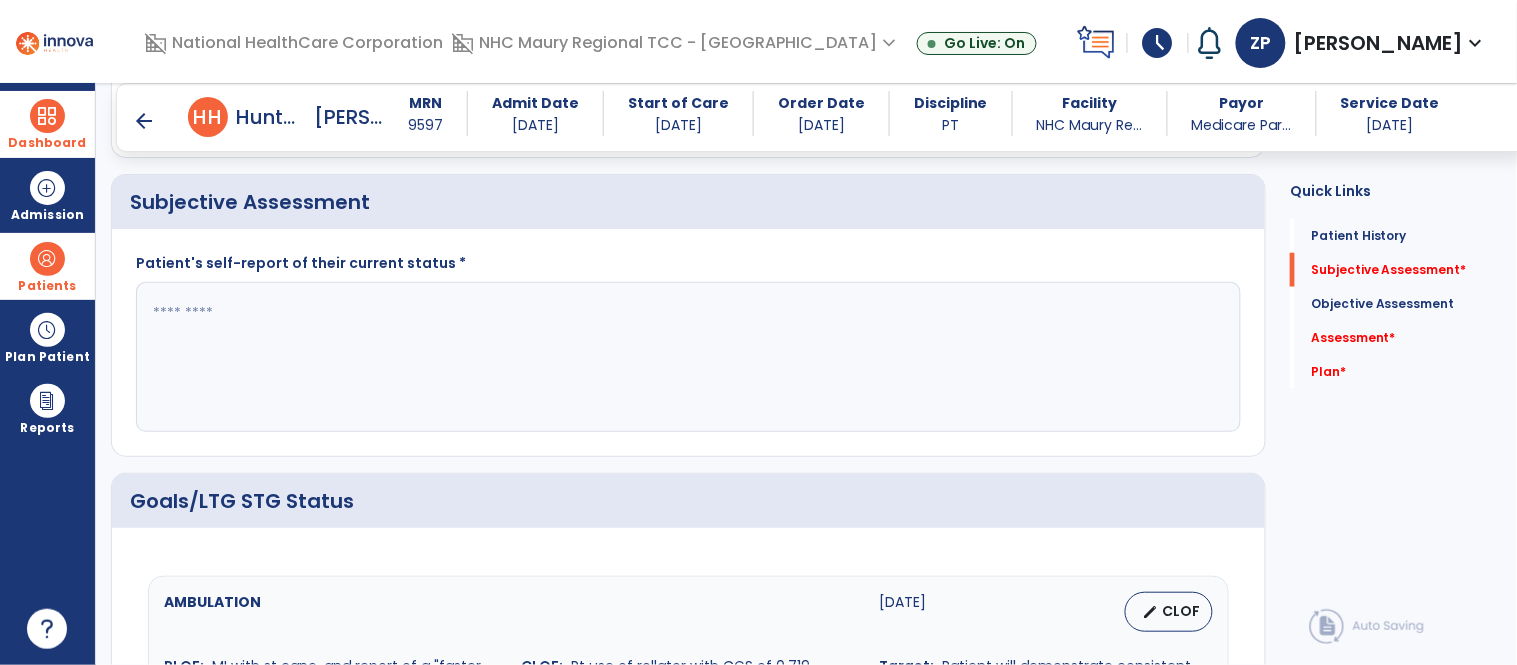 scroll, scrollTop: 355, scrollLeft: 0, axis: vertical 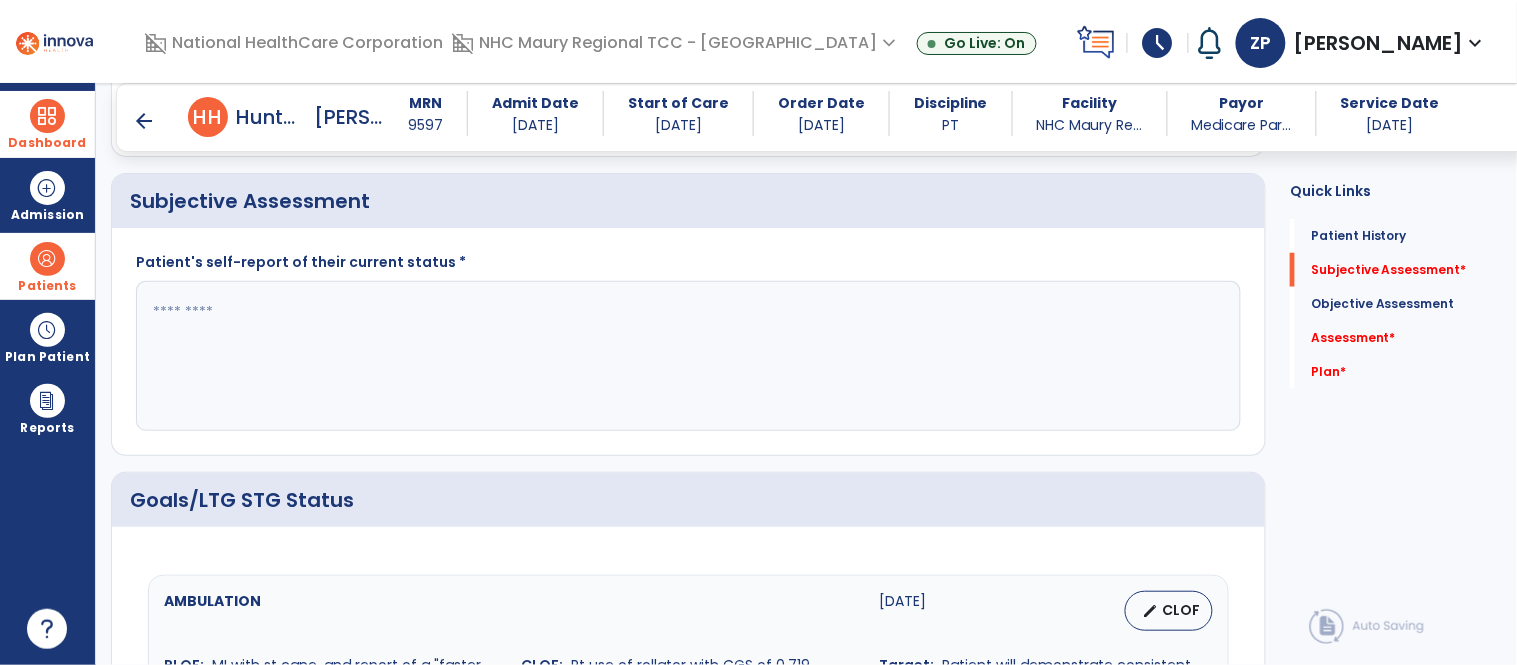 click 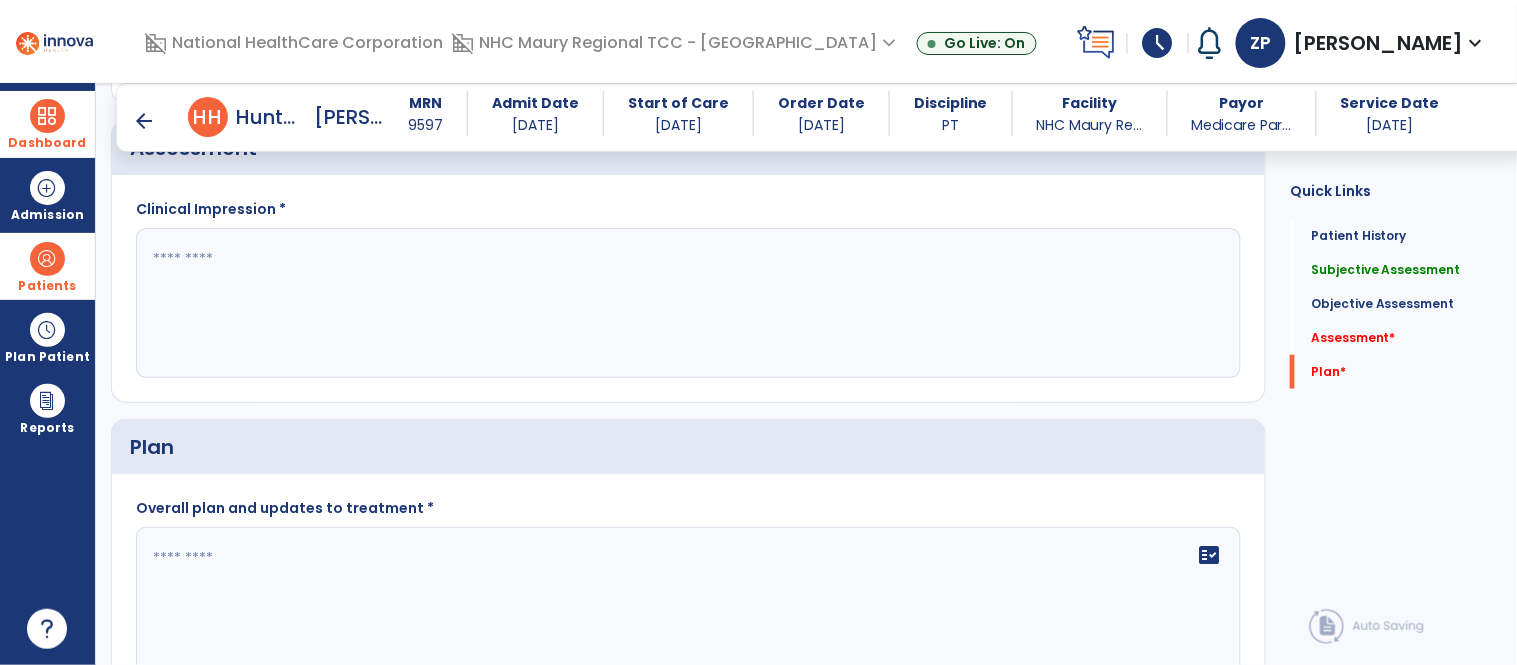 scroll, scrollTop: 2278, scrollLeft: 0, axis: vertical 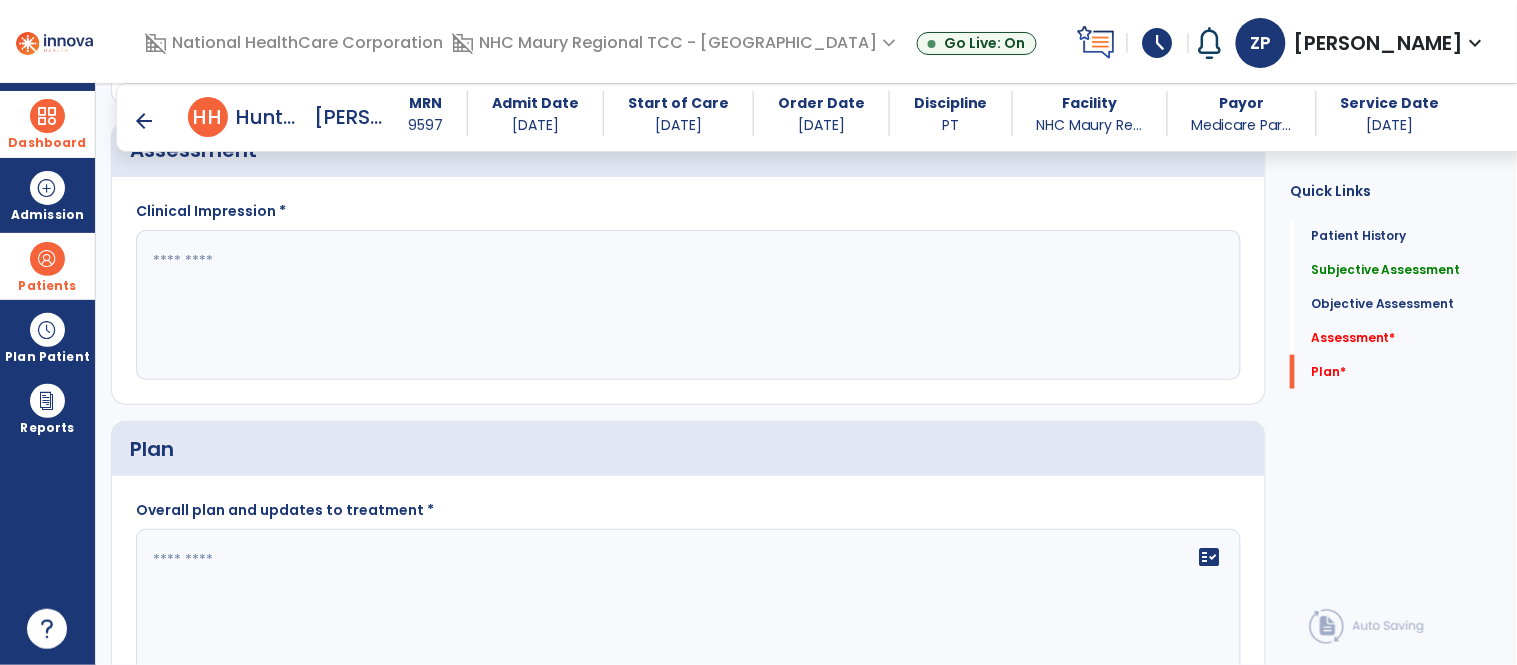 type on "**********" 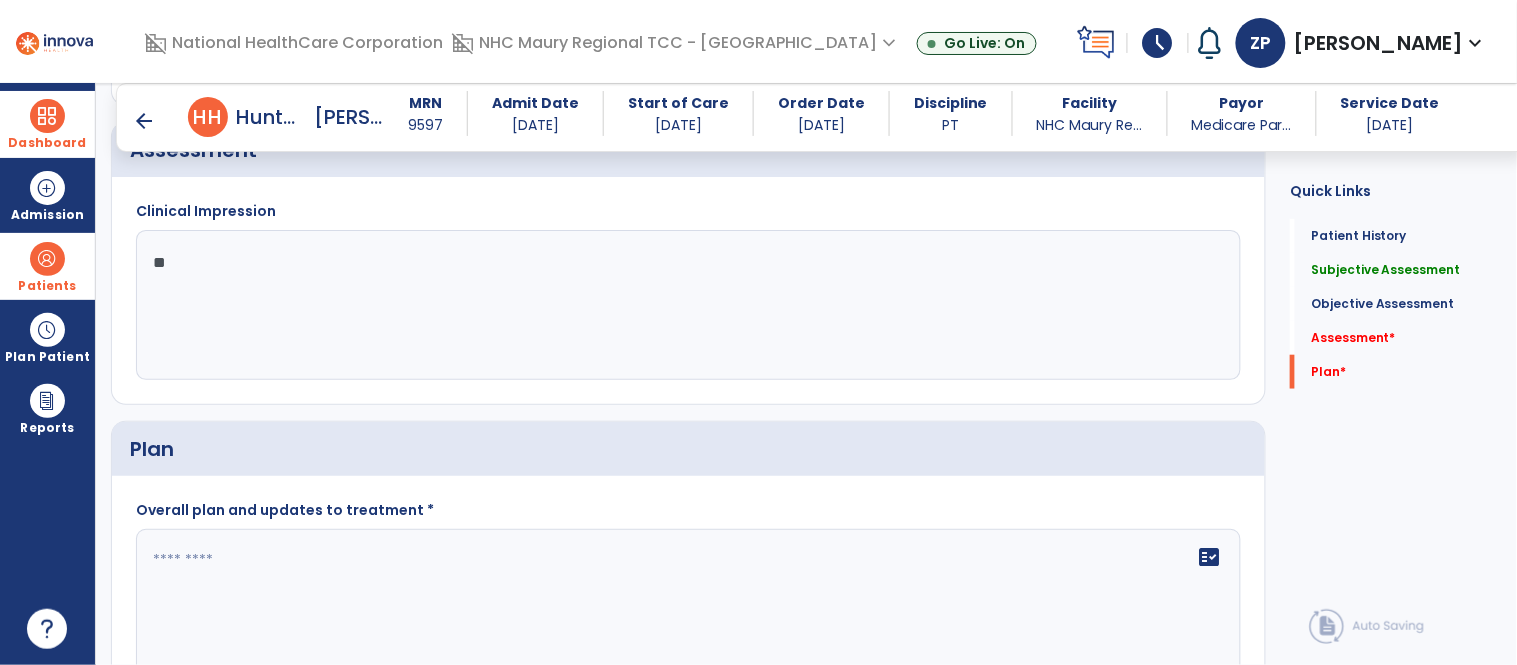 type on "*" 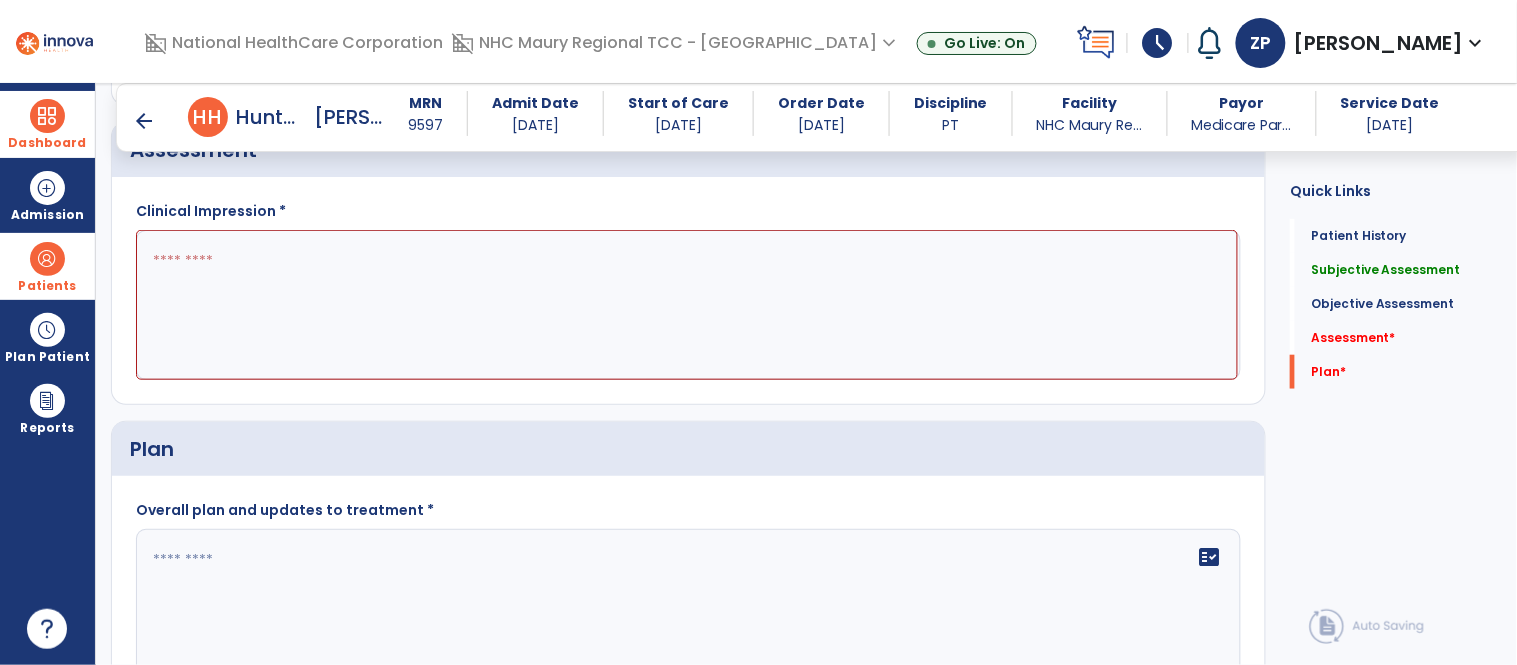 type on "*" 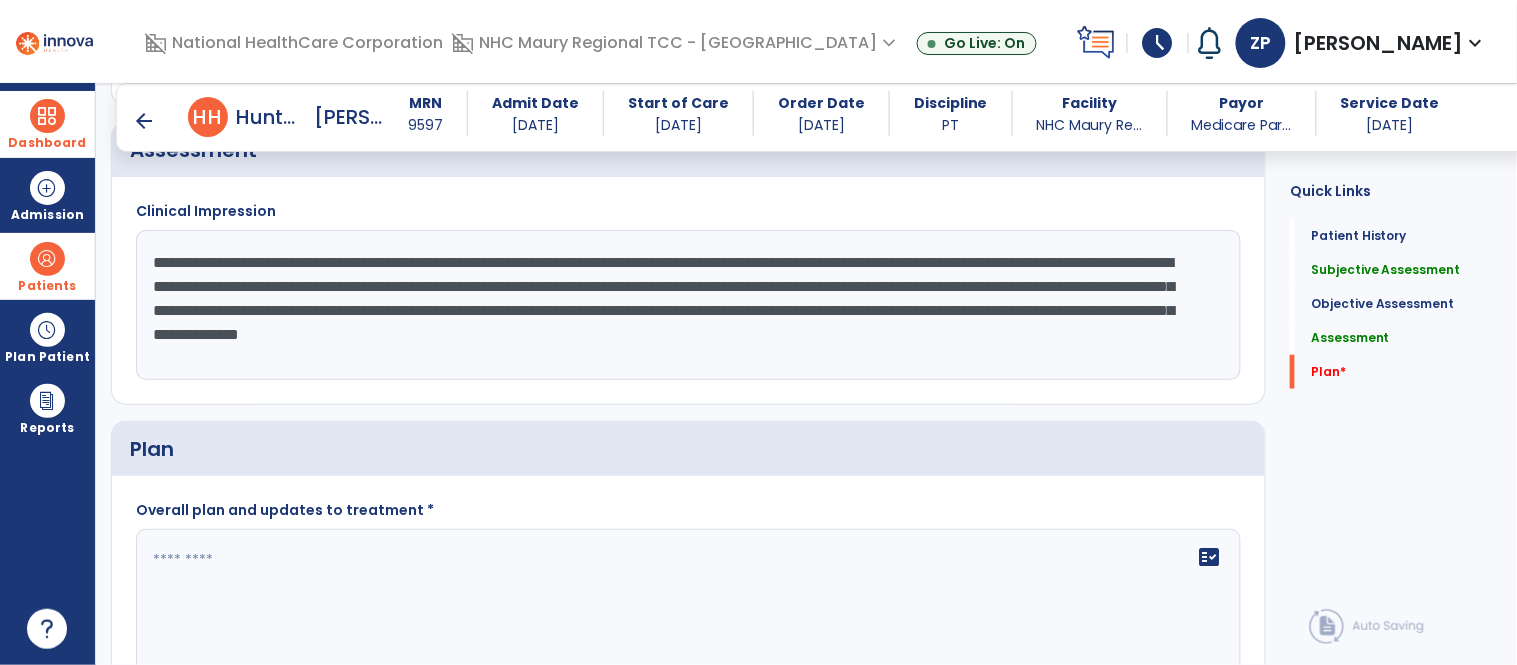 scroll, scrollTop: 2391, scrollLeft: 0, axis: vertical 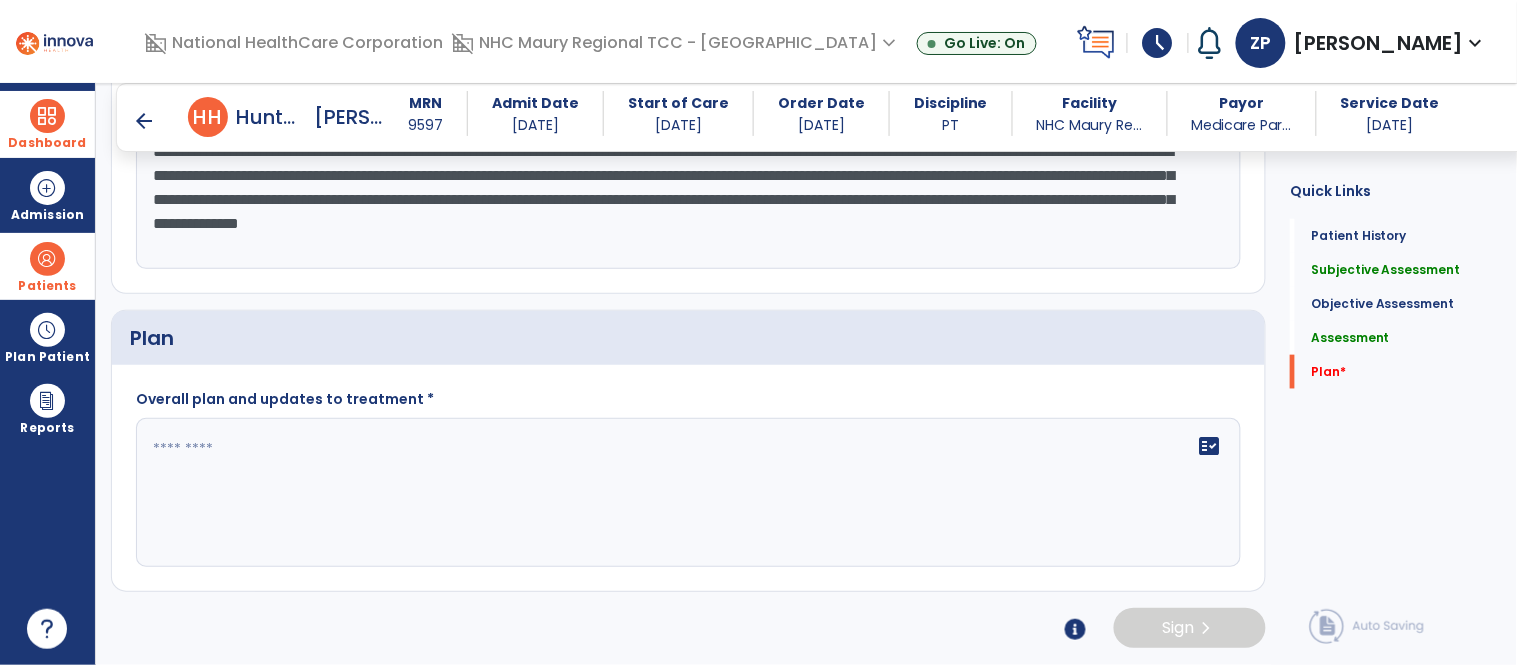 type on "**********" 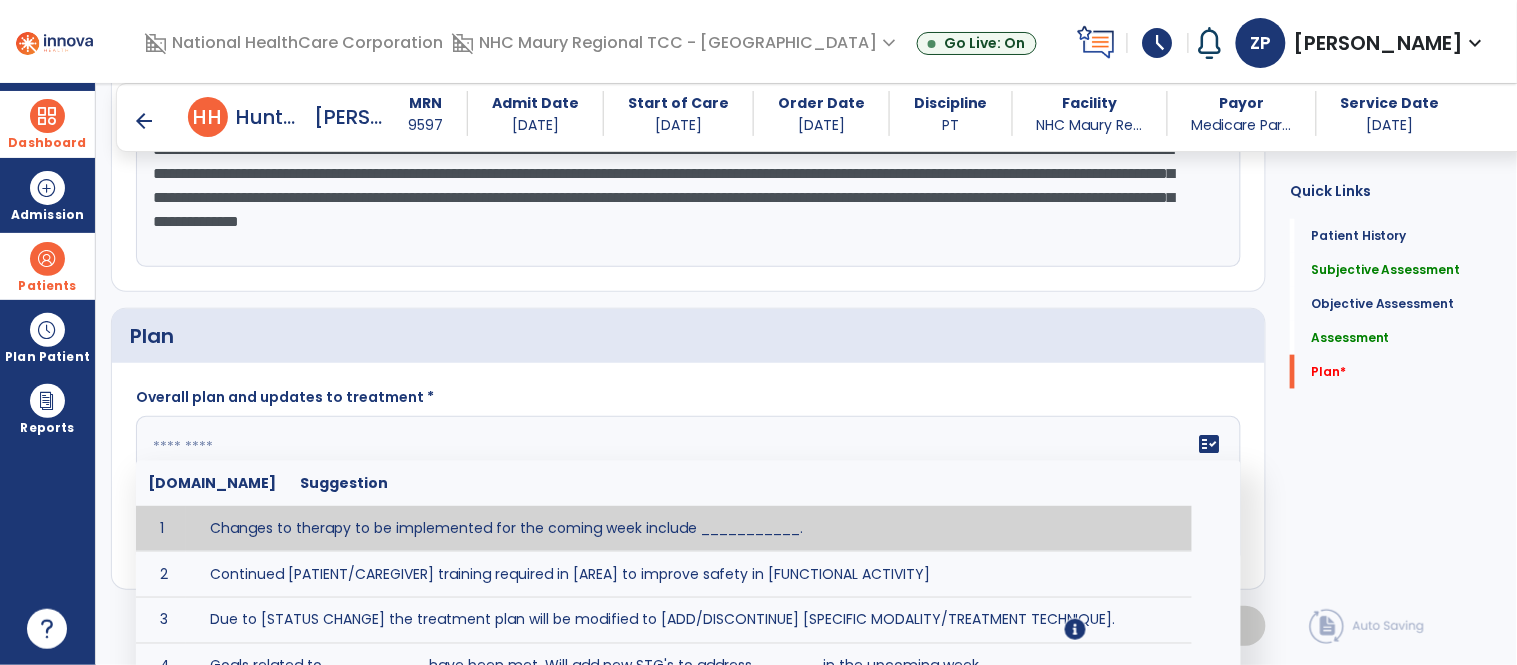 click on "fact_check  [DOMAIN_NAME] Suggestion 1 Changes to therapy to be implemented for the coming week include ___________. 2 Continued [PATIENT/CAREGIVER] training required in [AREA] to improve safety in [FUNCTIONAL ACTIVITY] 3 Due to [STATUS CHANGE] the treatment plan will be modified to [ADD/DISCONTINUE] [SPECIFIC MODALITY/TREATMENT TECHNIQUE]. 4 Goals related to ___________ have been met.  Will add new STG's to address _______ in the upcoming week. 5 Updated precautions include ________. 6 Progress treatment to include ____________. 7 Requires further [PATIENT/CAREGIVER] training in ______ to improve safety in ________. 8 Short term goals related to _________ have been met and new short term goals to be added as appropriate for patient. 9 STGs have been met, will now focus on LTGs. 10 The plan for next week's visits include [INTERVENTIONS] with the objective of improving [IMPAIRMENTS] to continue to progress toward long term goal(s). 11 12 13 Changes to therapy to be implemented for the coming week include ___________." 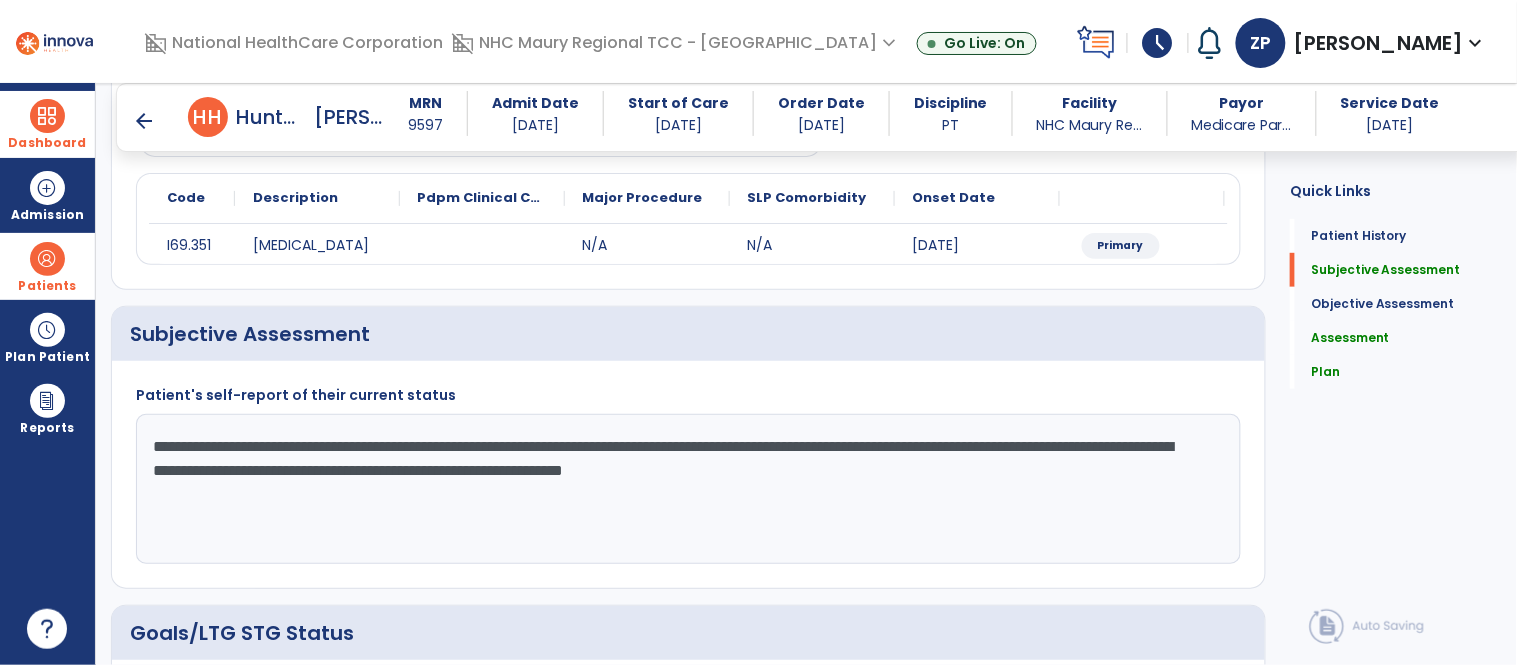 scroll, scrollTop: 221, scrollLeft: 0, axis: vertical 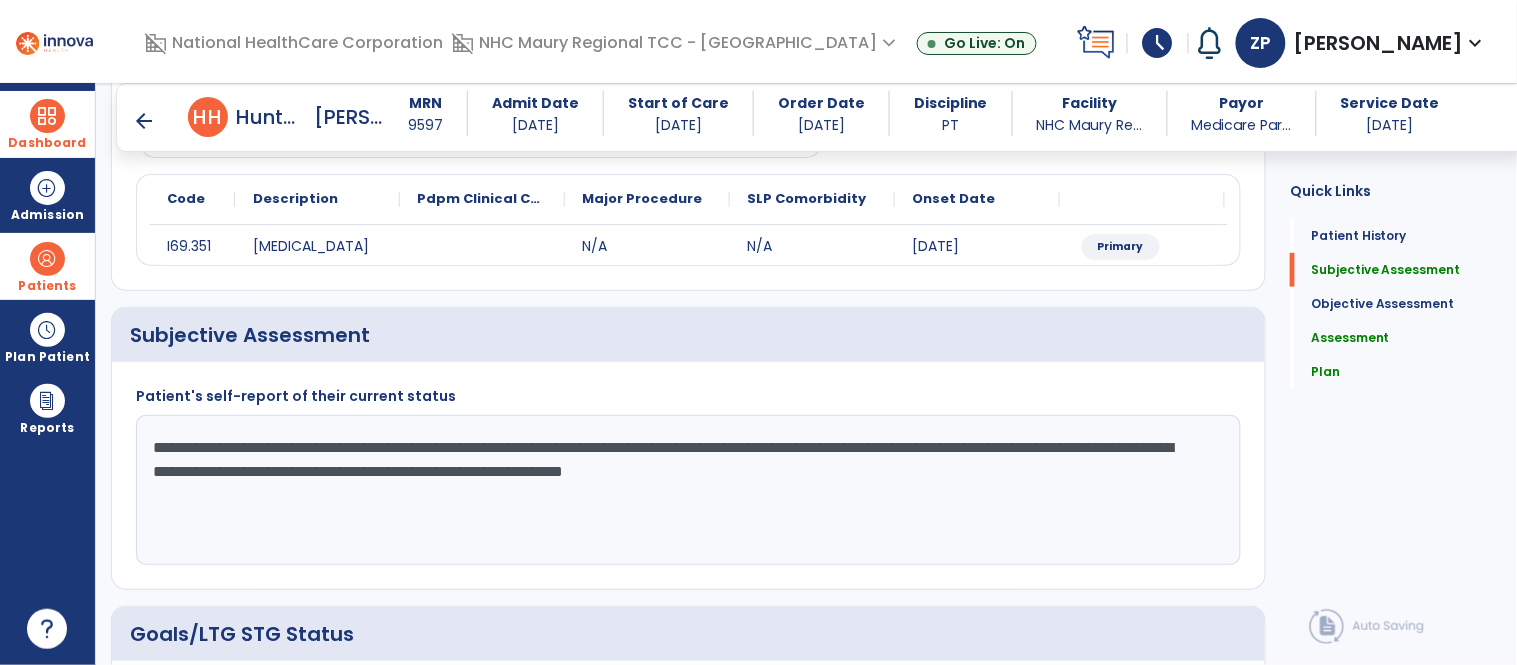 type on "**********" 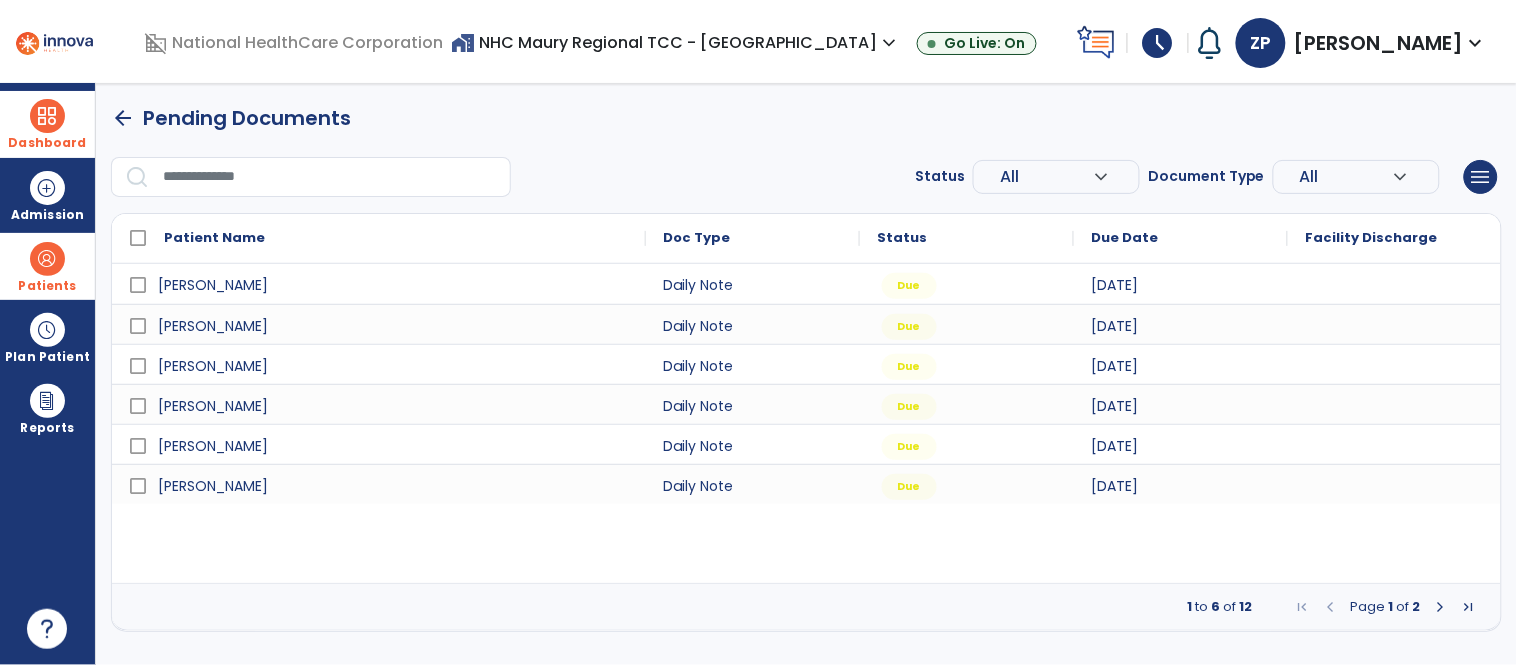 scroll, scrollTop: 0, scrollLeft: 0, axis: both 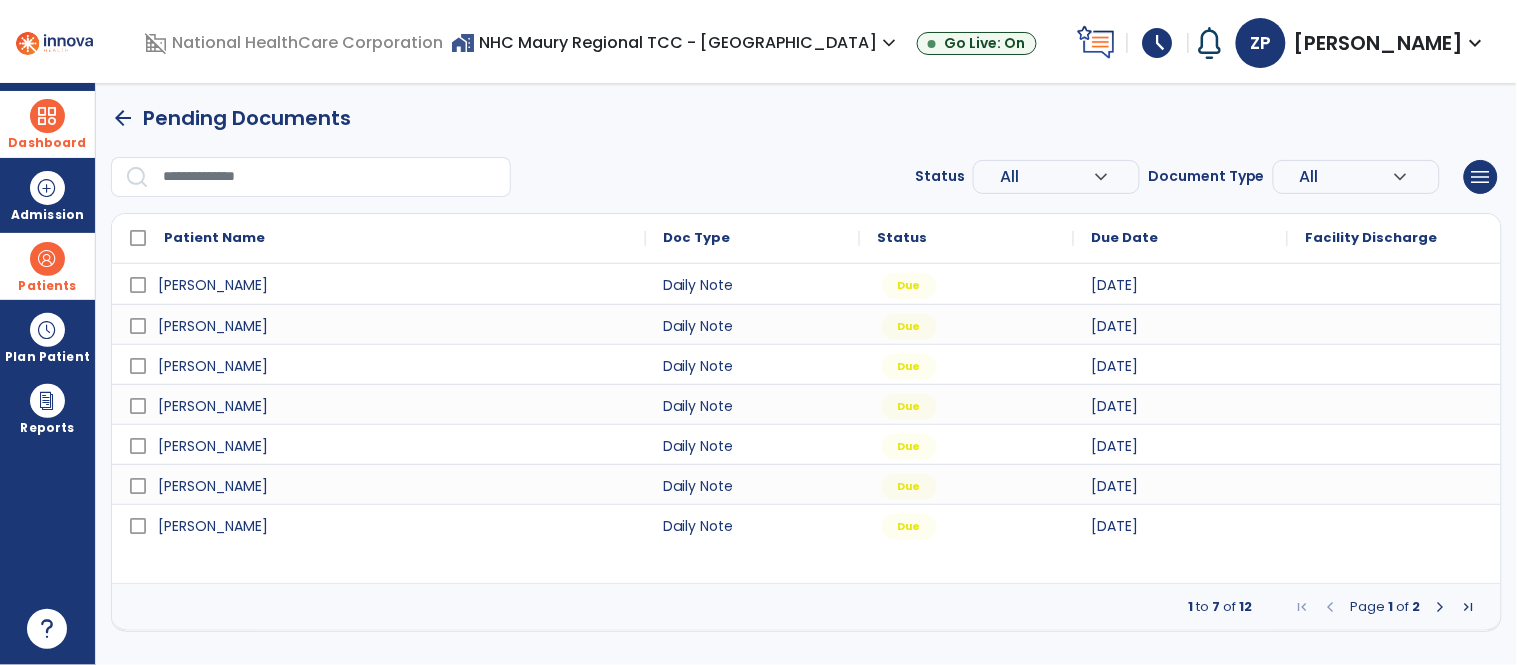 click at bounding box center [47, 259] 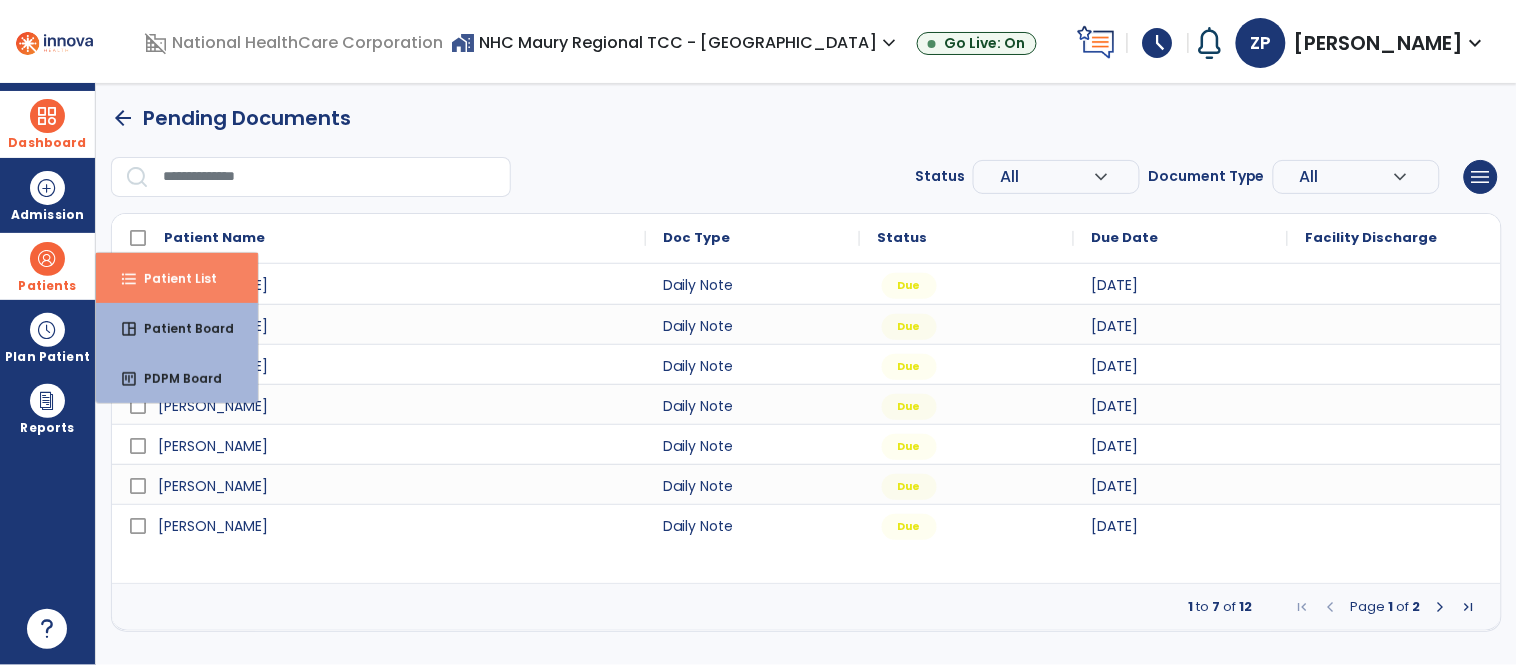 click on "format_list_bulleted  Patient List" at bounding box center (177, 278) 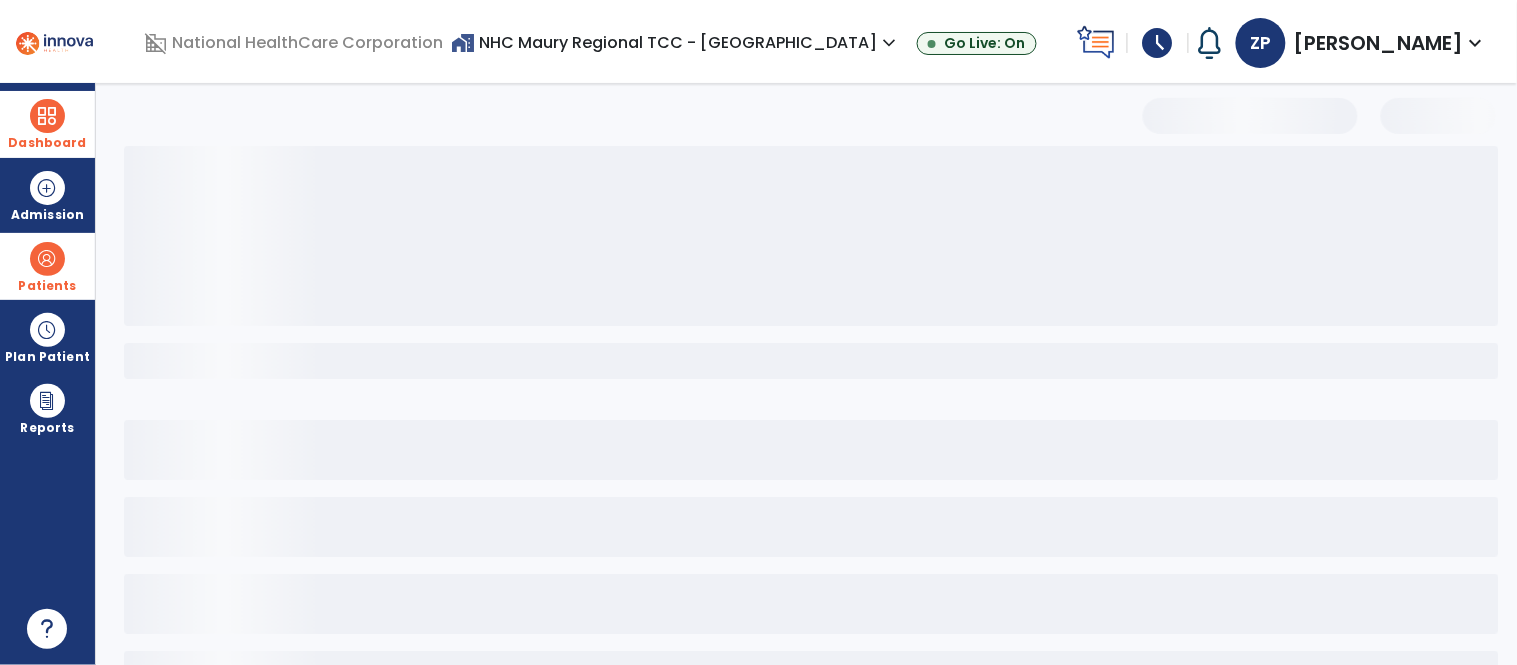 select on "***" 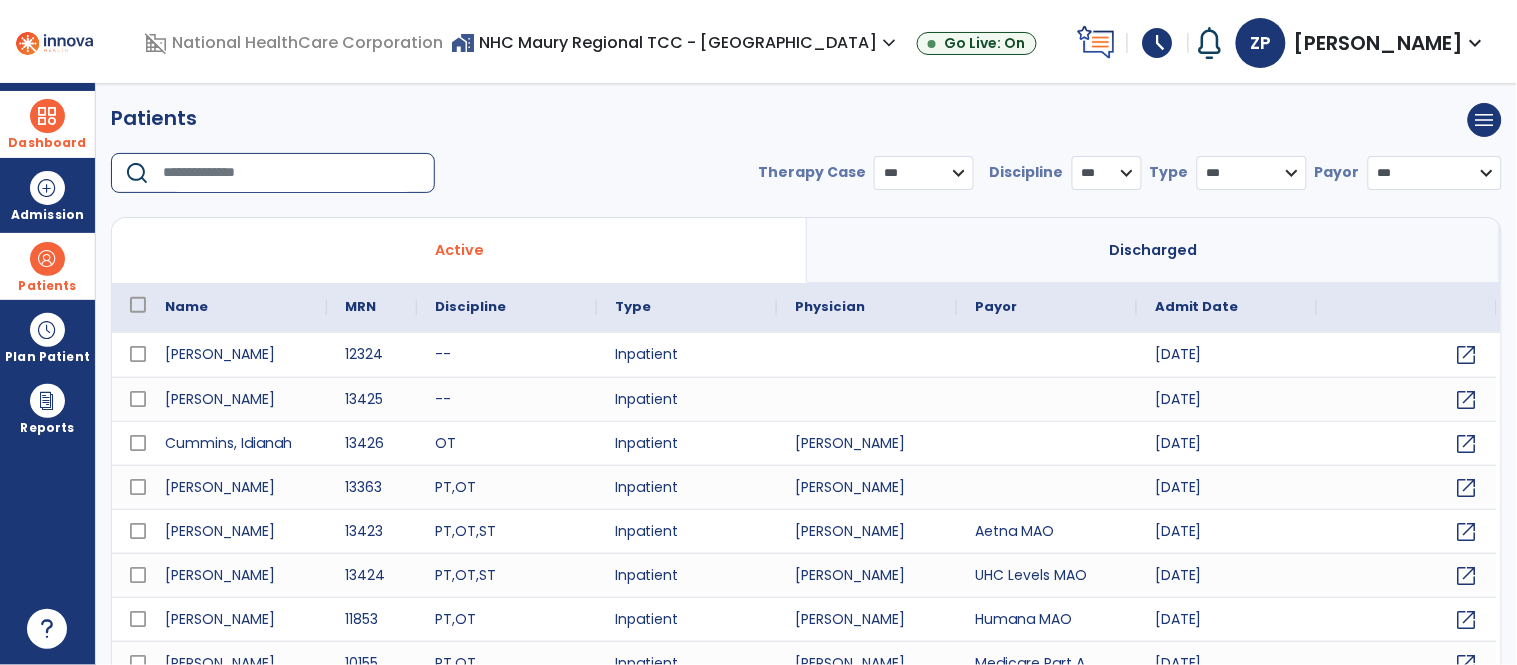 click at bounding box center [292, 173] 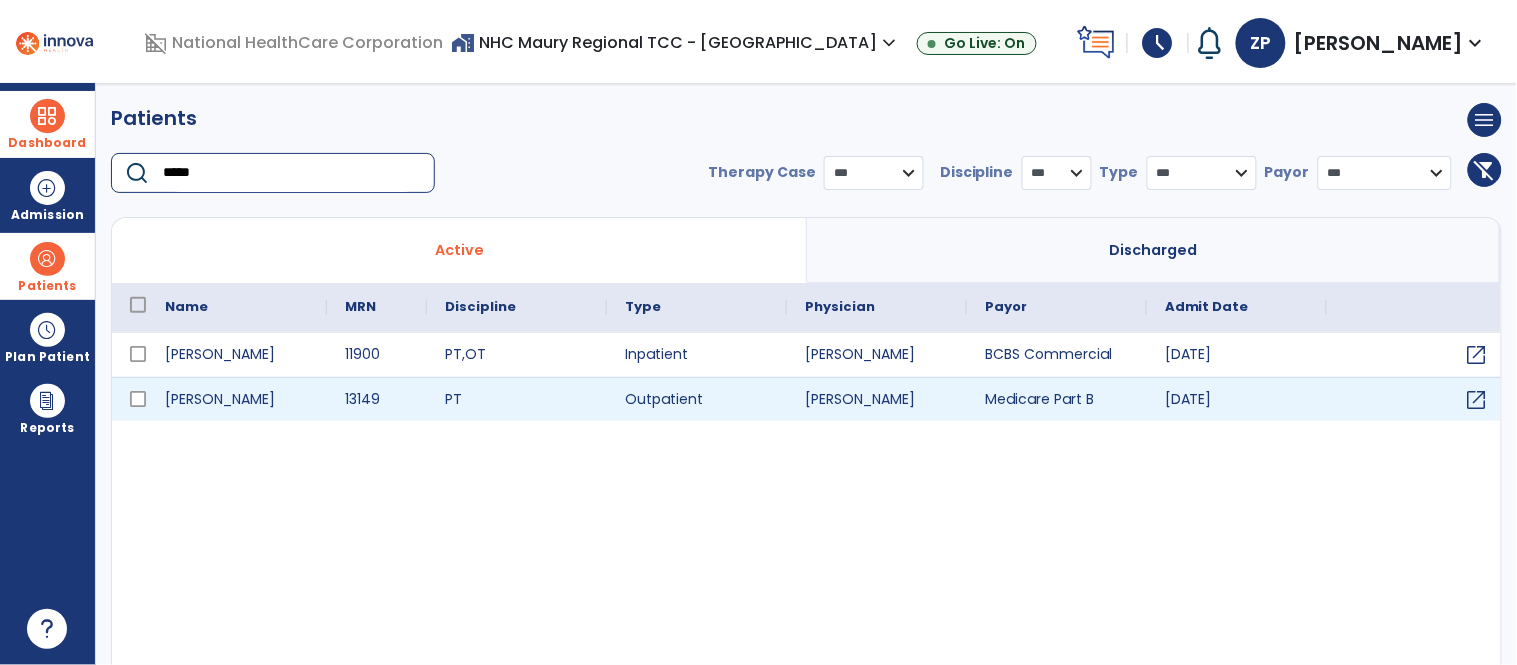 type on "*****" 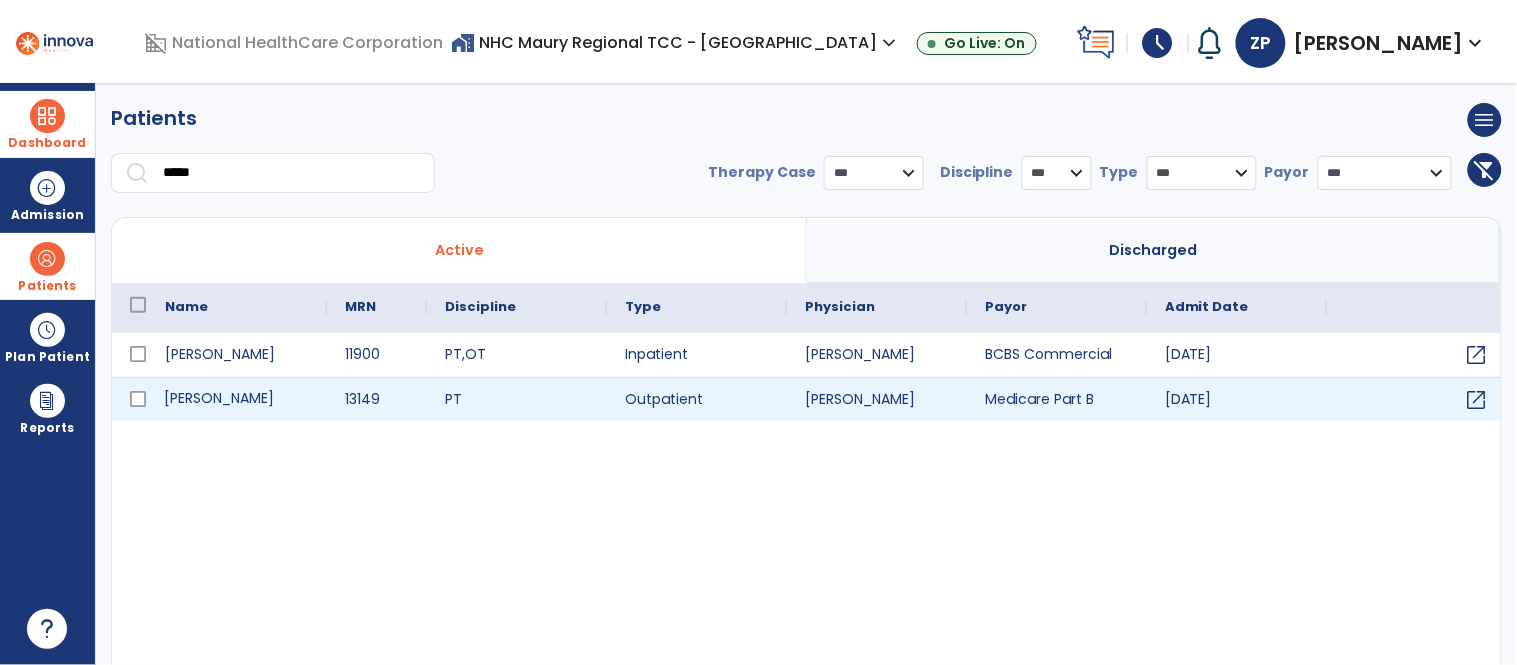 click on "[PERSON_NAME]" at bounding box center [237, 399] 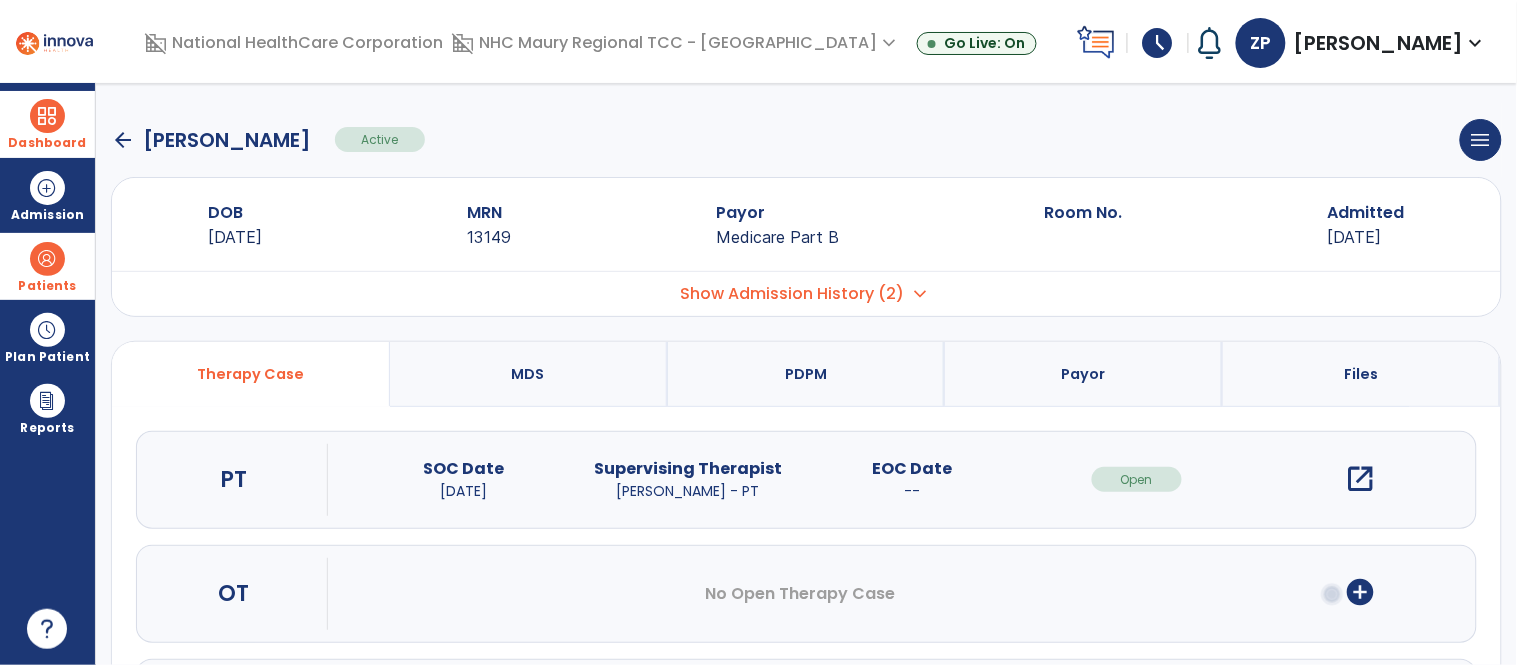 click on "open_in_new" at bounding box center (1361, 479) 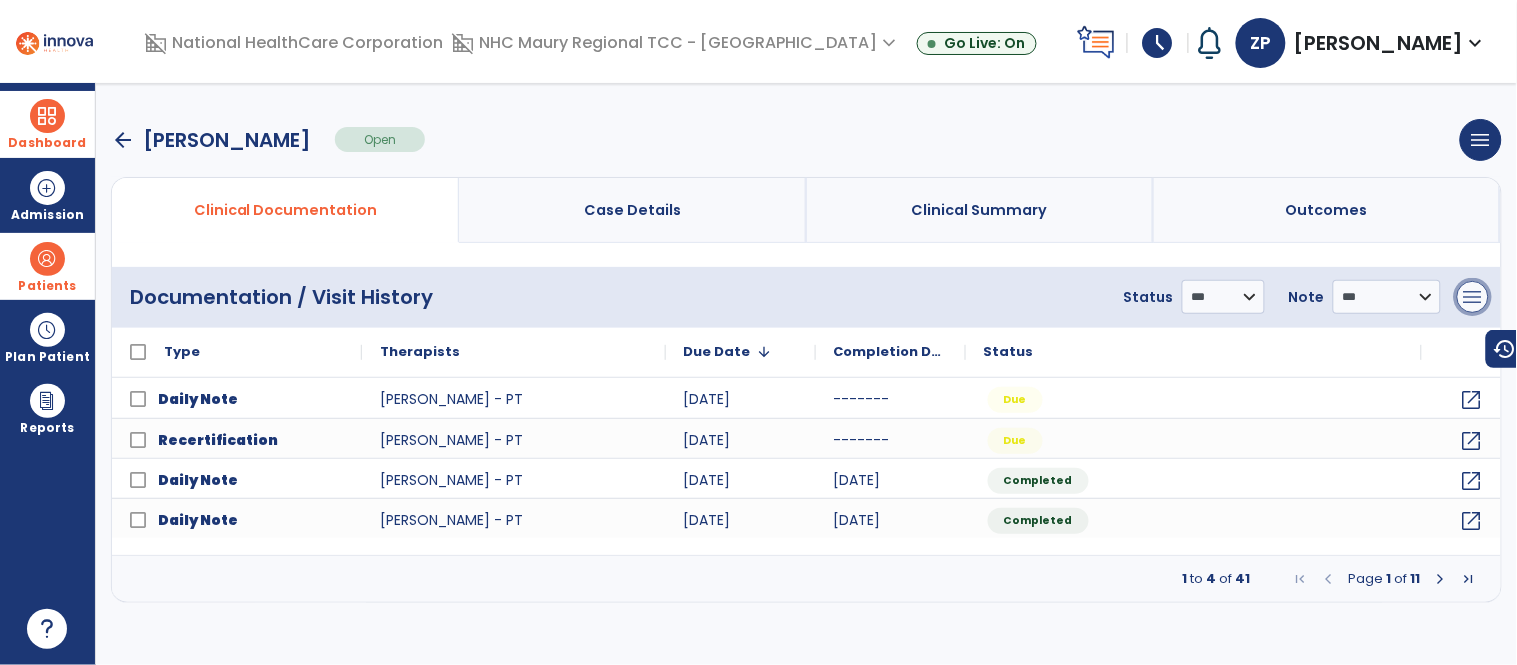 click on "menu" at bounding box center [1473, 297] 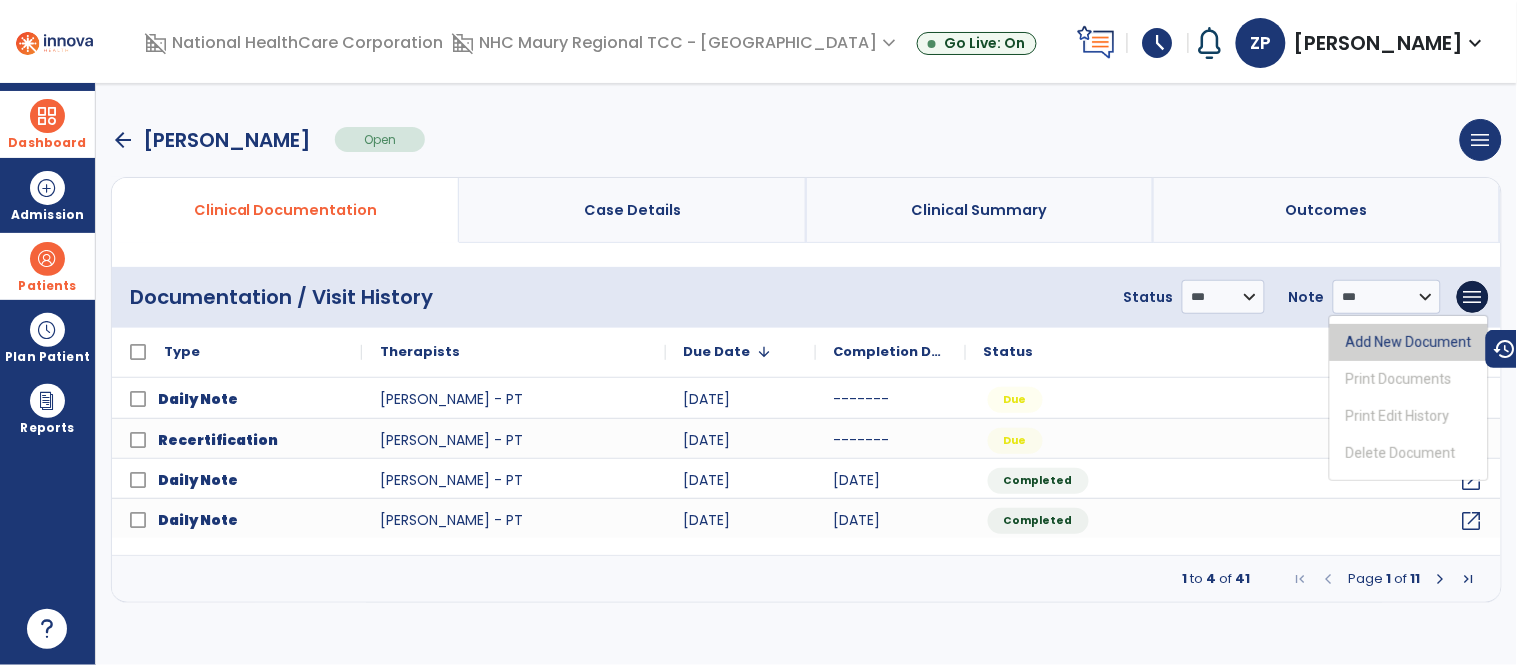 click on "Add New Document" at bounding box center [1409, 342] 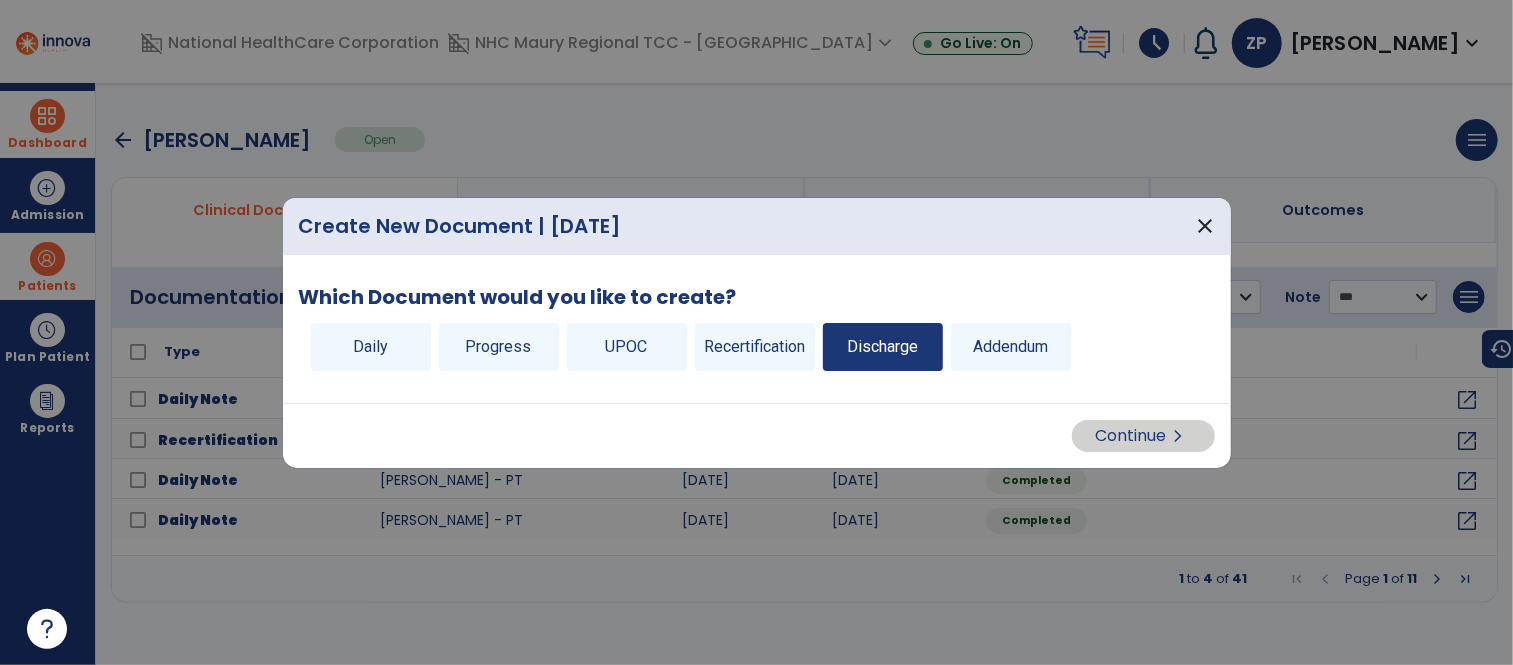 click on "Discharge" at bounding box center [883, 347] 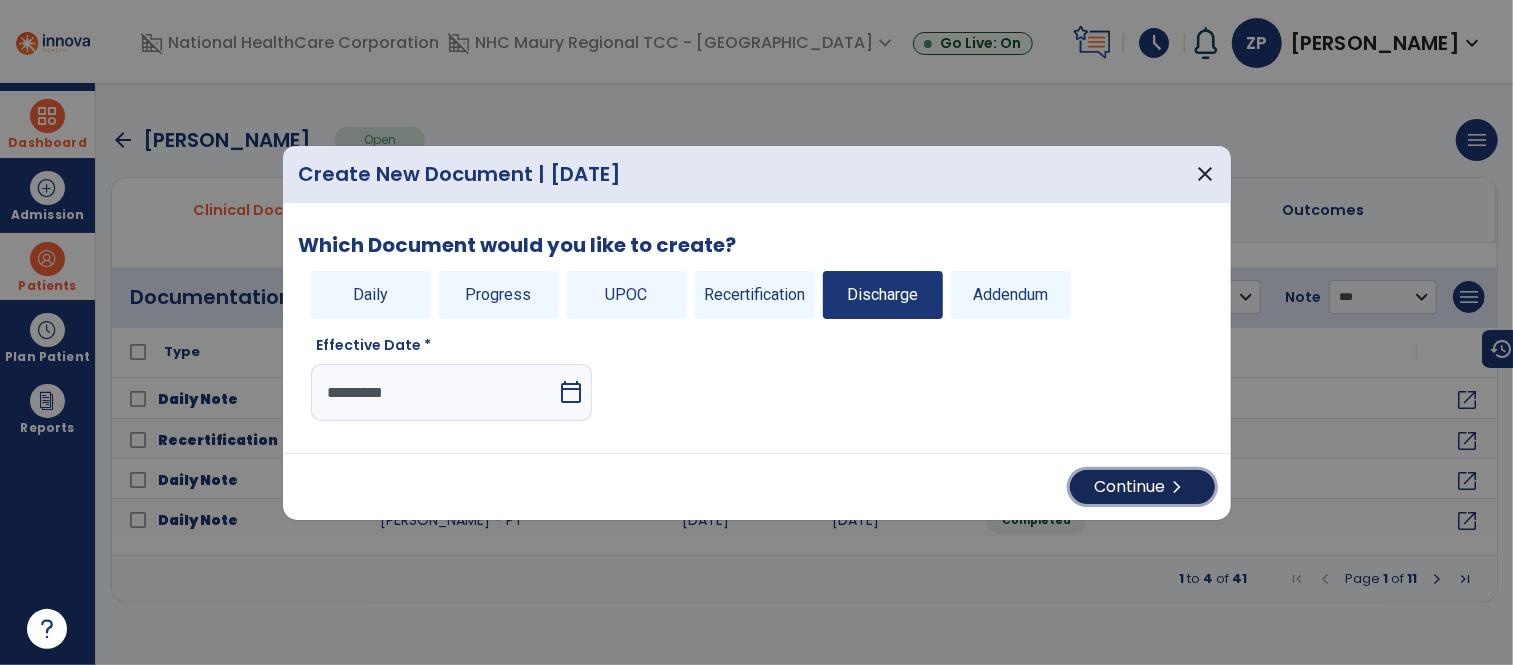 click on "Continue   chevron_right" at bounding box center [1142, 487] 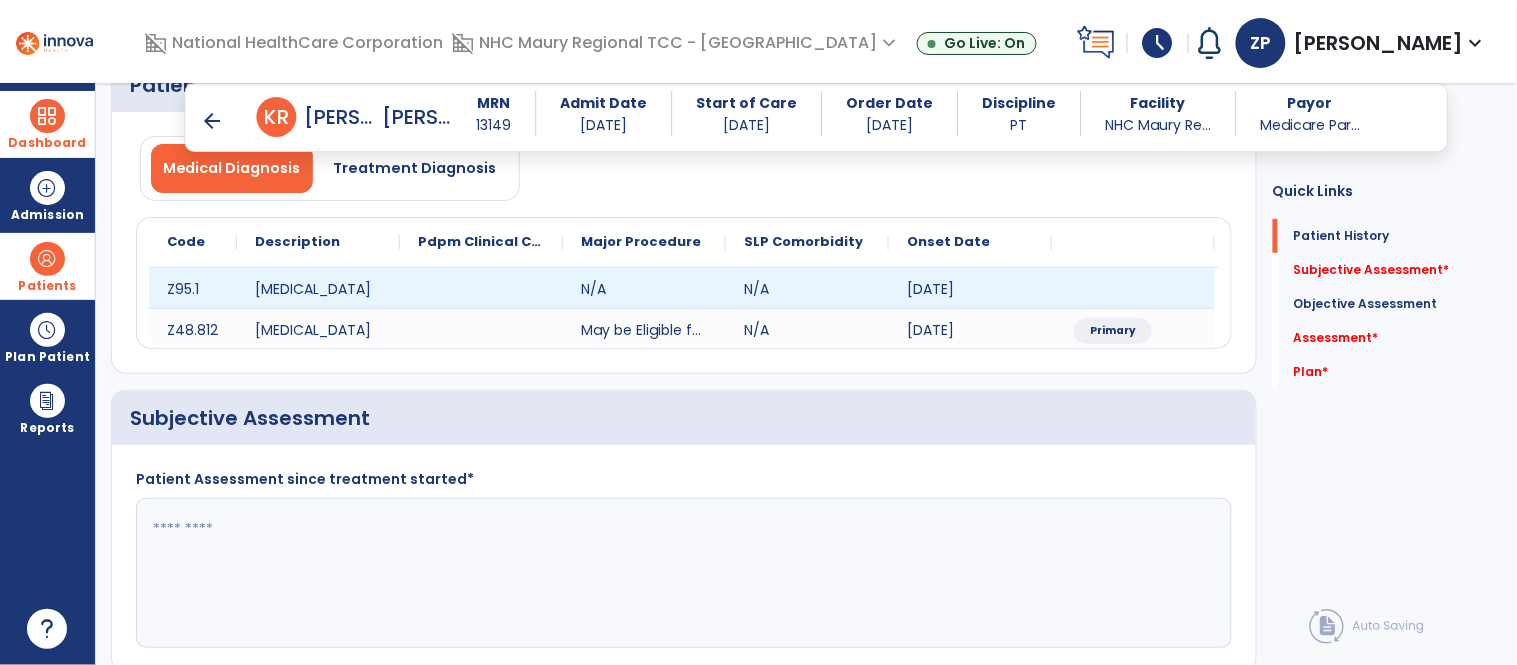 scroll, scrollTop: 165, scrollLeft: 0, axis: vertical 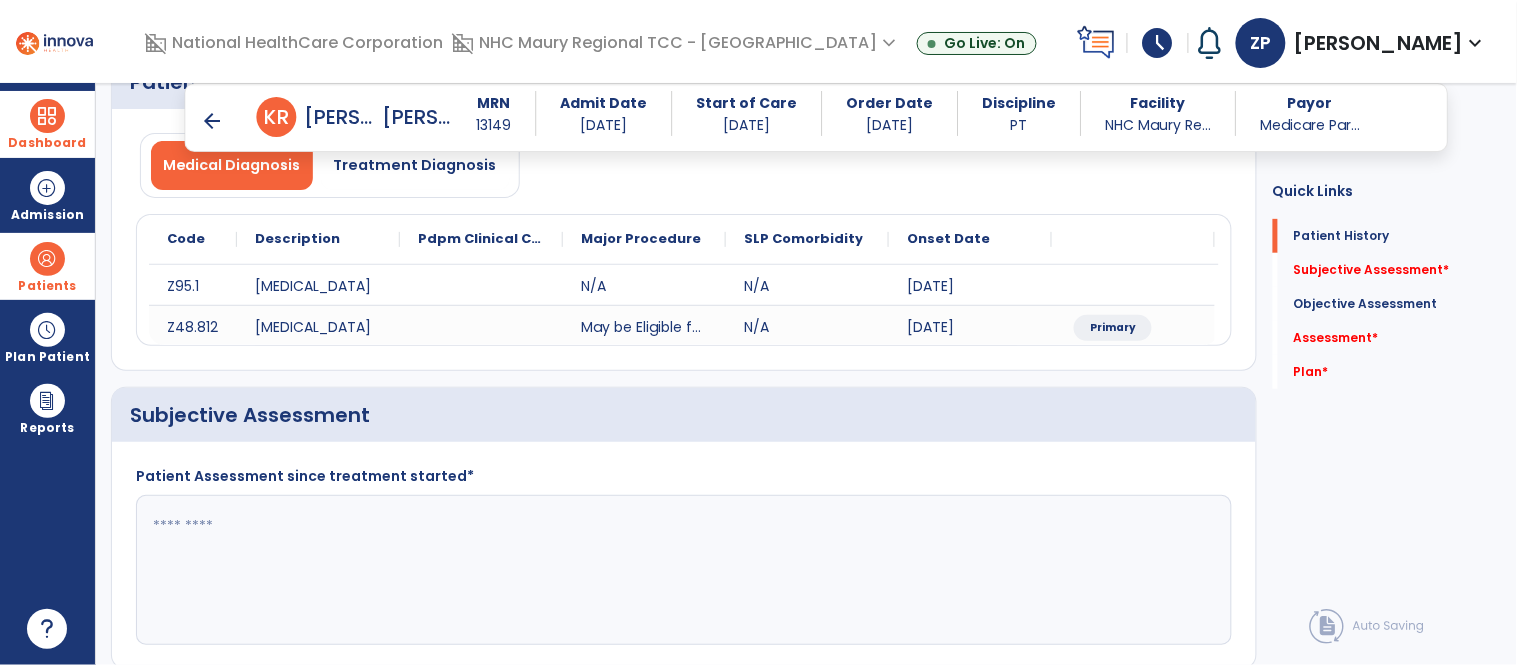 click 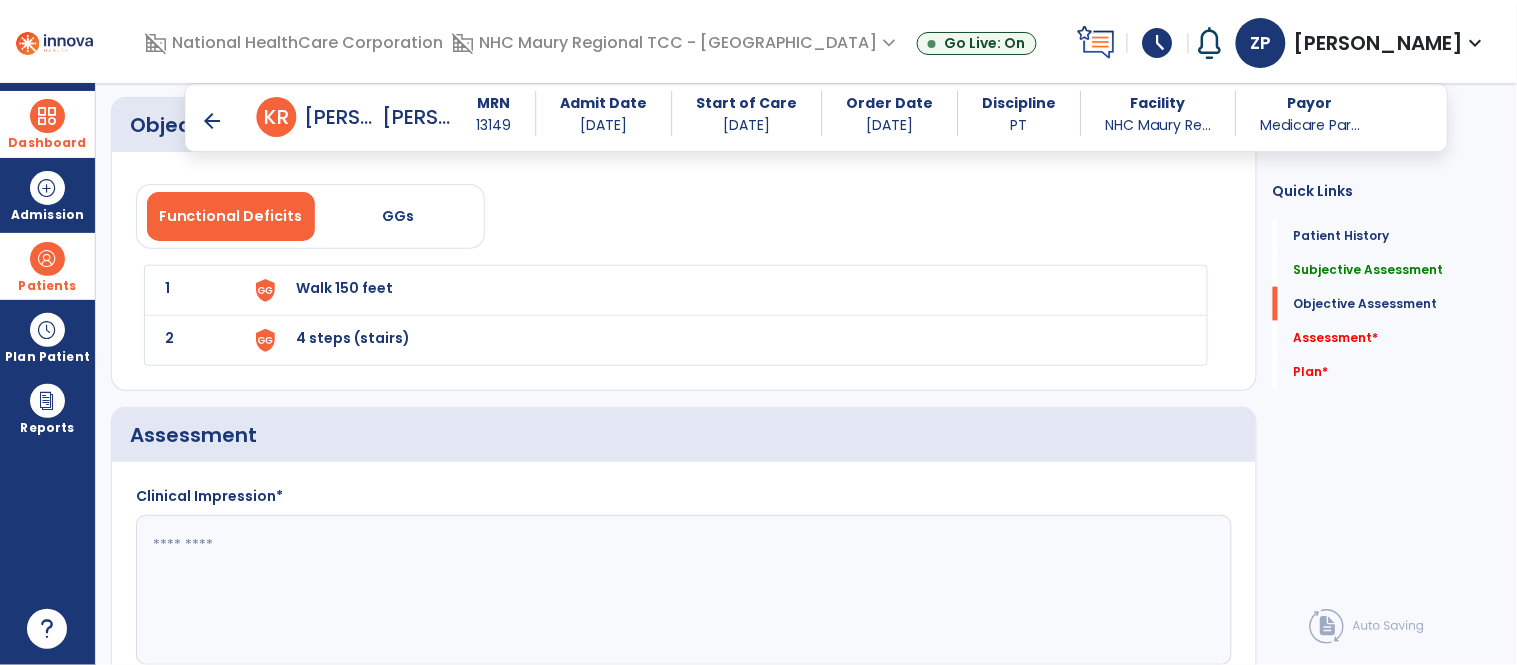 type on "**********" 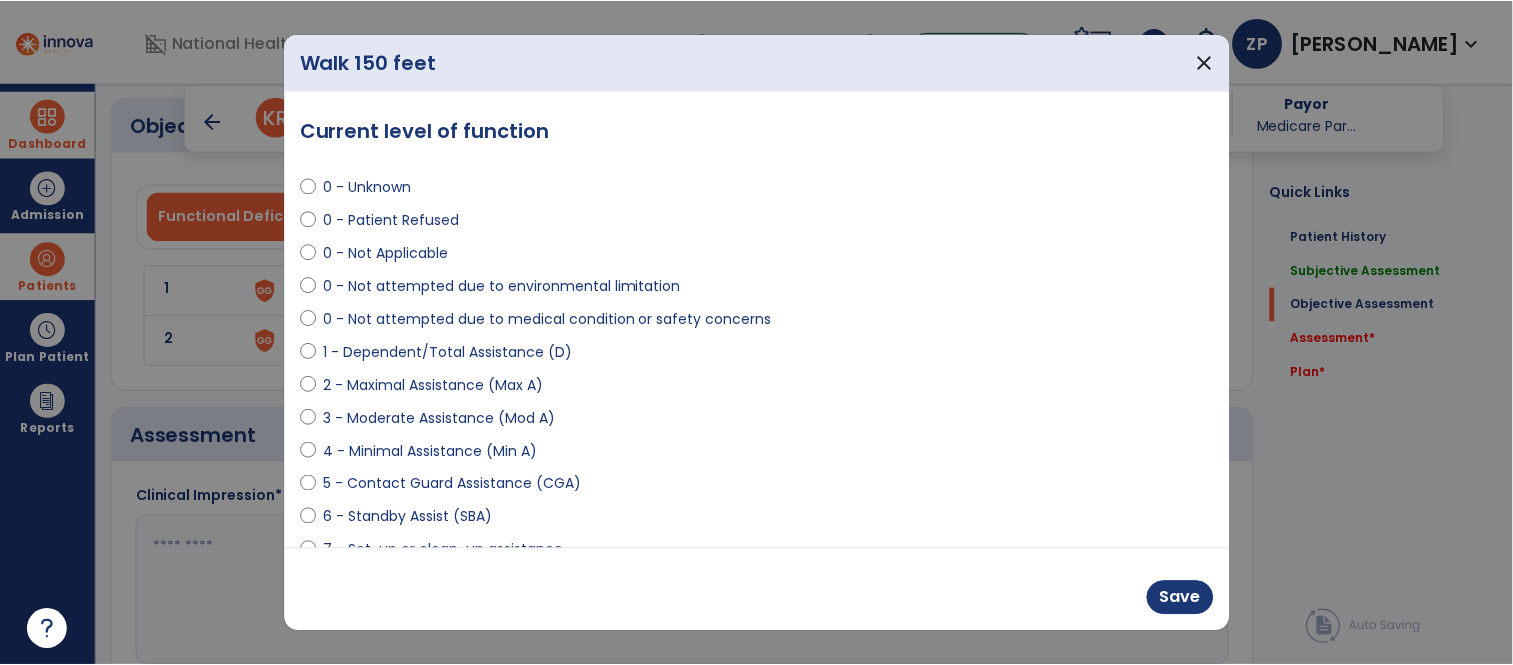 scroll, scrollTop: 2476, scrollLeft: 0, axis: vertical 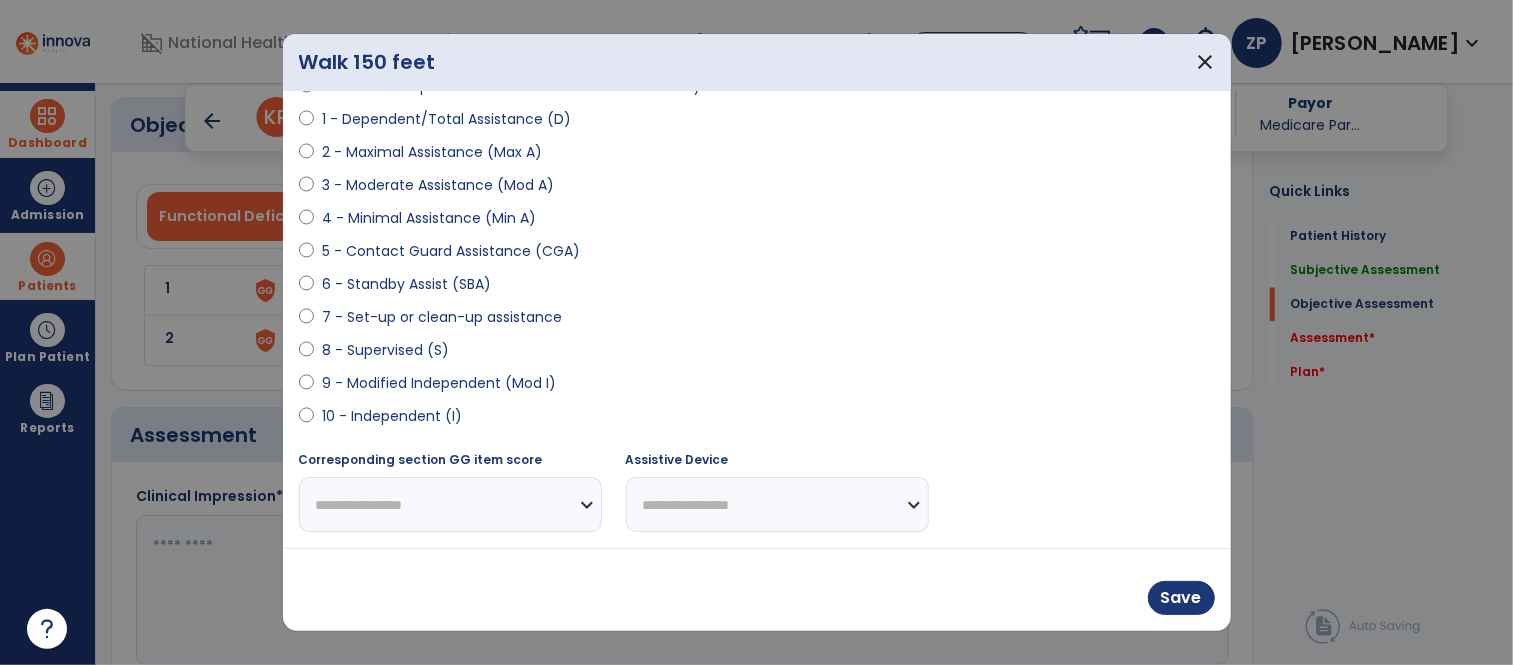 click on "10 - Independent (I)" at bounding box center [392, 416] 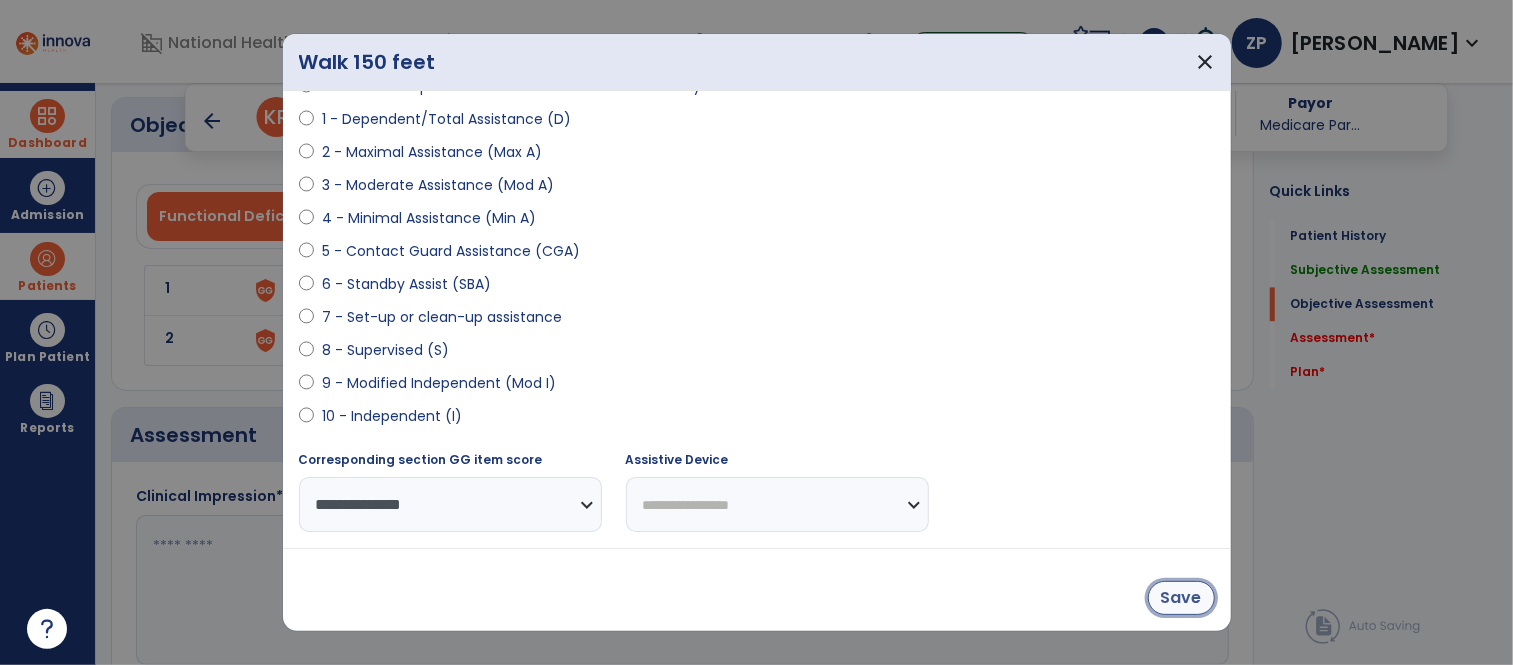 click on "Save" at bounding box center [1181, 598] 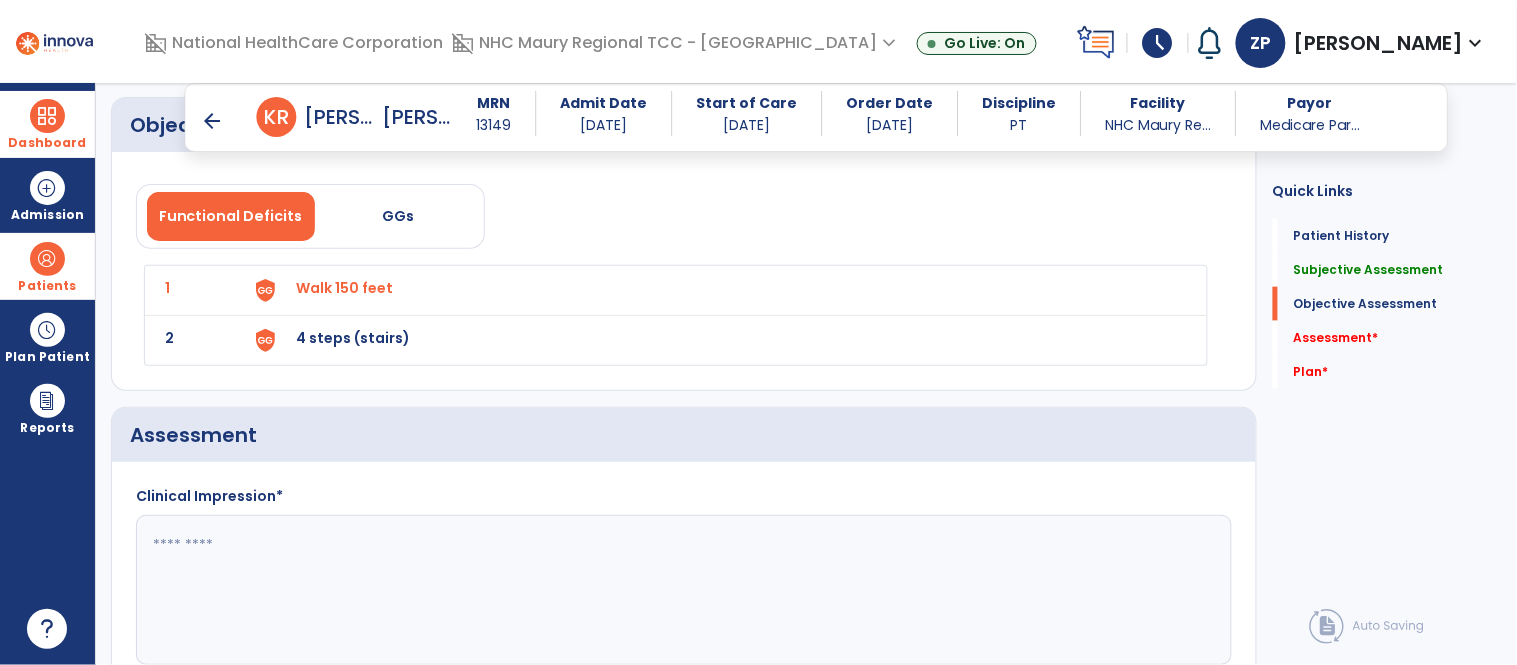 click on "4 steps (stairs)" at bounding box center [345, 288] 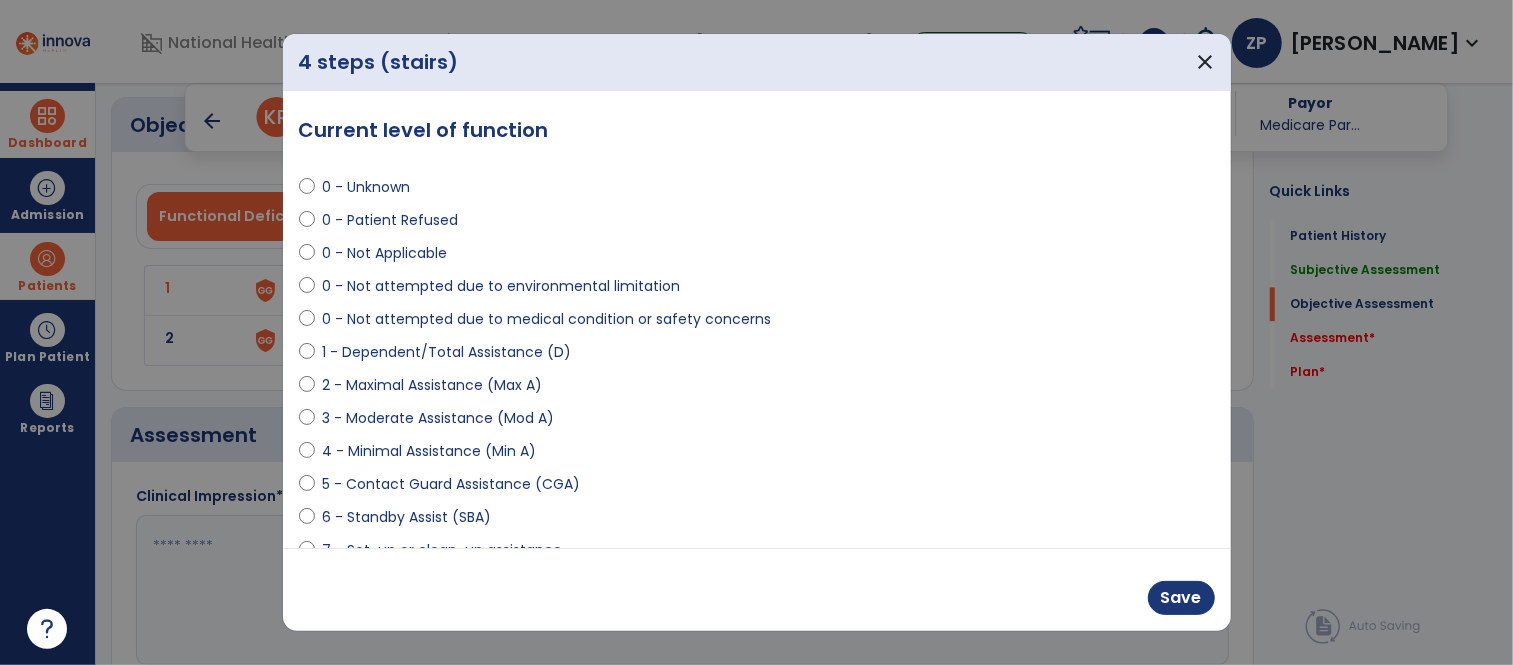 scroll, scrollTop: 2476, scrollLeft: 0, axis: vertical 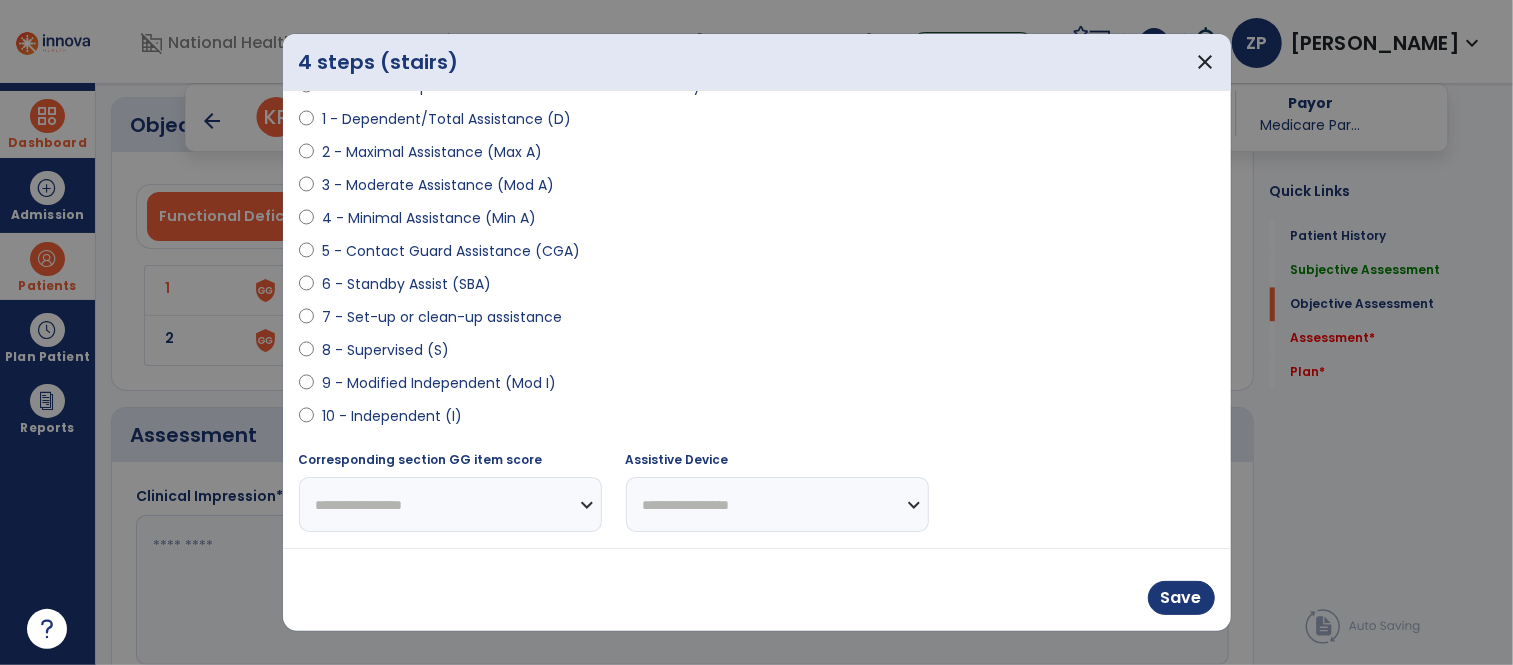 click on "10 - Independent (I)" at bounding box center [392, 416] 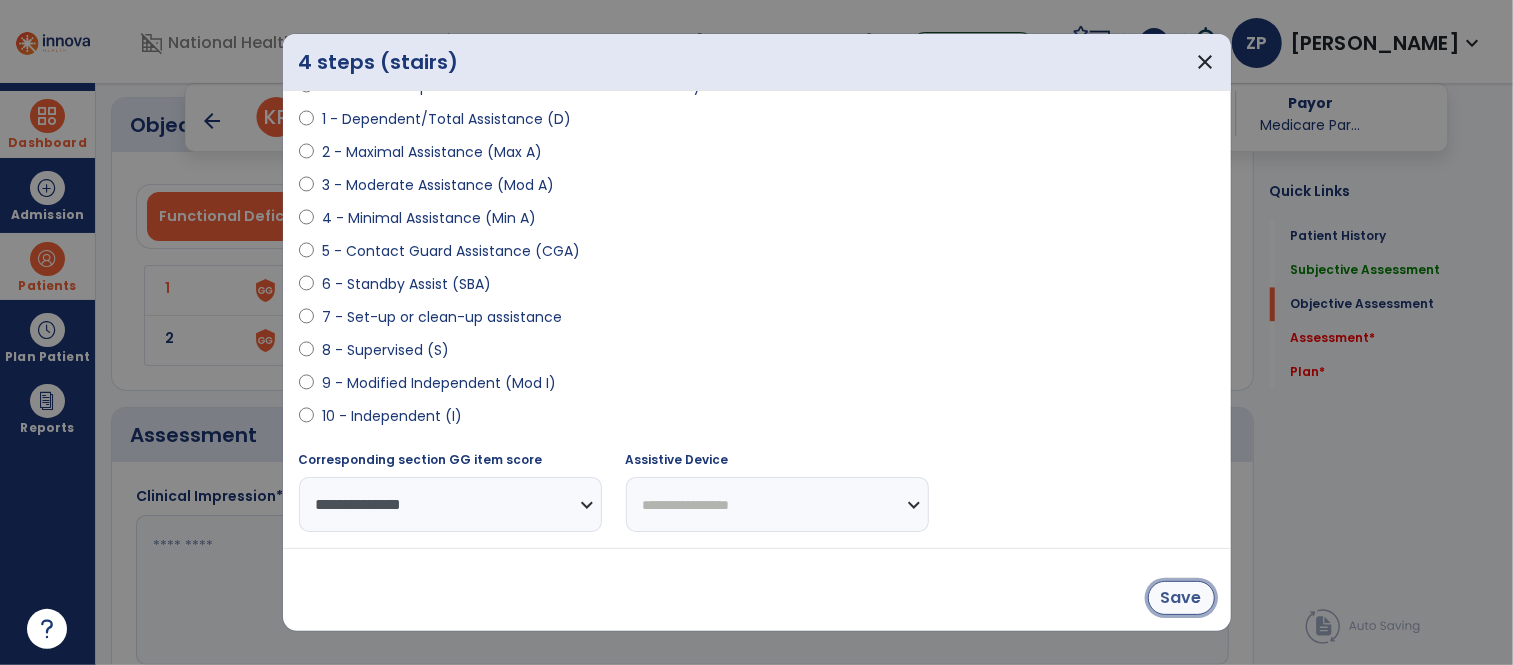 click on "Save" at bounding box center [1181, 598] 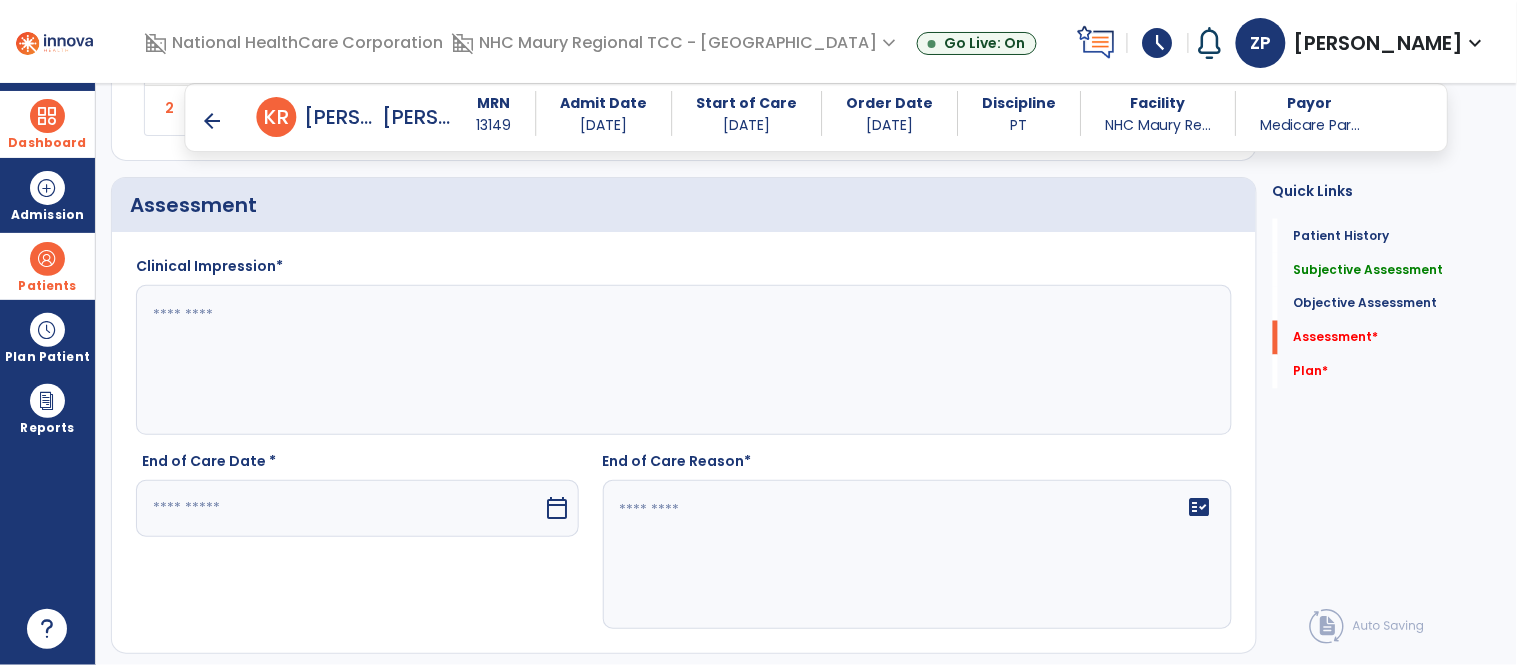 scroll, scrollTop: 2714, scrollLeft: 0, axis: vertical 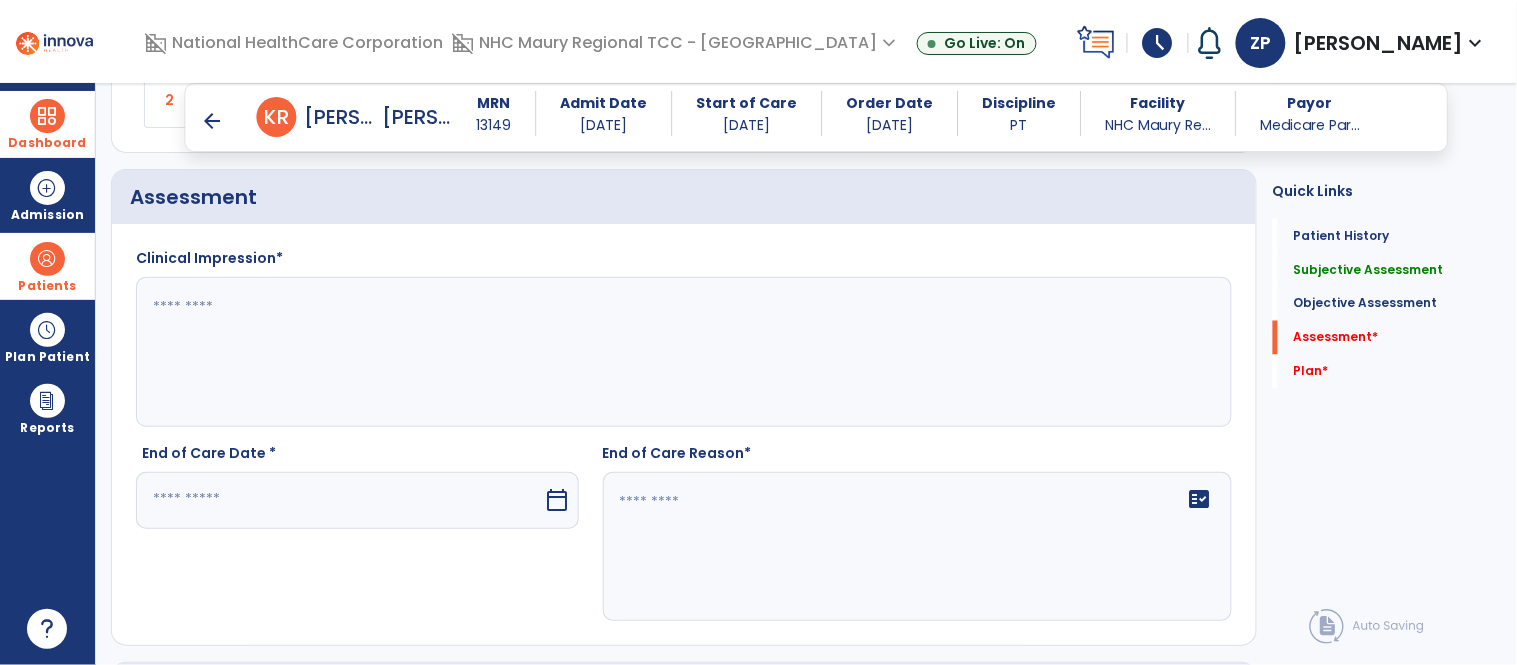 click at bounding box center [340, 500] 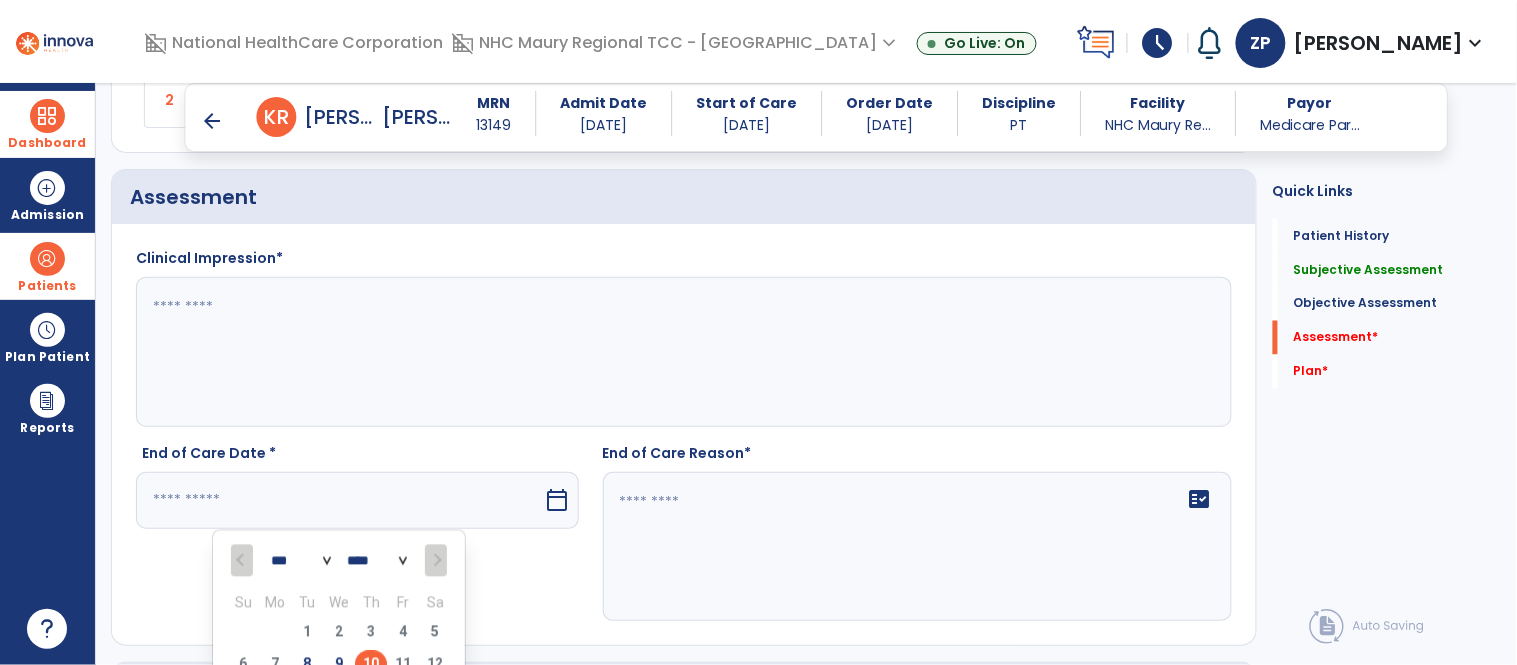 click on "10" at bounding box center (371, 664) 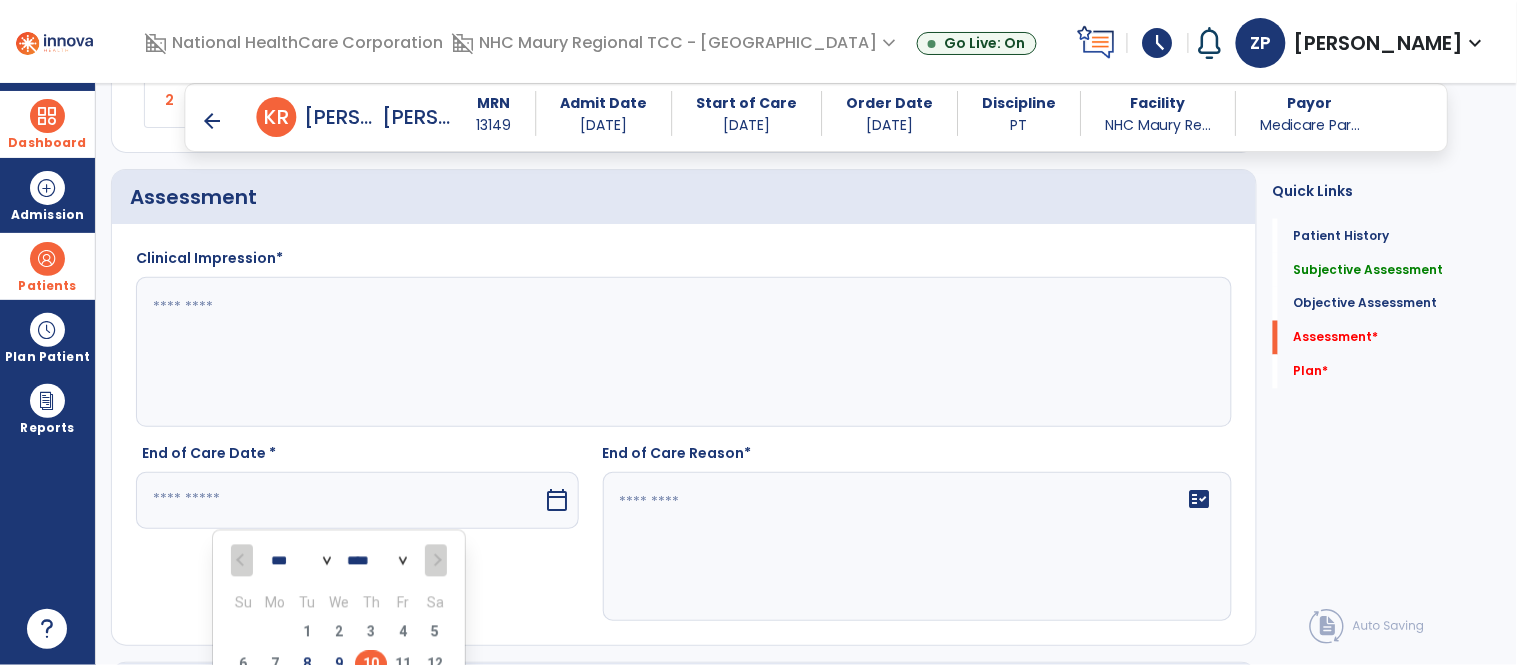 type on "*********" 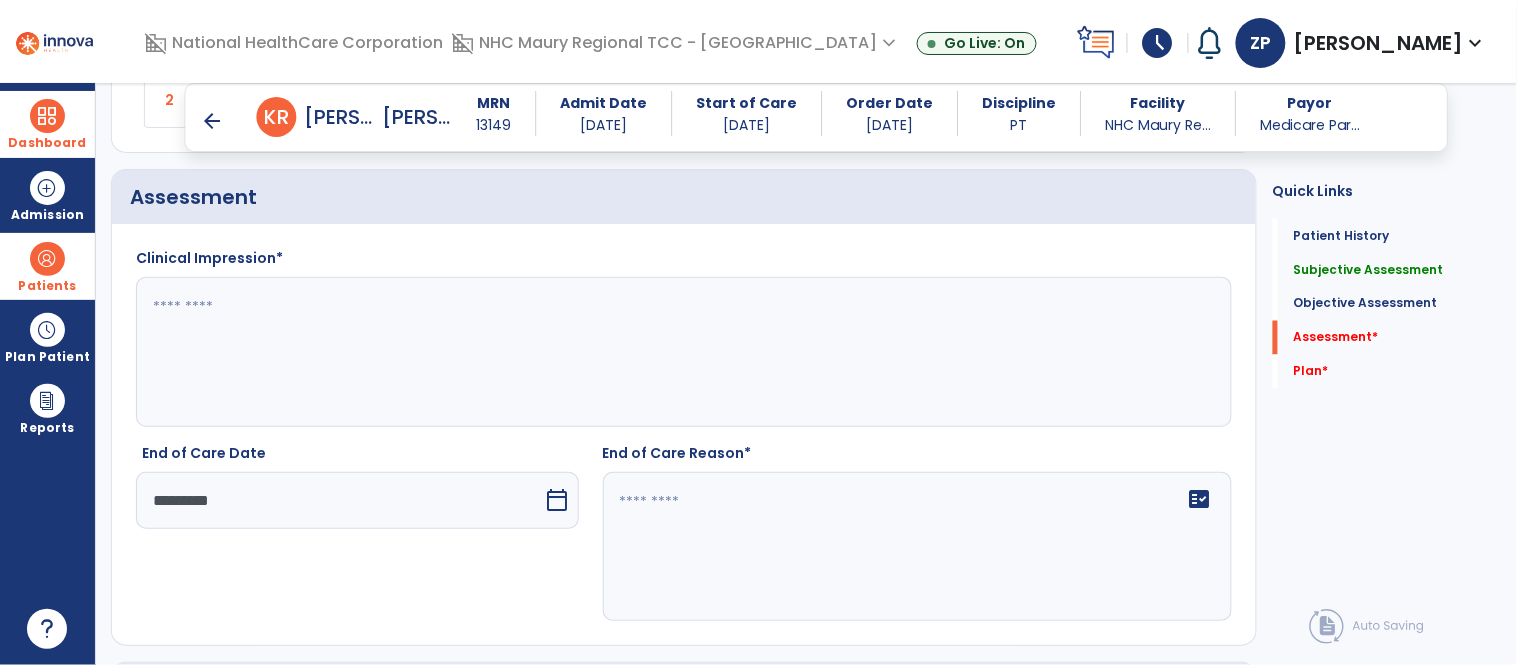 click on "fact_check" 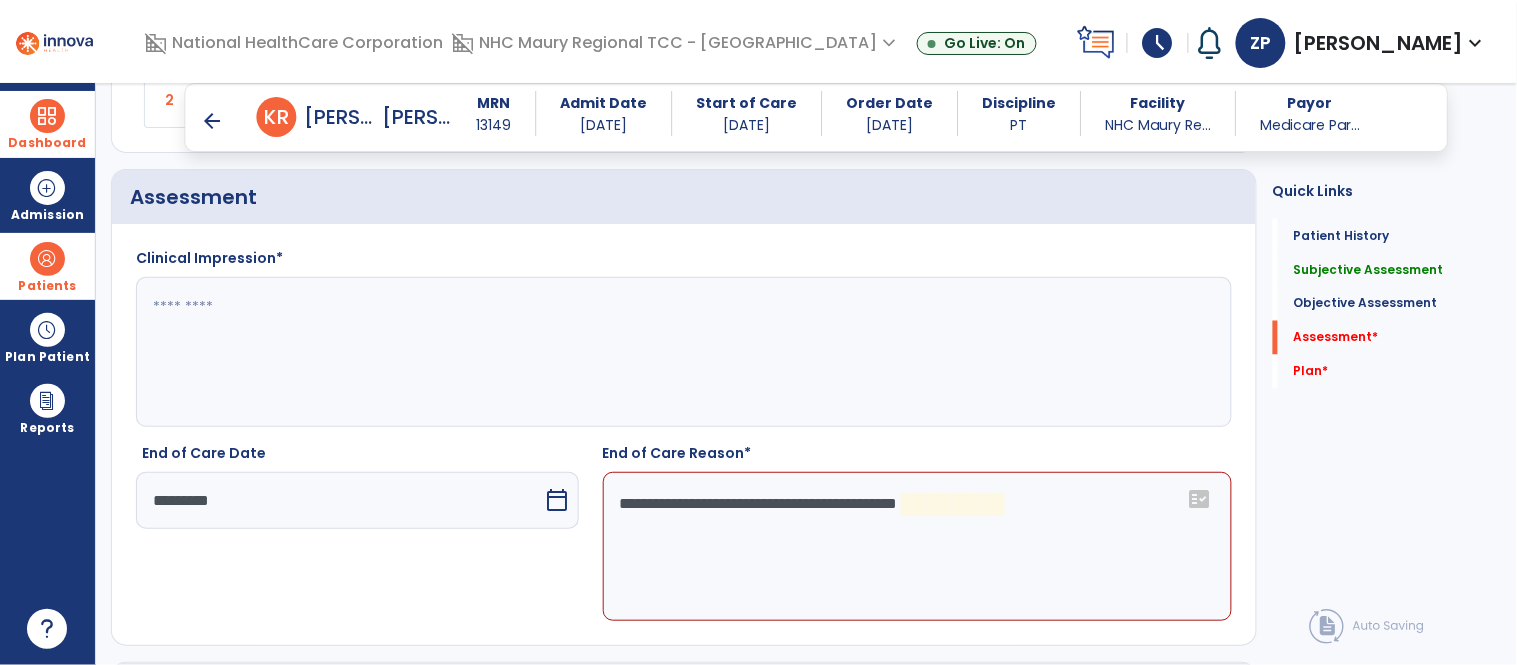 click on "**********" 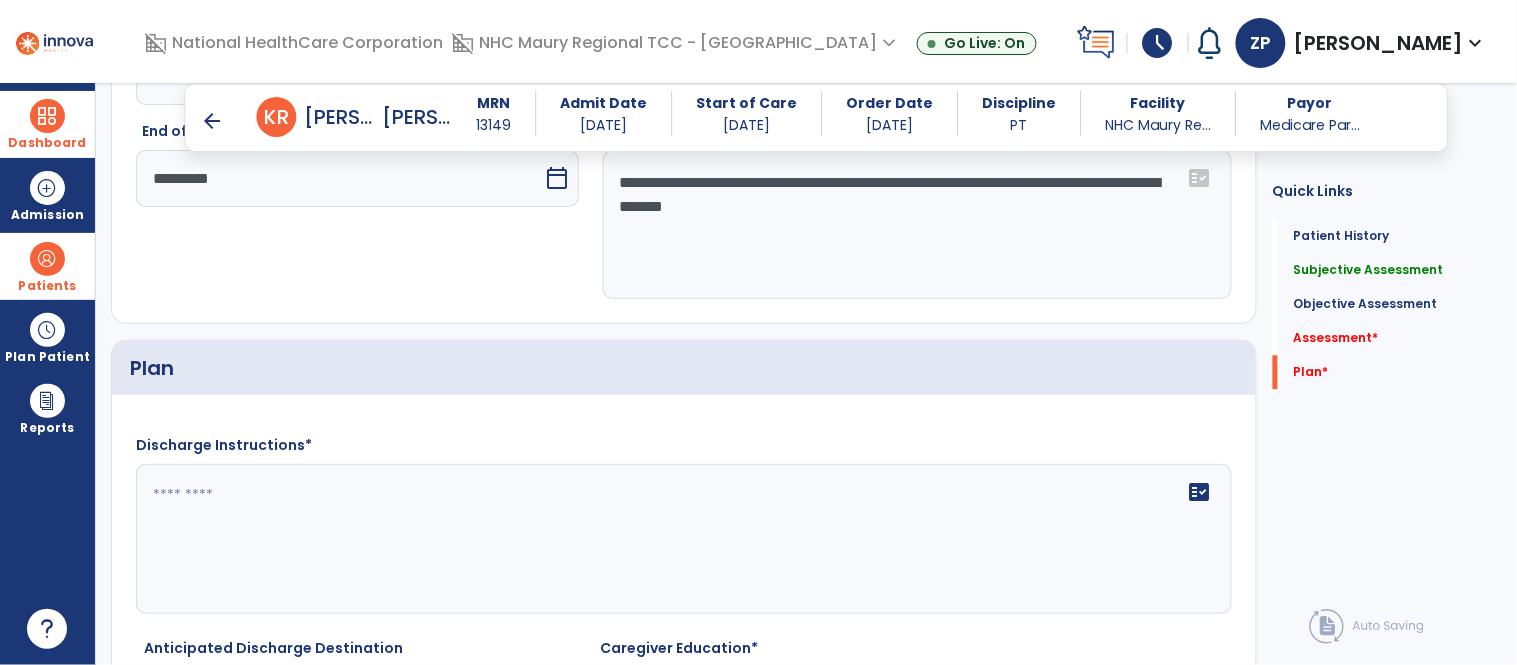 scroll, scrollTop: 3036, scrollLeft: 0, axis: vertical 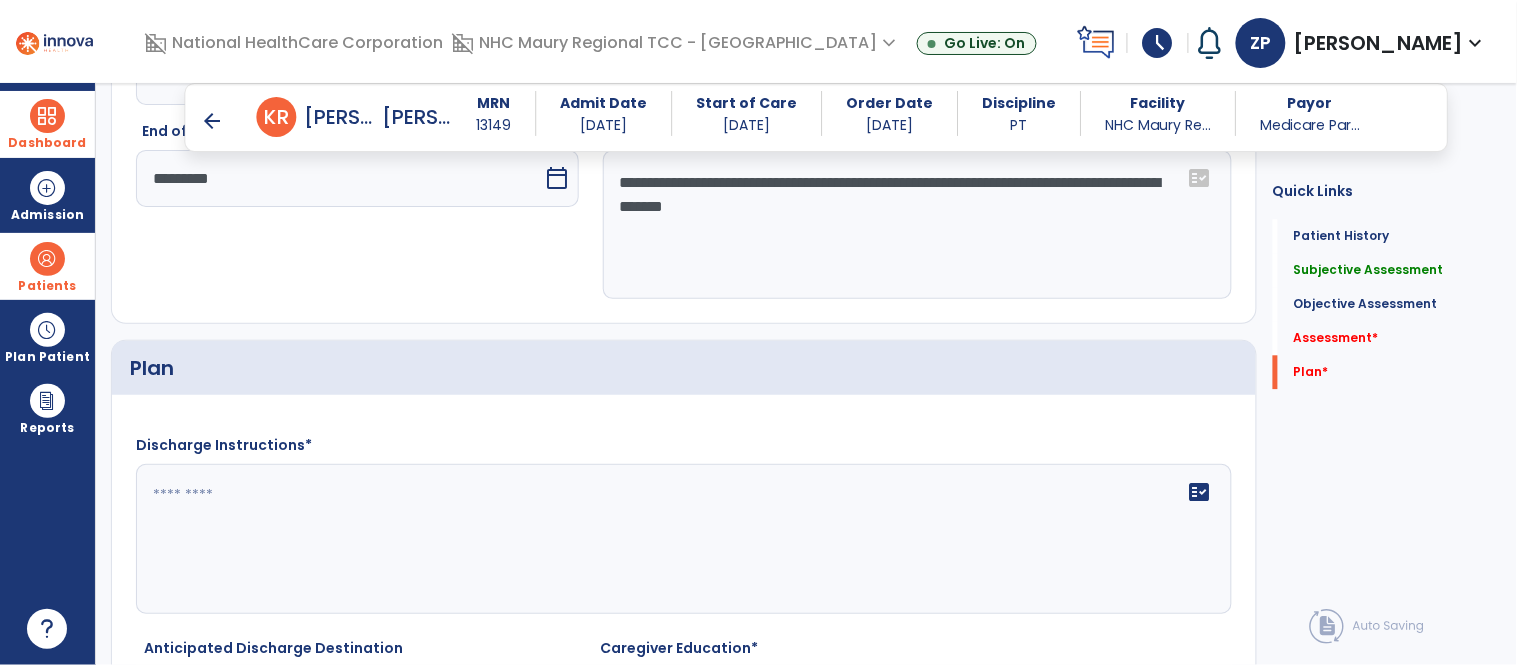 type on "**********" 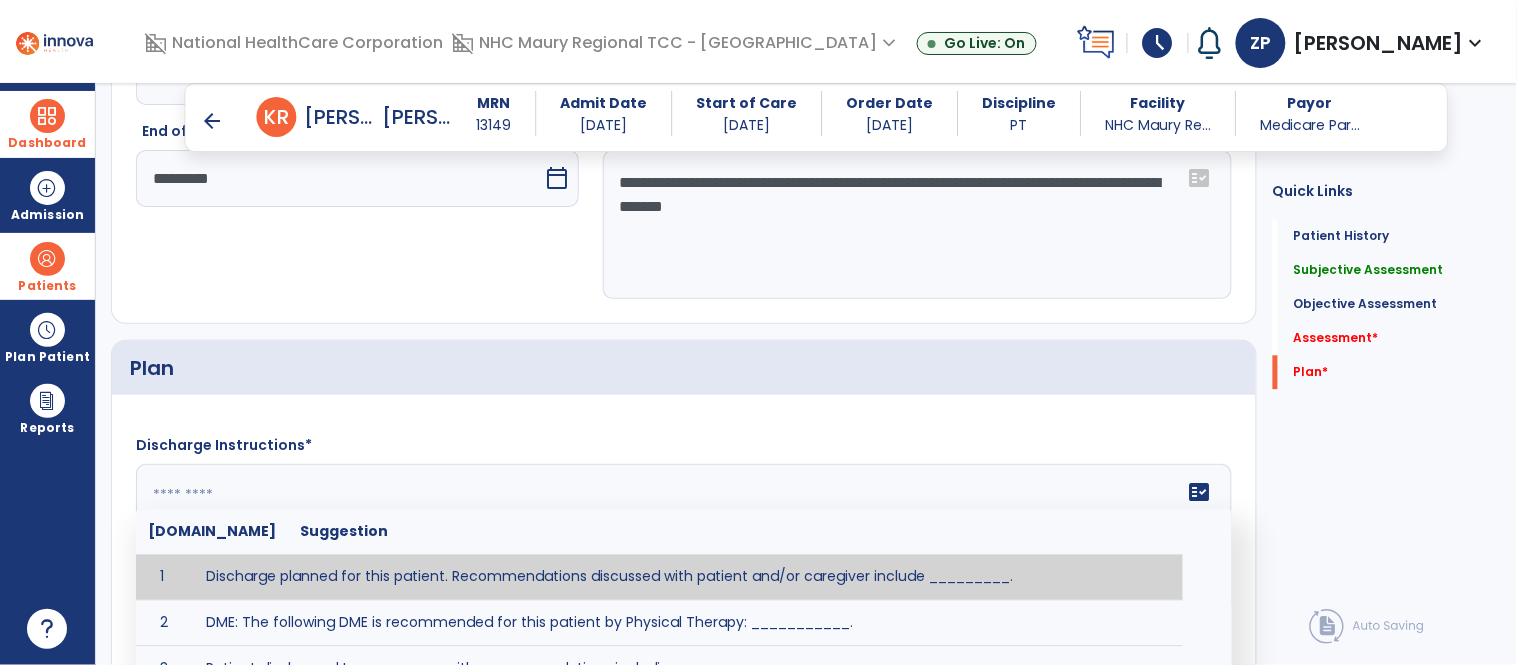 click on "fact_check  [DOMAIN_NAME] Suggestion 1 Discharge planned for this patient. Recommendations discussed with patient and/or caregiver include _________. 2 DME: The following DME is recommended for this patient by Physical Therapy: ___________. 3 Patient discharged to _________ with recommendations including _________. 4 Patient discharged unexpectedly to __________. Recommendations include ____________." 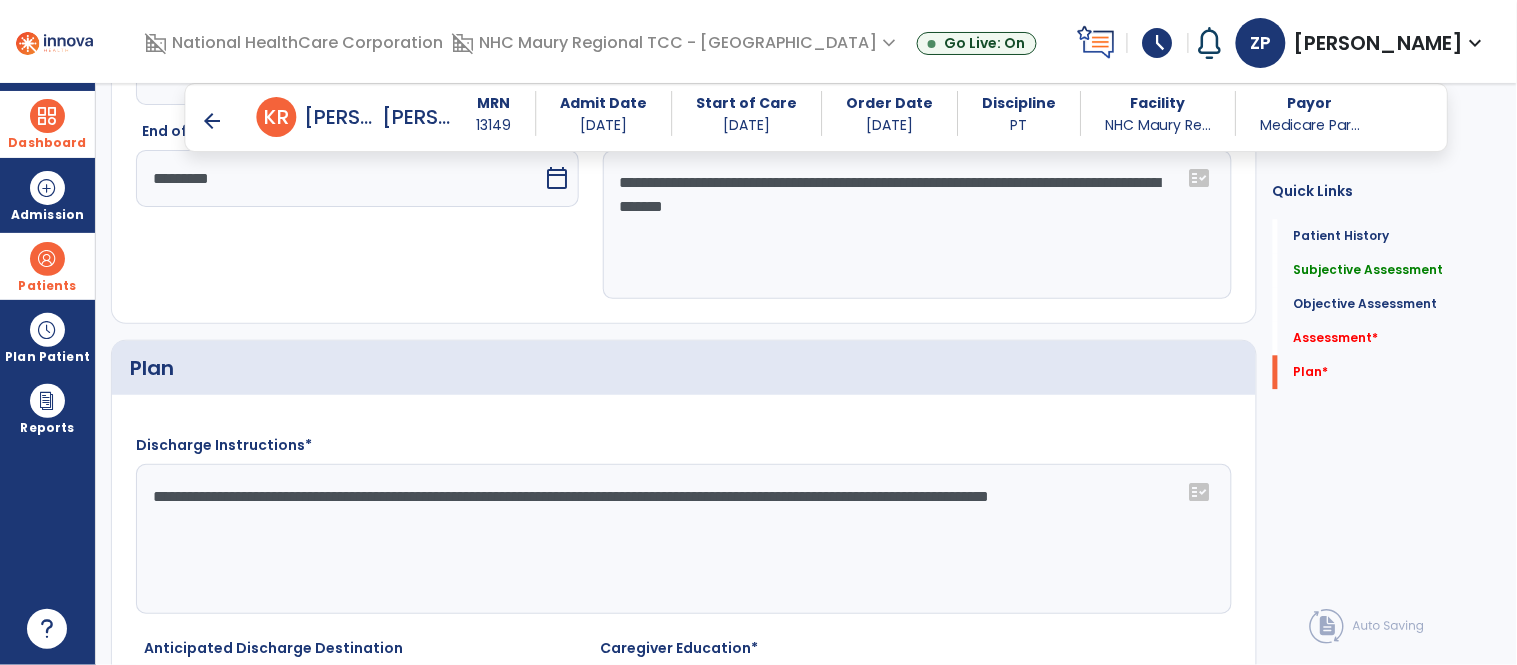 scroll, scrollTop: 3233, scrollLeft: 0, axis: vertical 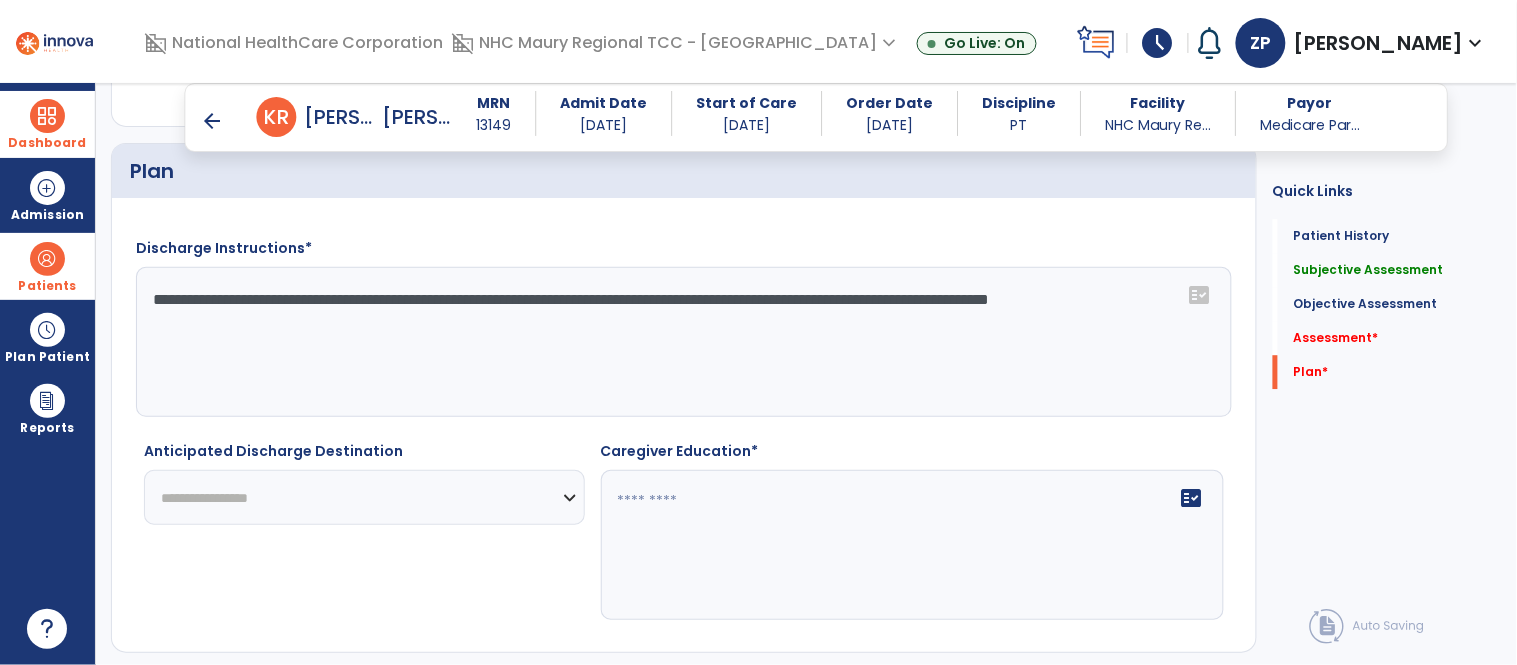 type on "**********" 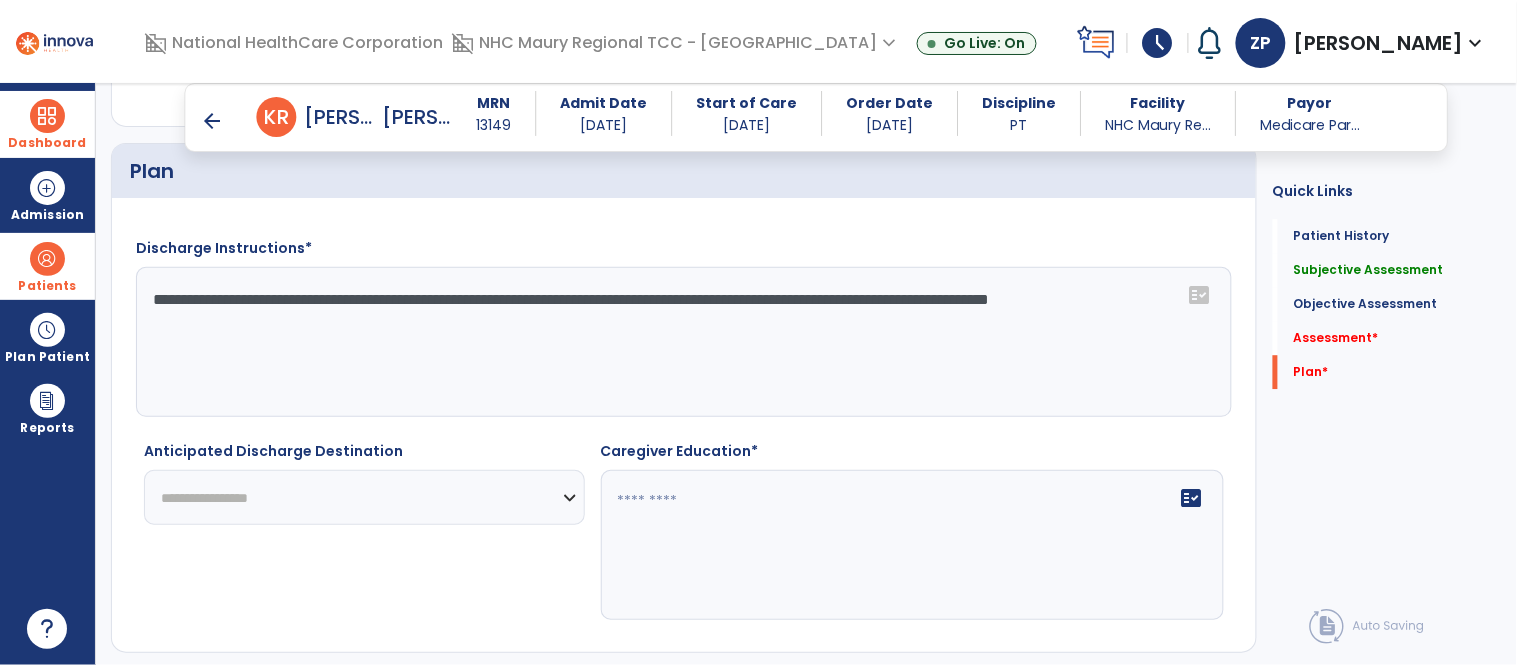select on "****" 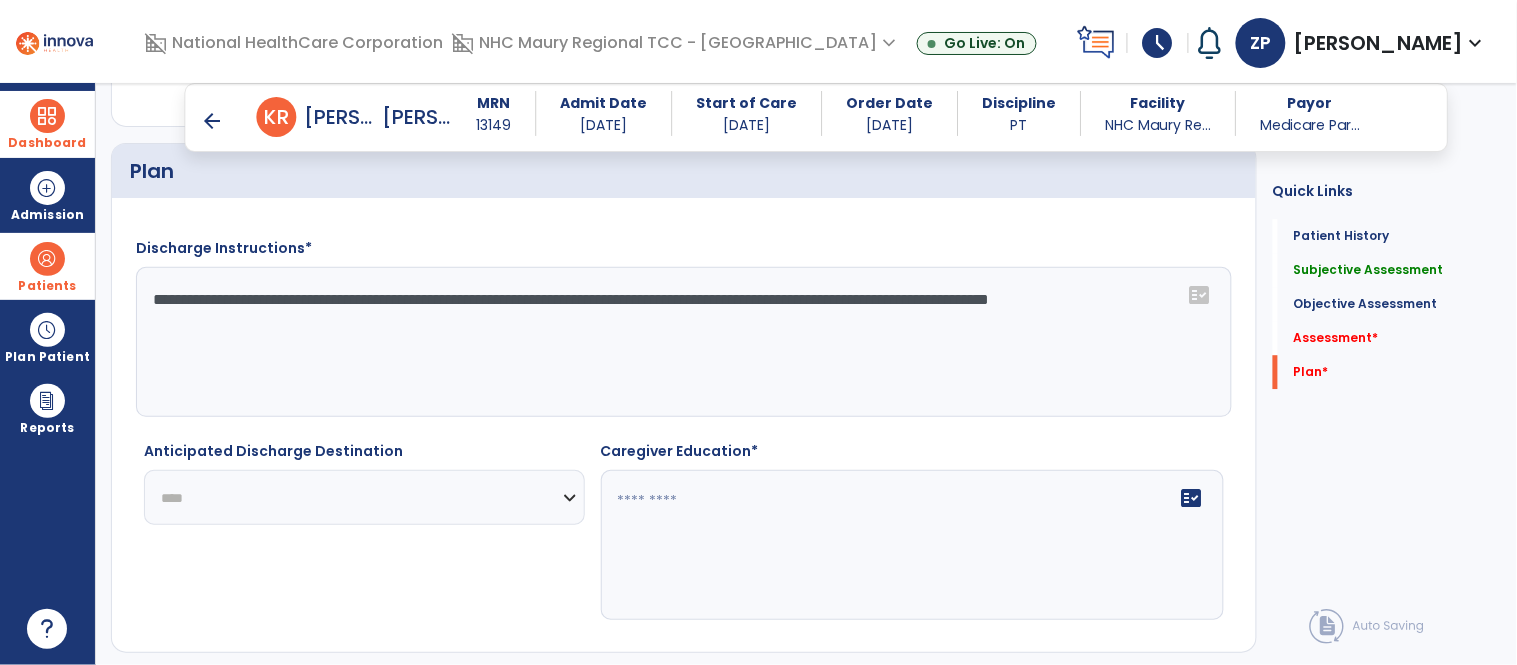 click on "**********" 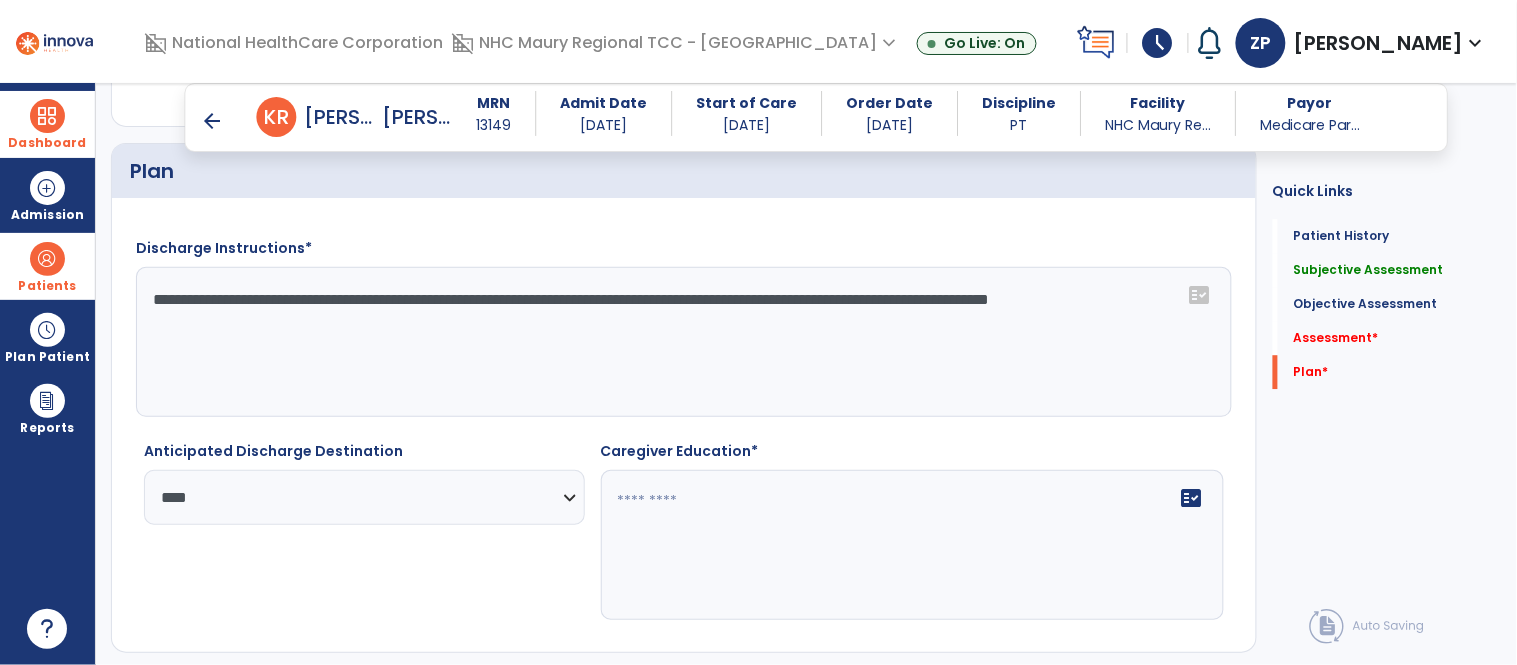 click on "fact_check" 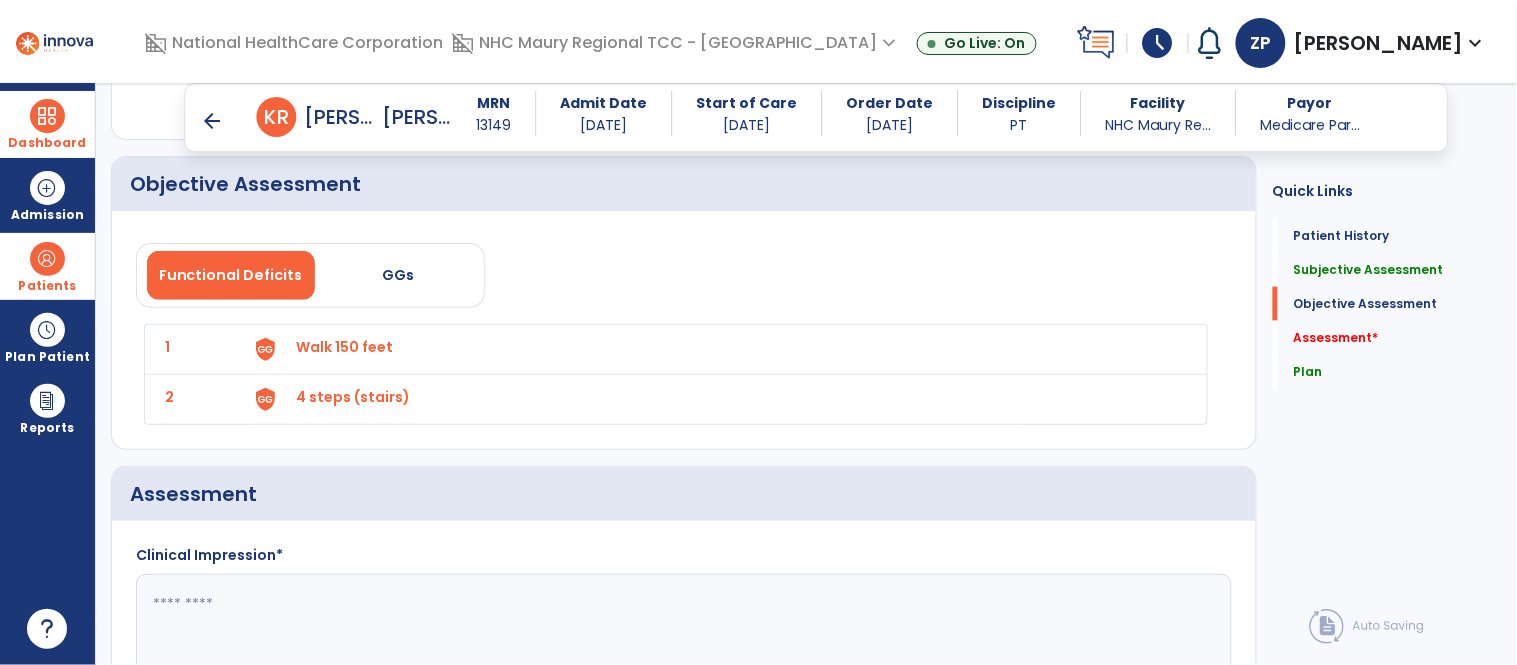 scroll, scrollTop: 2418, scrollLeft: 0, axis: vertical 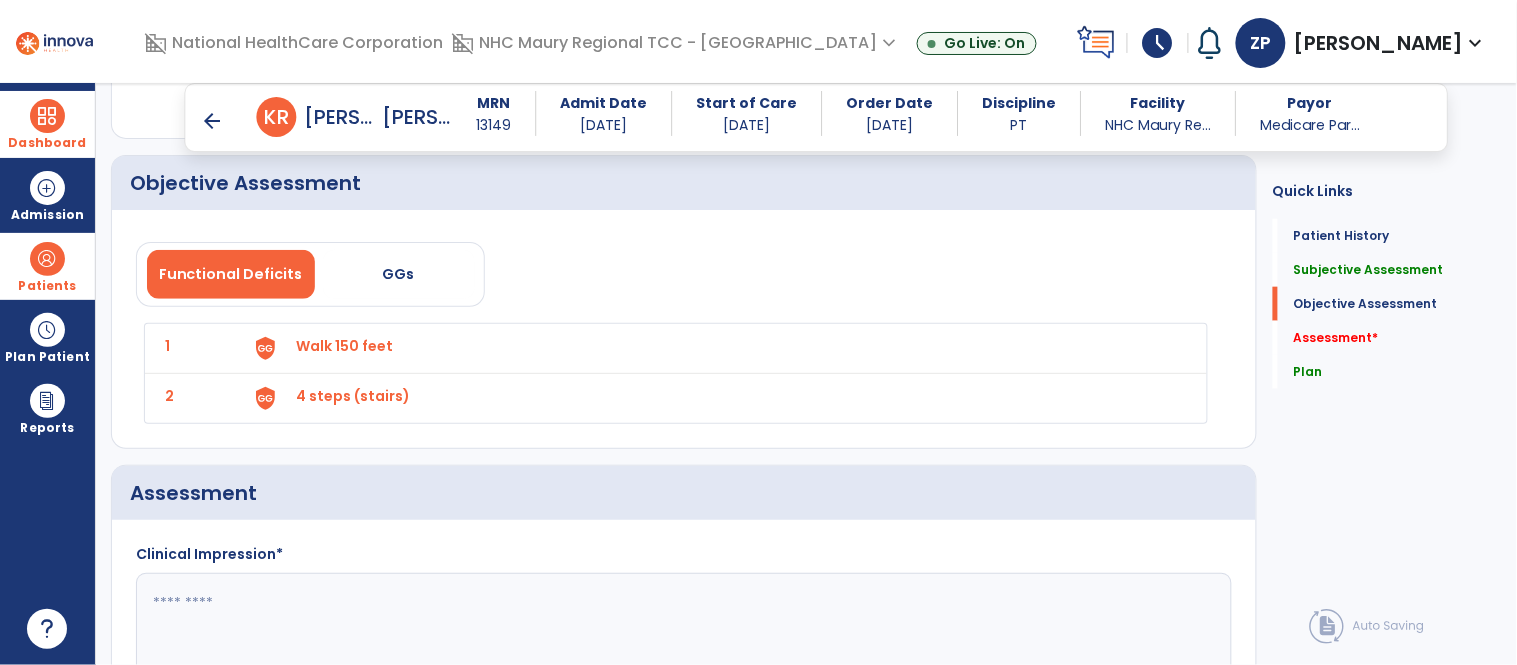 type on "***" 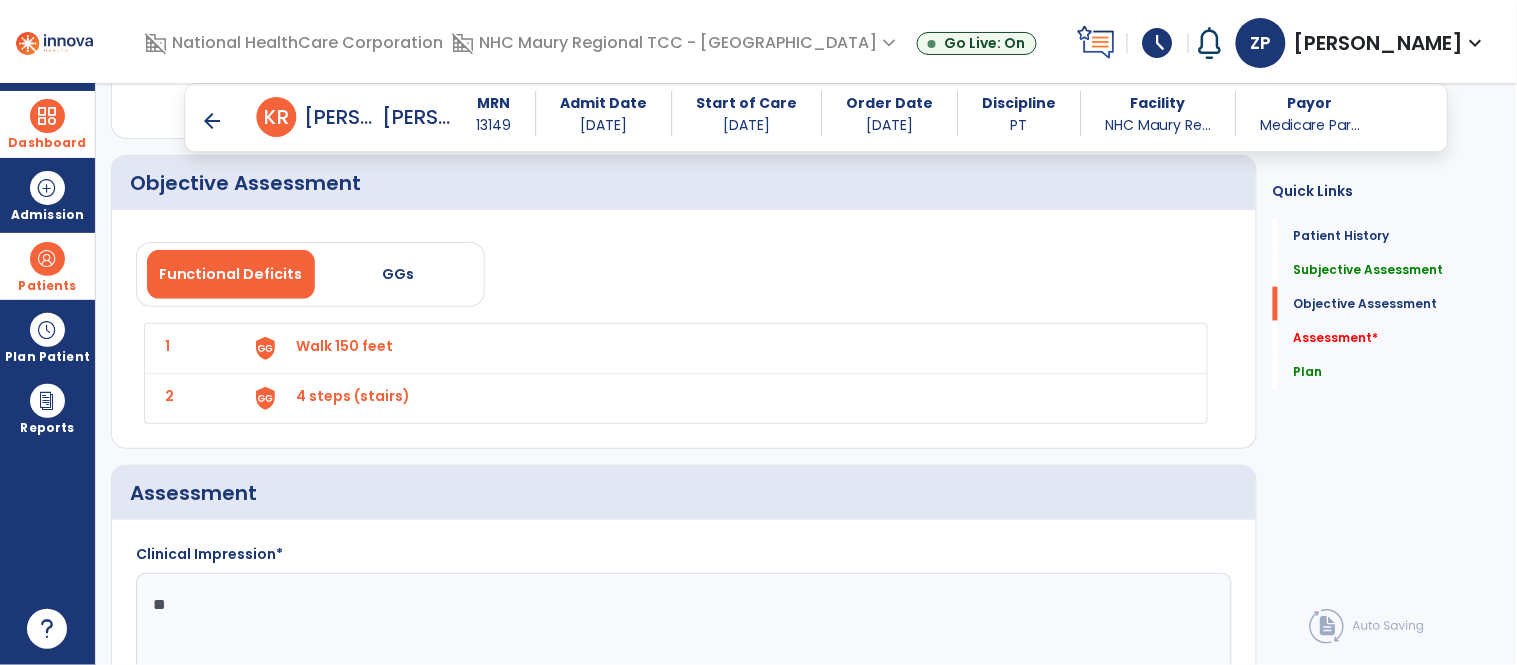 type on "*" 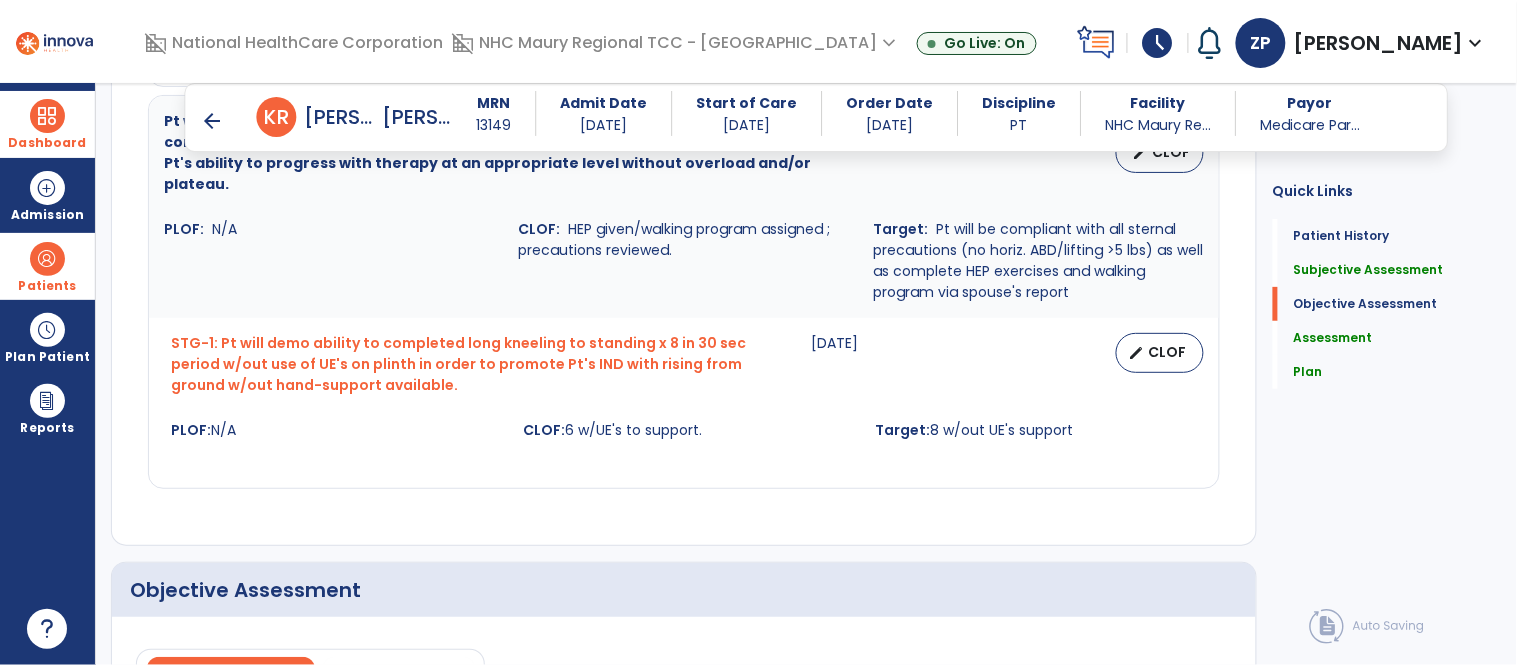 scroll, scrollTop: 1912, scrollLeft: 0, axis: vertical 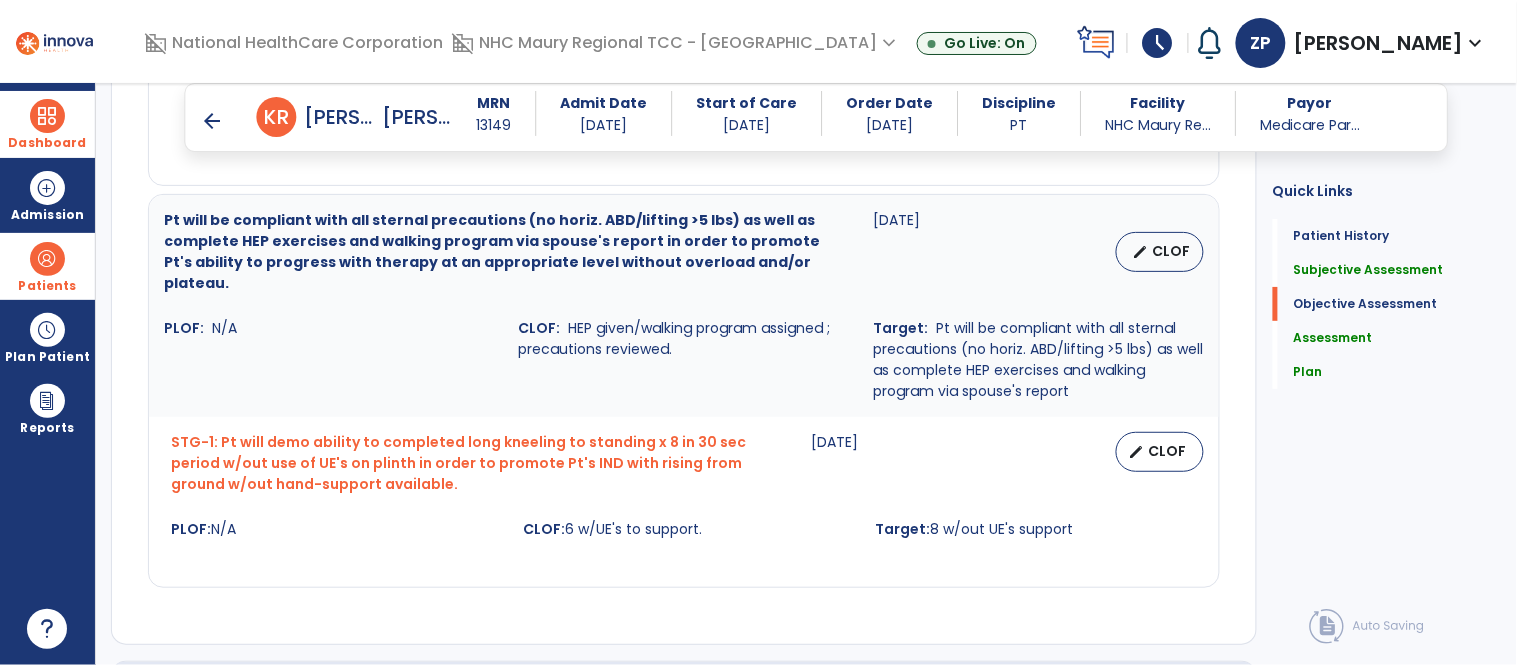 type on "**********" 